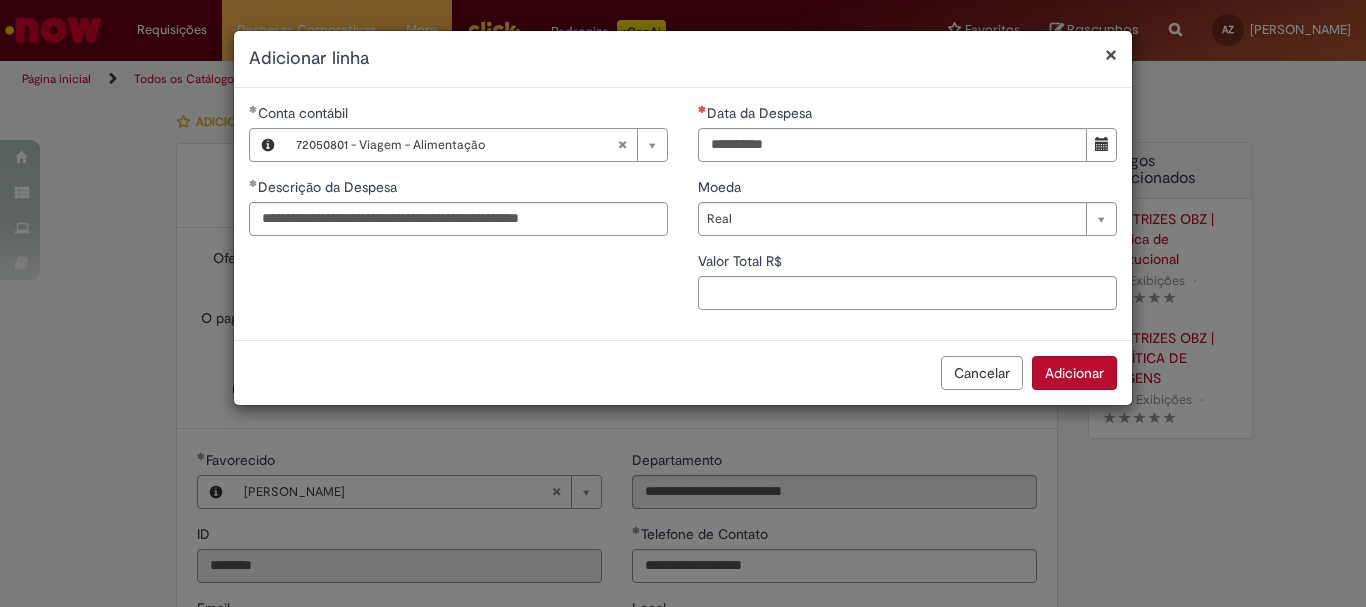 select on "****" 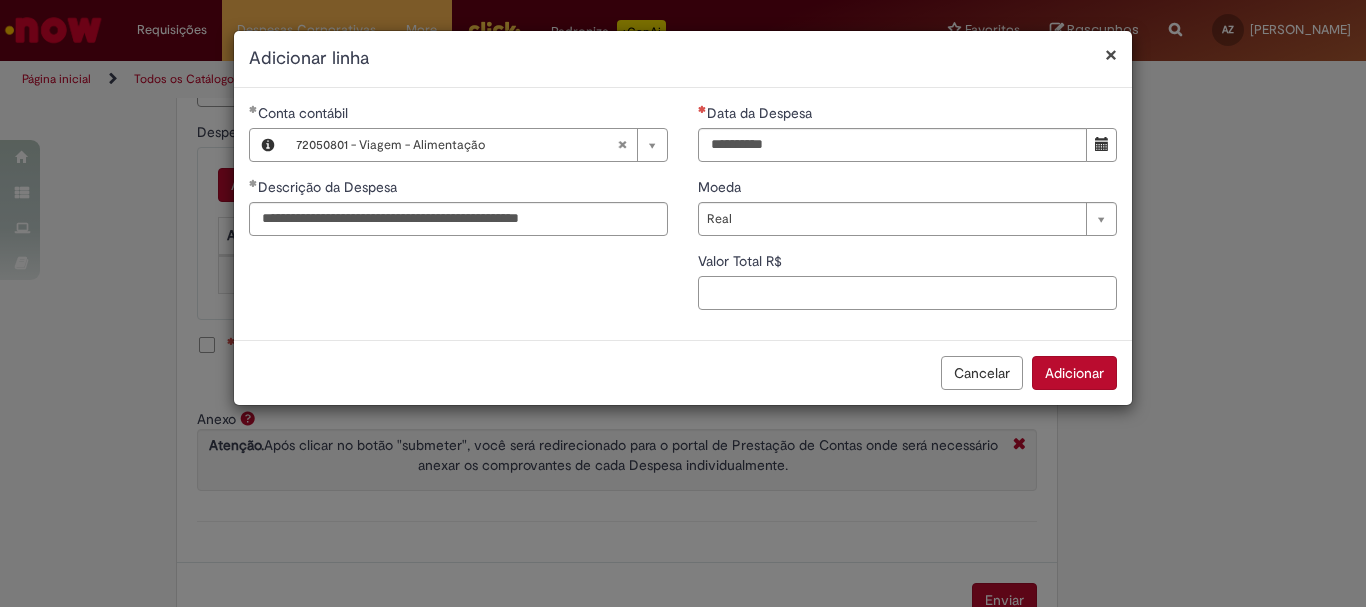 click on "Valor Total R$" at bounding box center [907, 293] 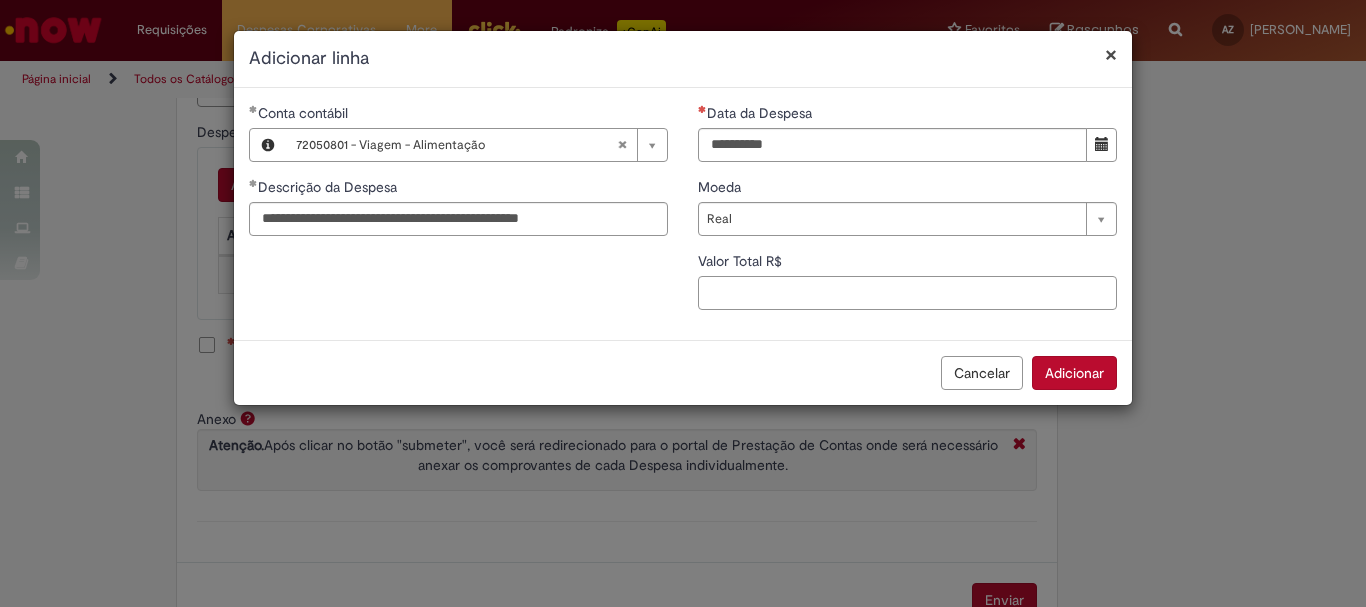 click on "Valor Total R$" at bounding box center [907, 293] 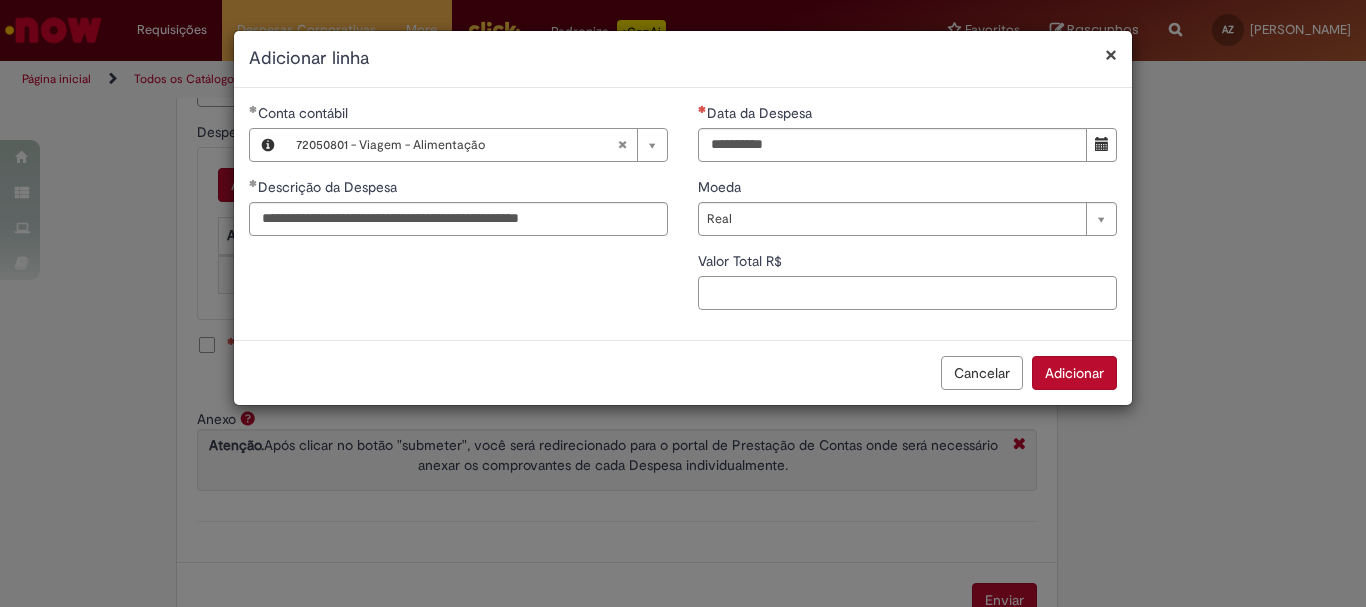 type on "*" 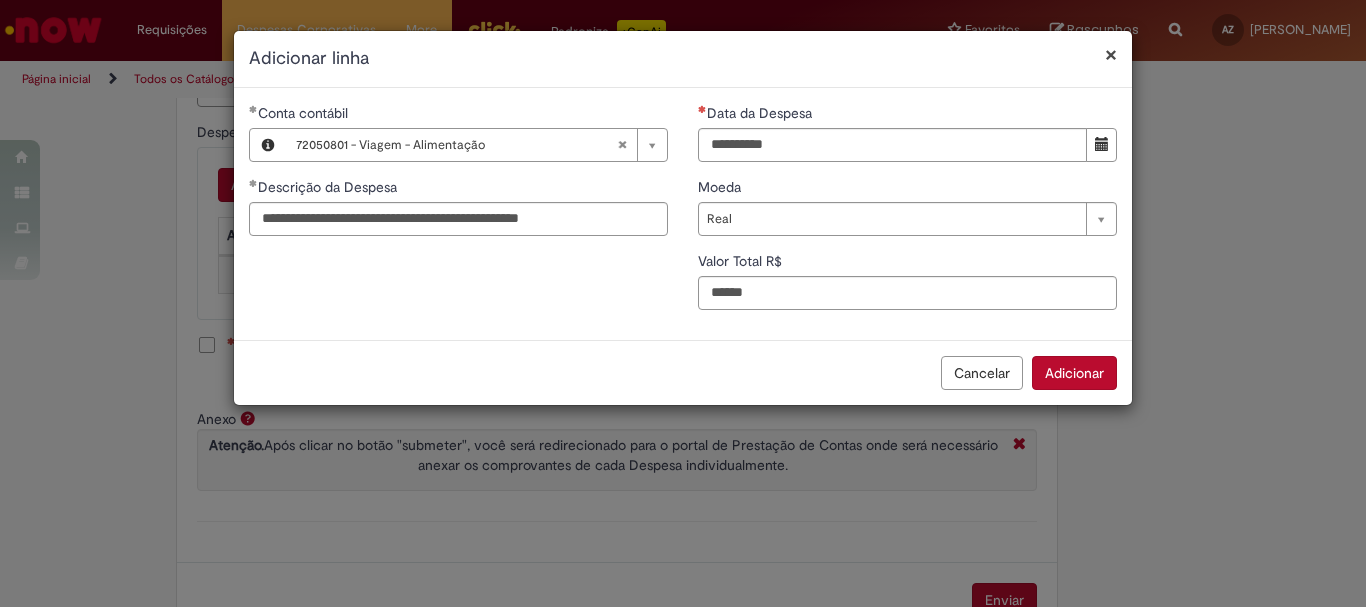 click on "**********" at bounding box center [683, 303] 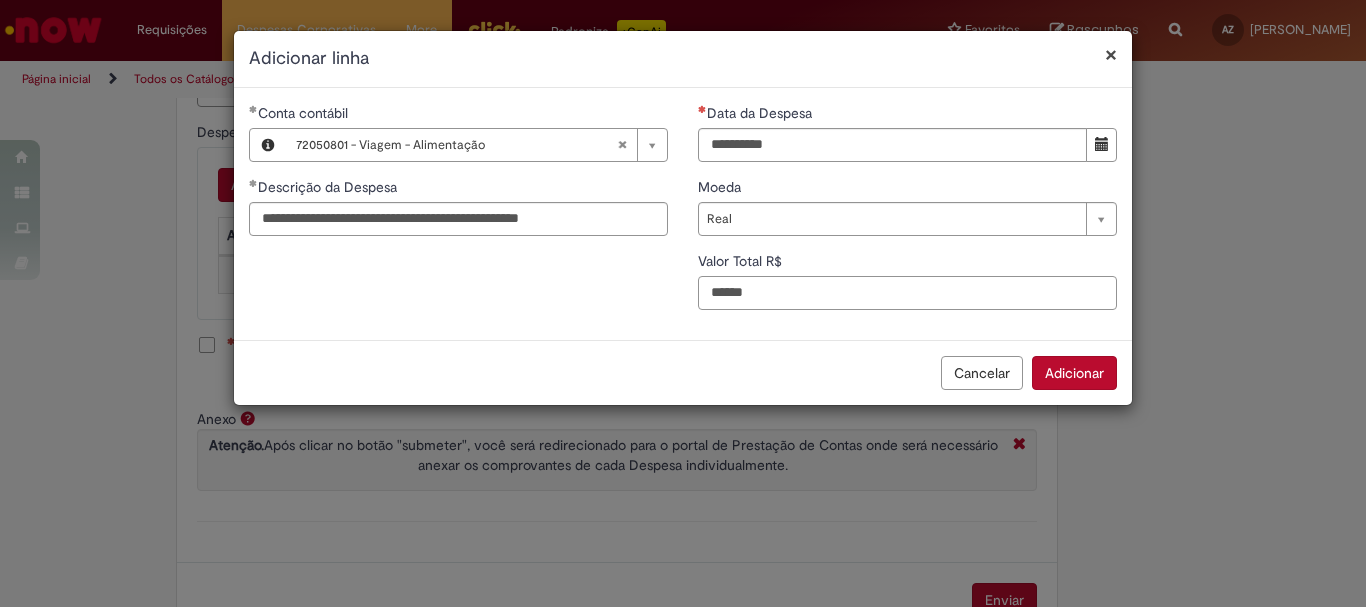 drag, startPoint x: 766, startPoint y: 293, endPoint x: 683, endPoint y: 283, distance: 83.60024 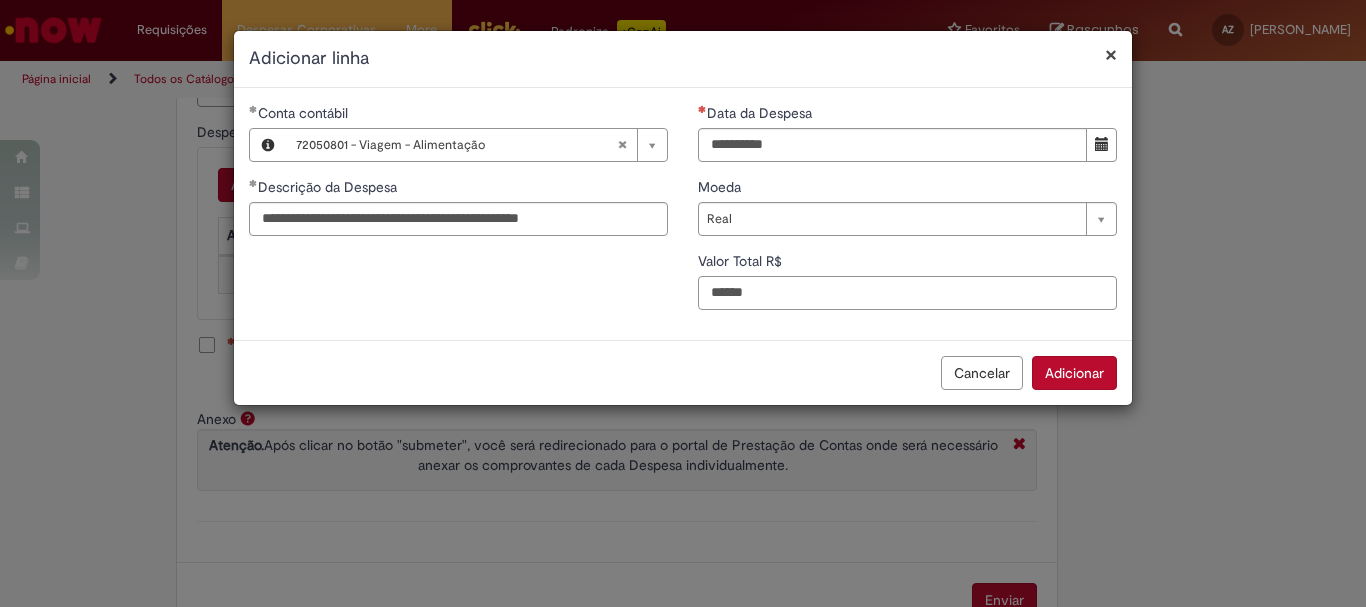 click on "******" at bounding box center (907, 293) 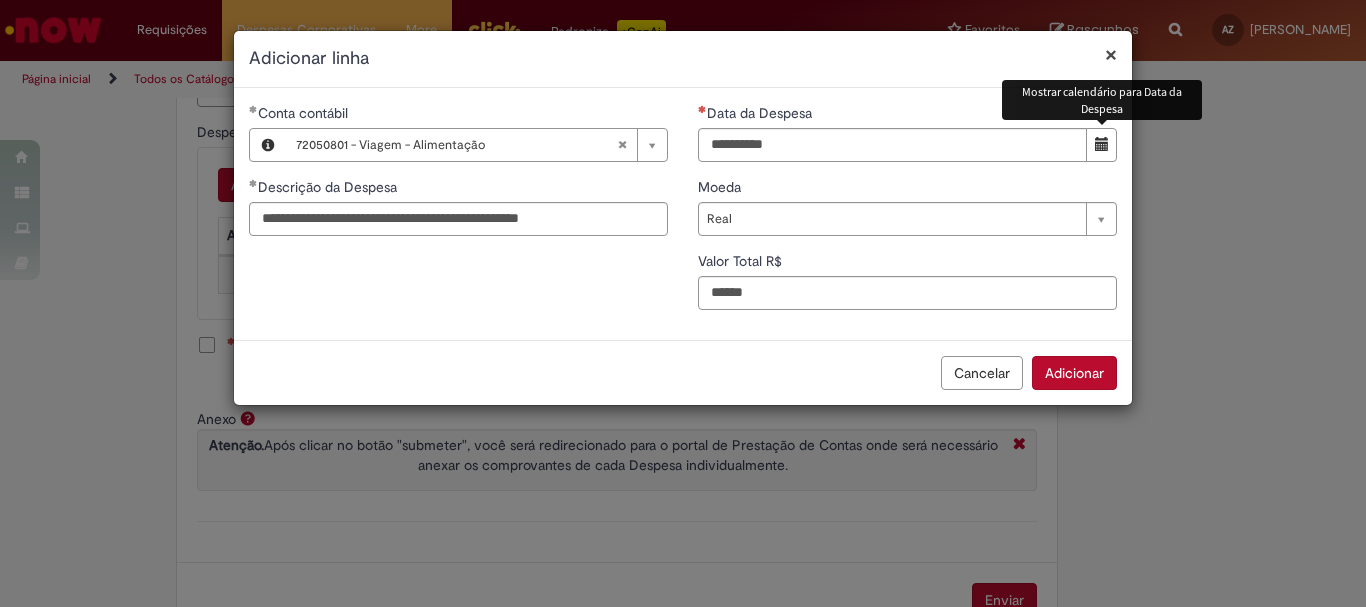 click at bounding box center (1102, 144) 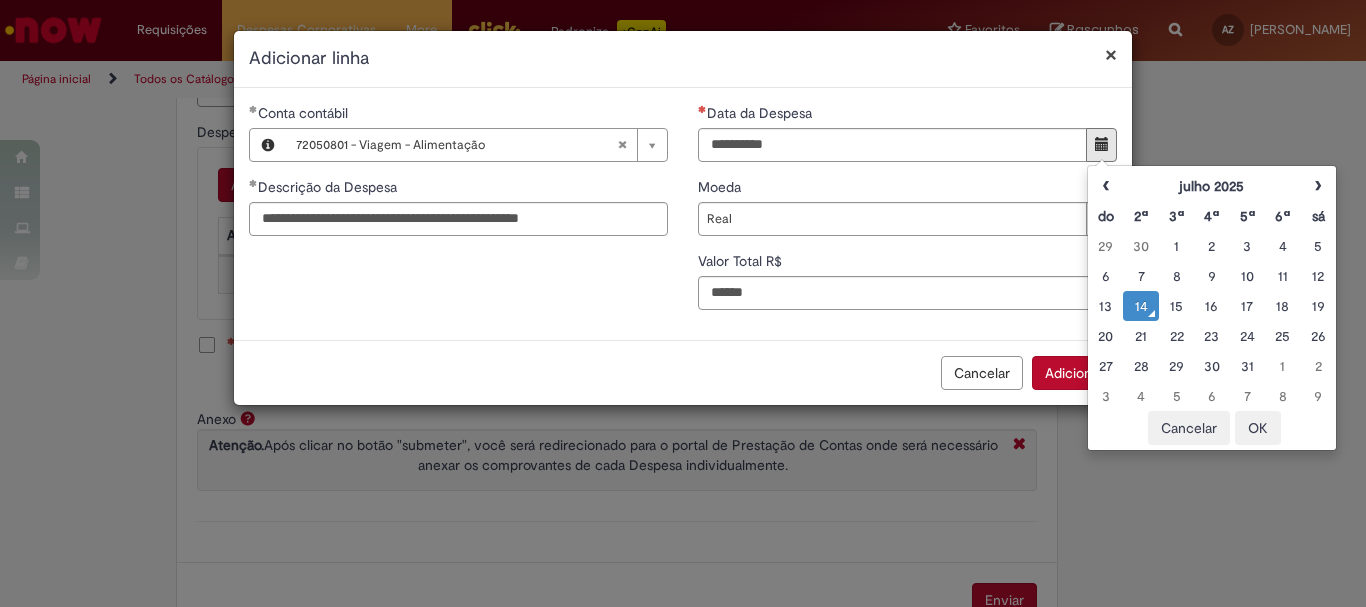 click on "14" at bounding box center [1140, 306] 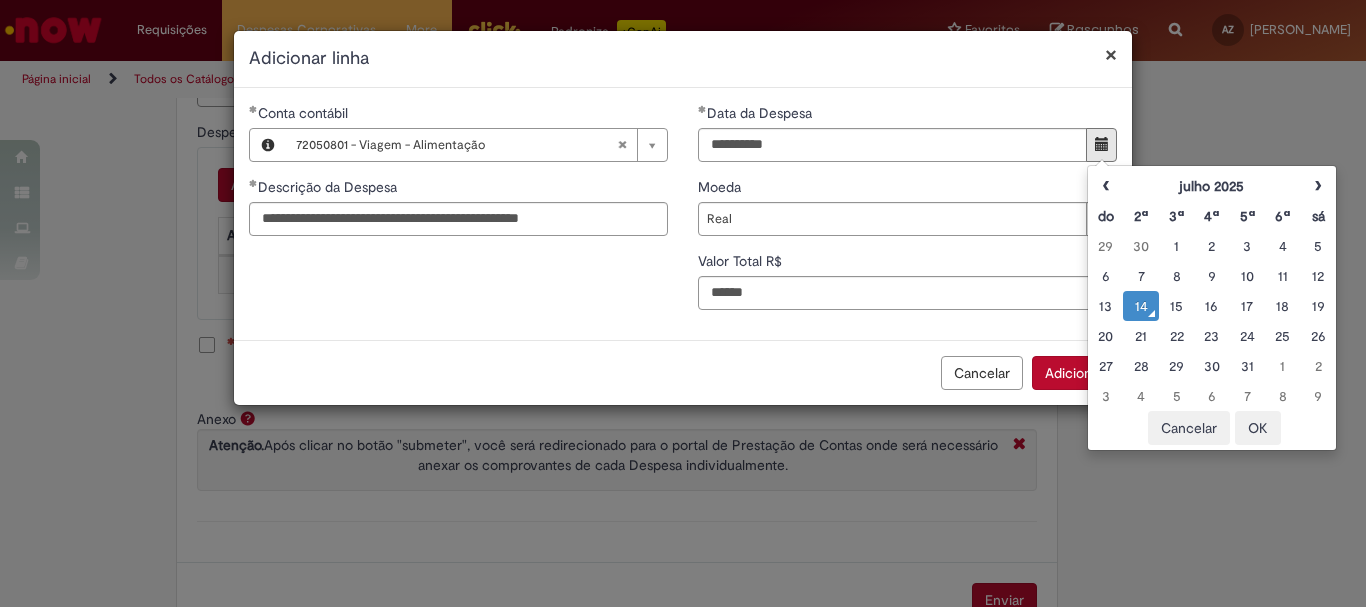 click on "OK" at bounding box center (1258, 428) 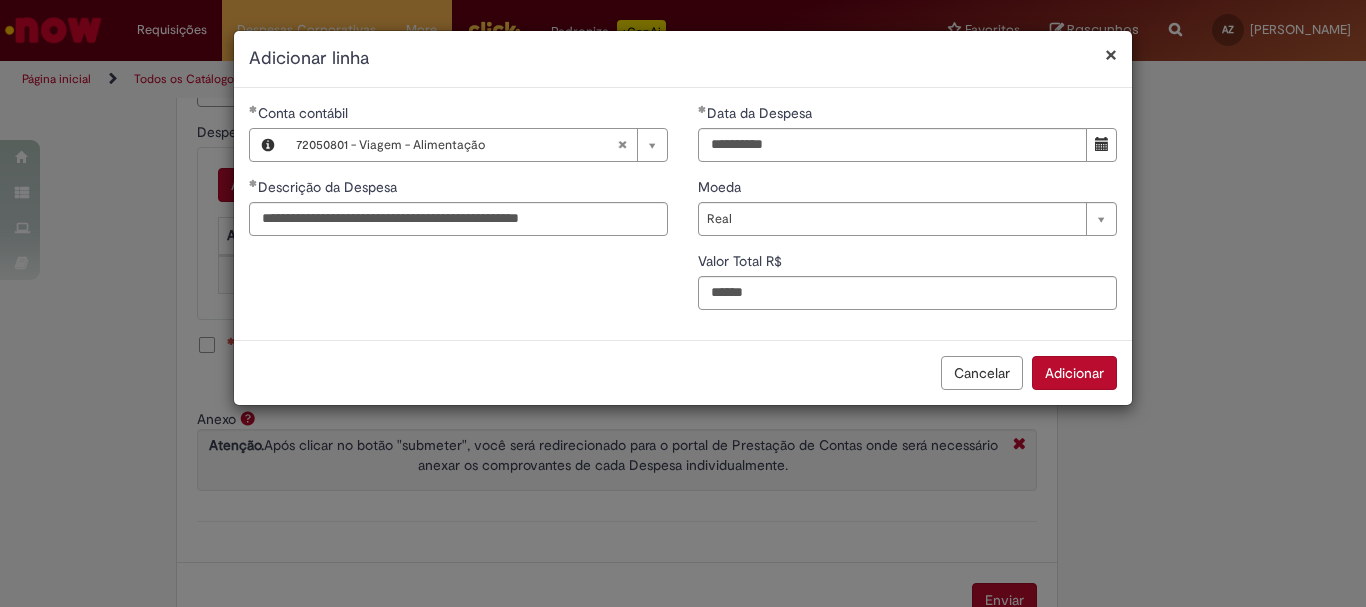 click on "Adicionar" at bounding box center [1074, 373] 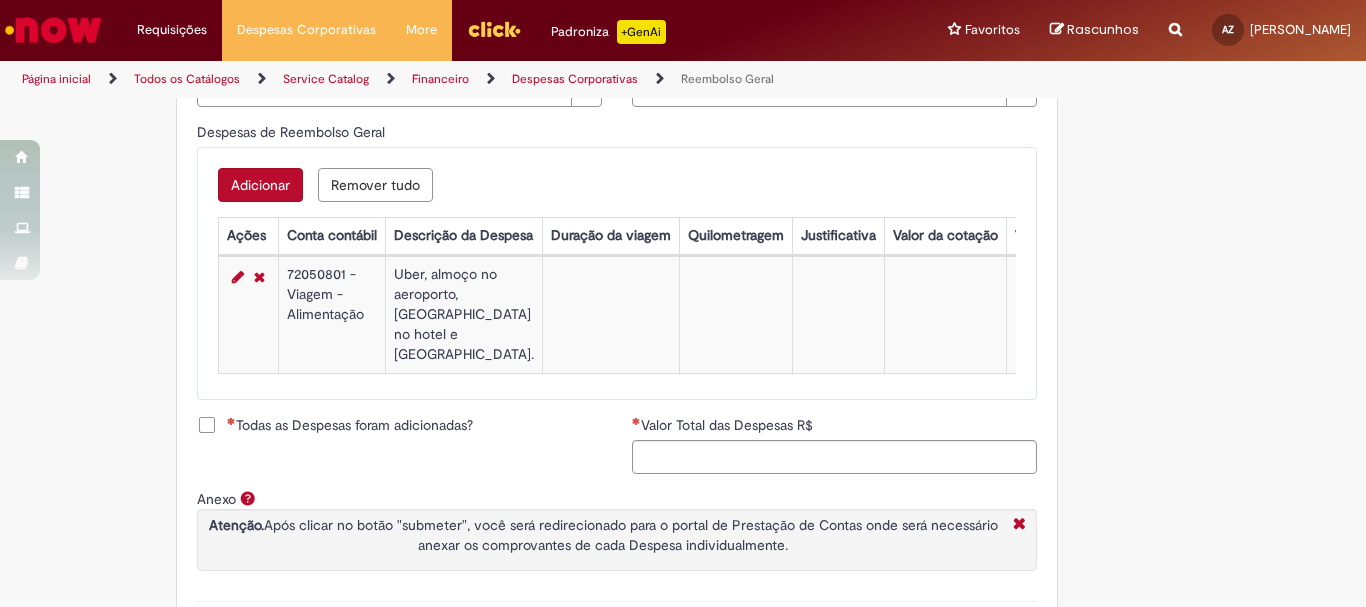 scroll, scrollTop: 900, scrollLeft: 0, axis: vertical 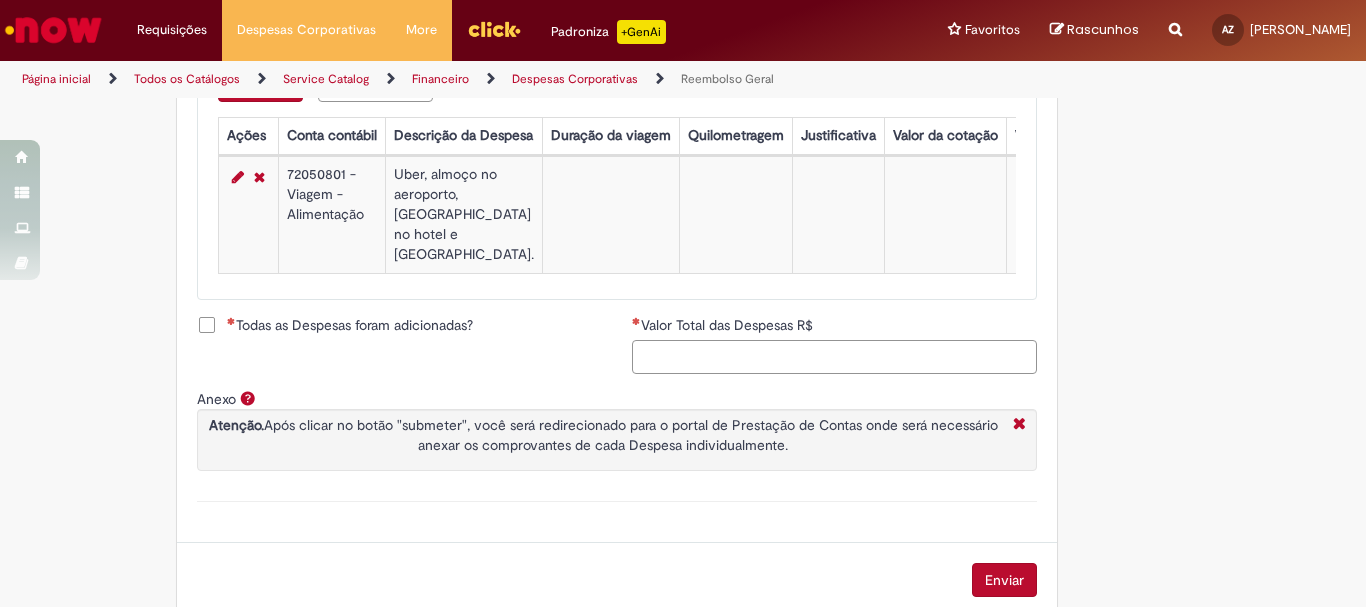 click on "Valor Total das Despesas R$" at bounding box center (834, 357) 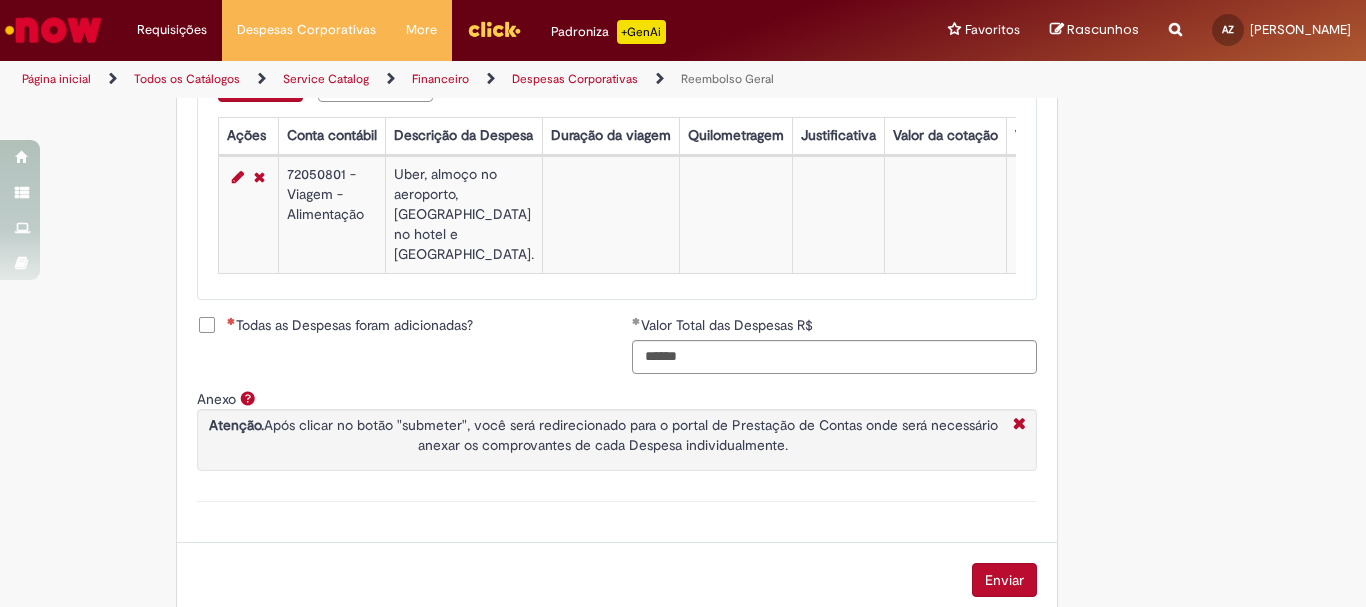 click on "Todas as Despesas foram adicionadas?" at bounding box center [350, 325] 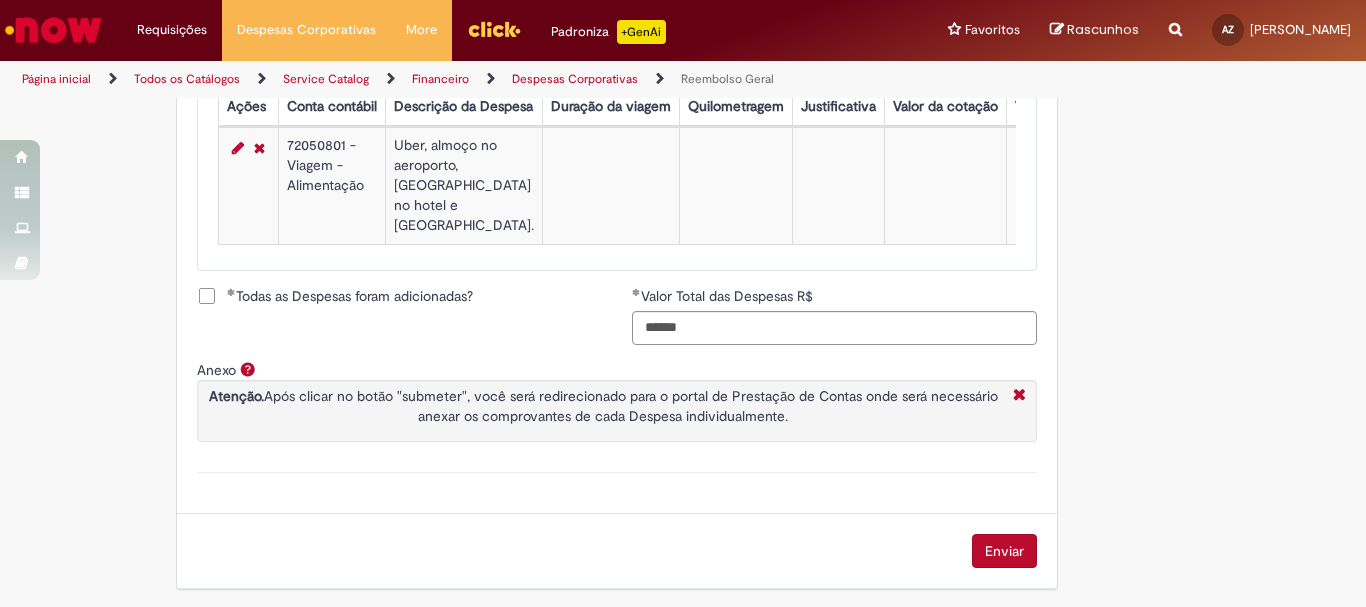 scroll, scrollTop: 729, scrollLeft: 0, axis: vertical 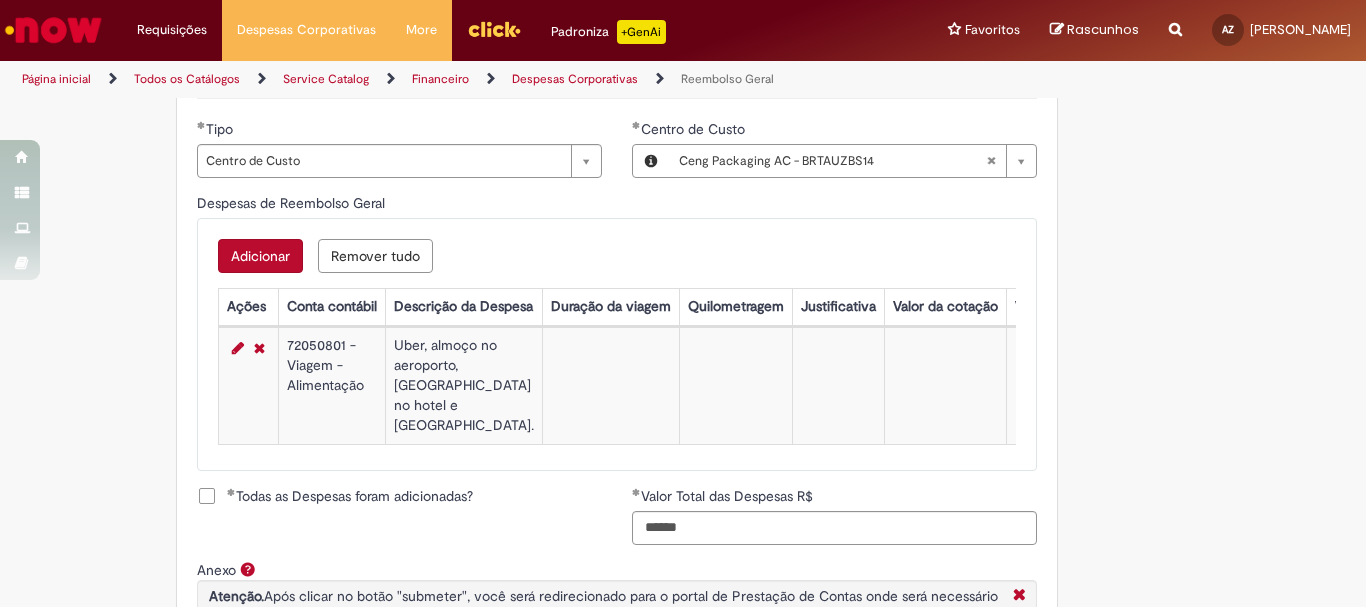 click on "Adicionar" at bounding box center (260, 256) 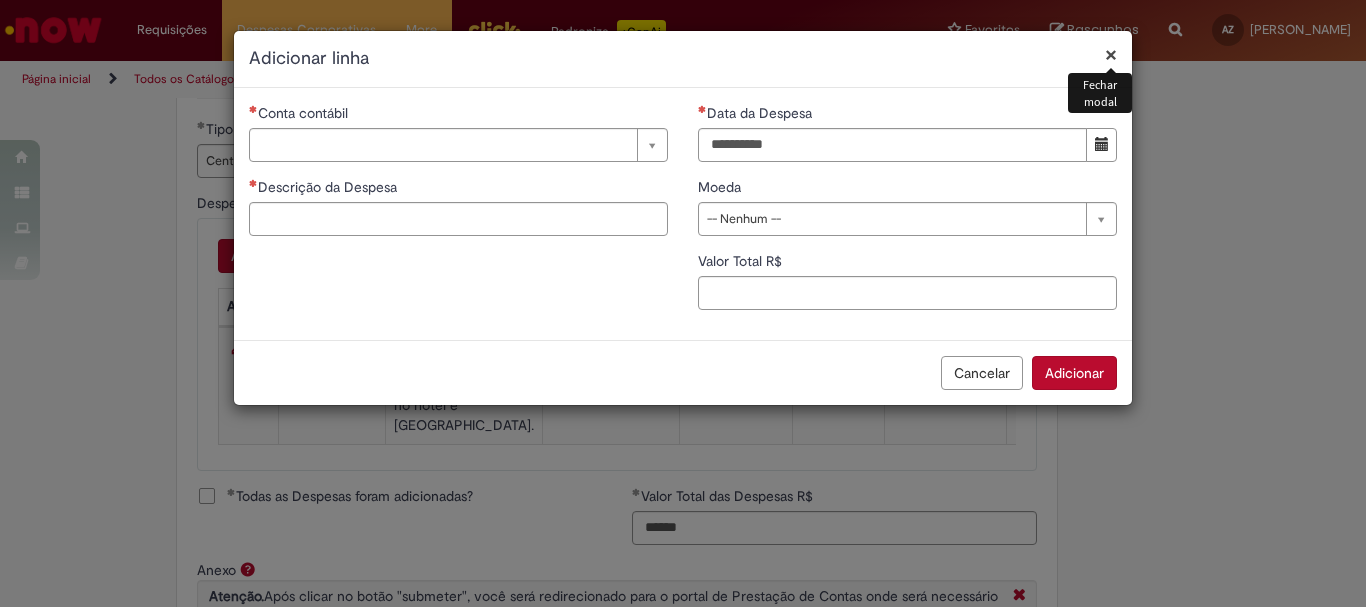 click on "×" at bounding box center (1111, 54) 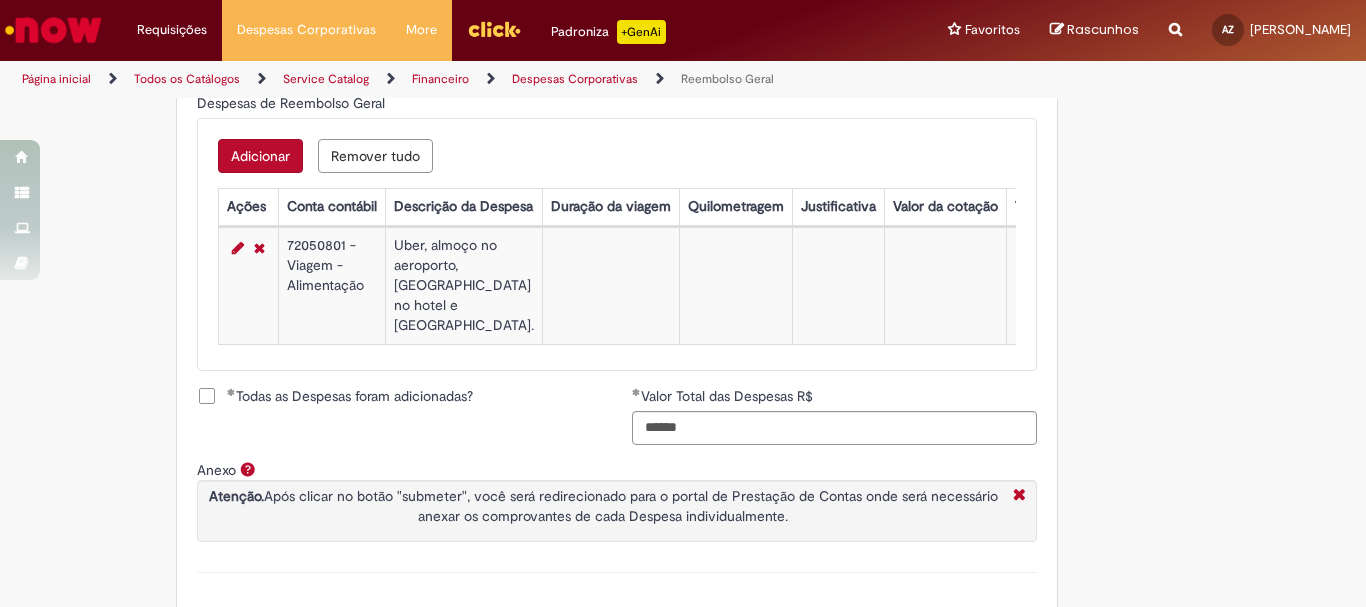 scroll, scrollTop: 929, scrollLeft: 0, axis: vertical 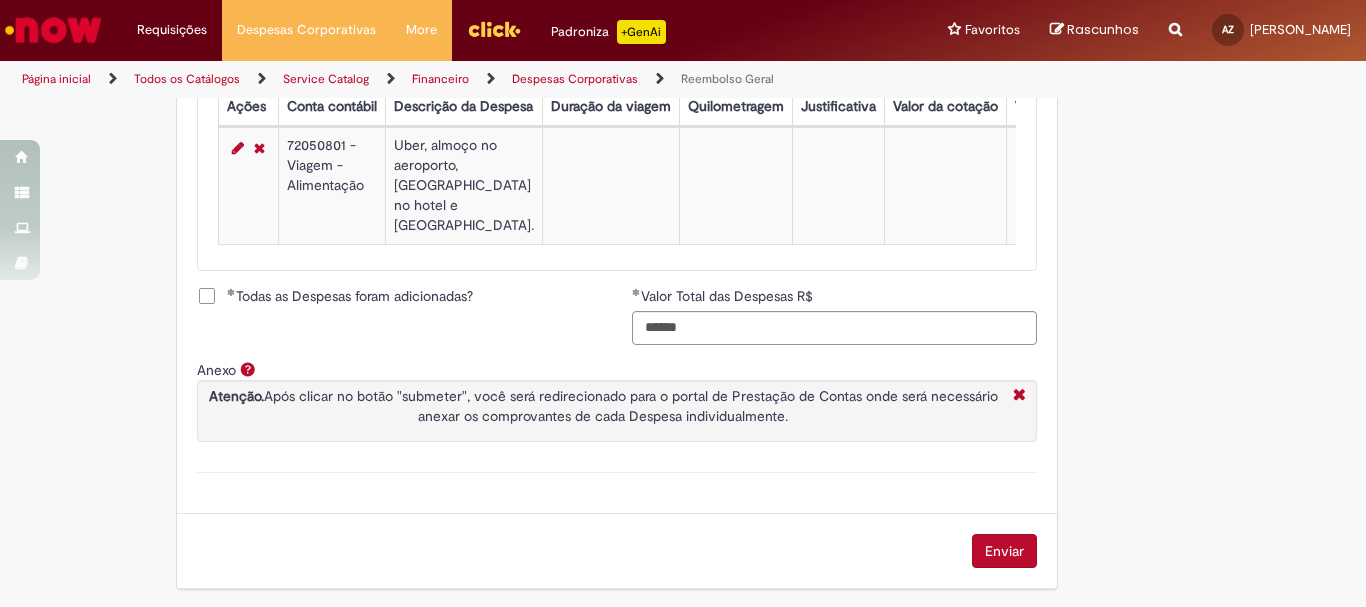 click on "Enviar" at bounding box center (1004, 551) 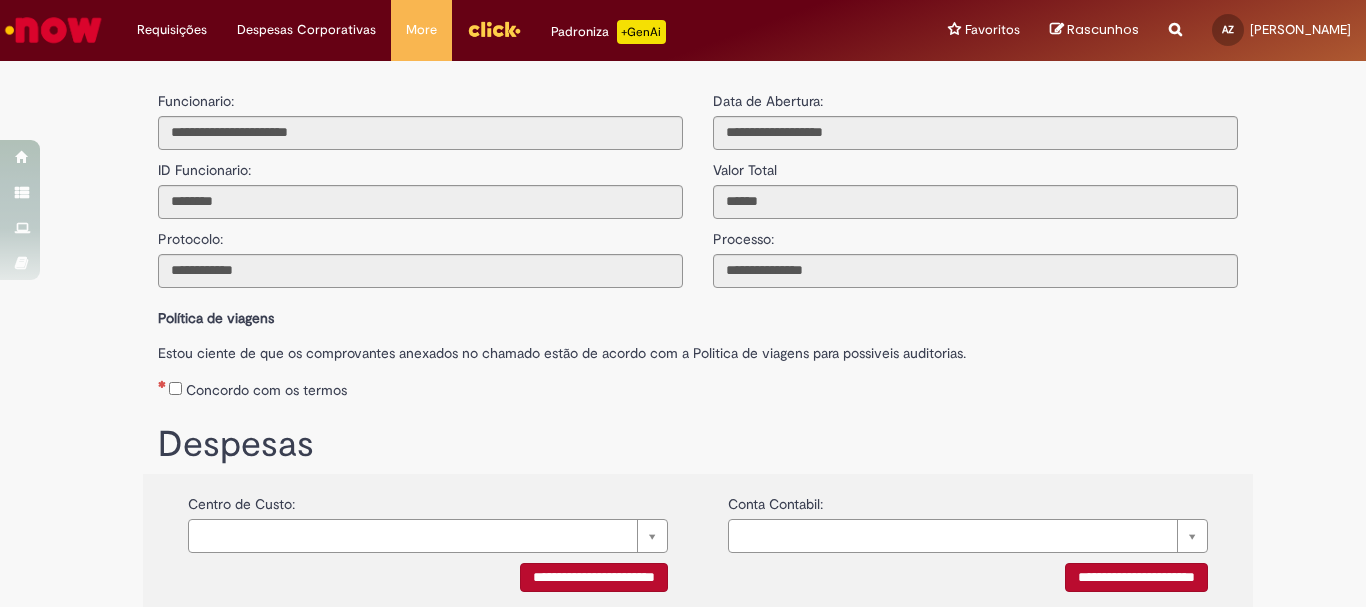 scroll, scrollTop: 0, scrollLeft: 0, axis: both 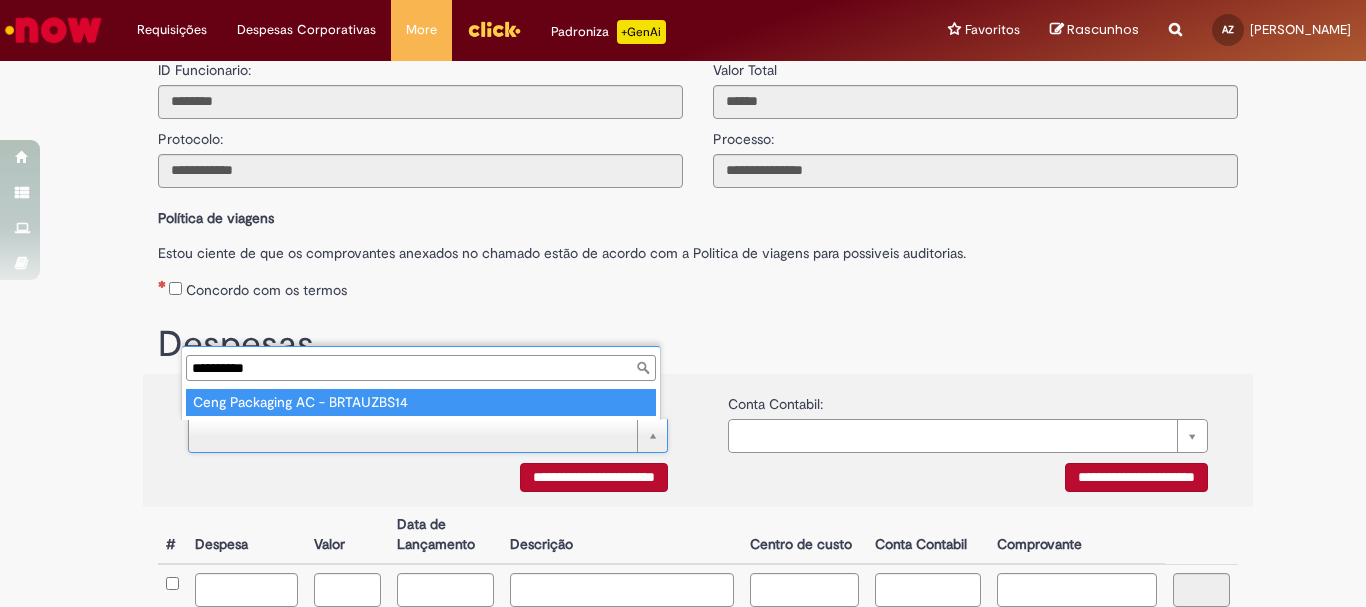 type on "**********" 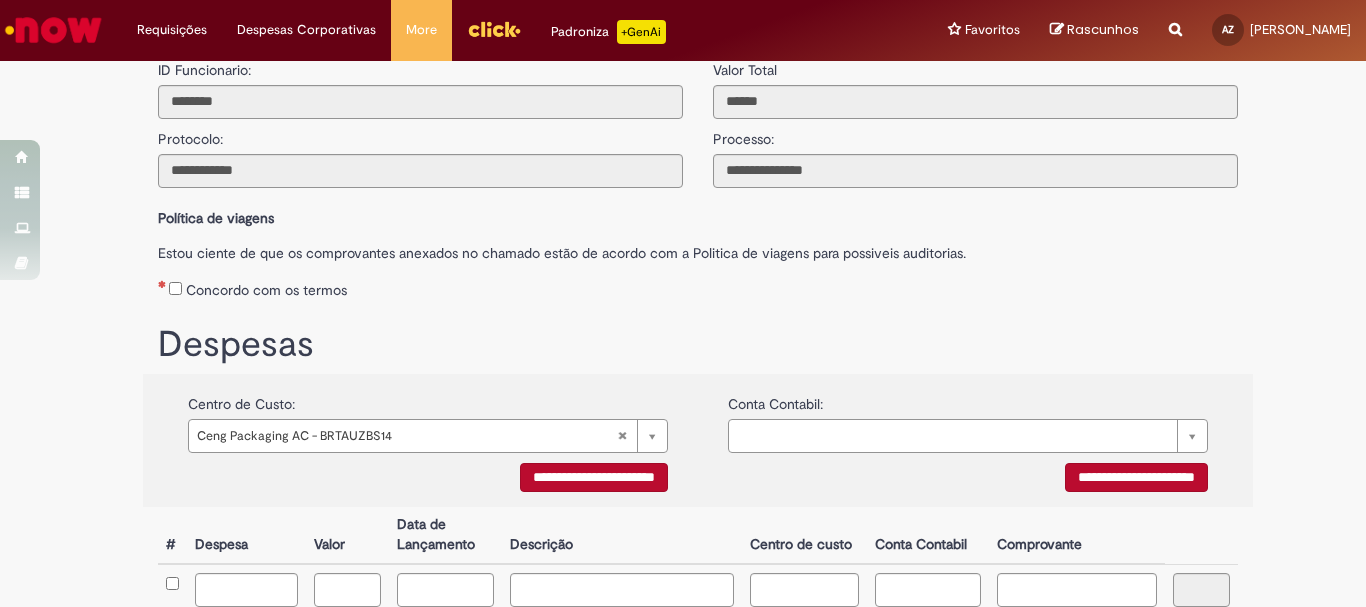 click on "**********" at bounding box center [968, 440] 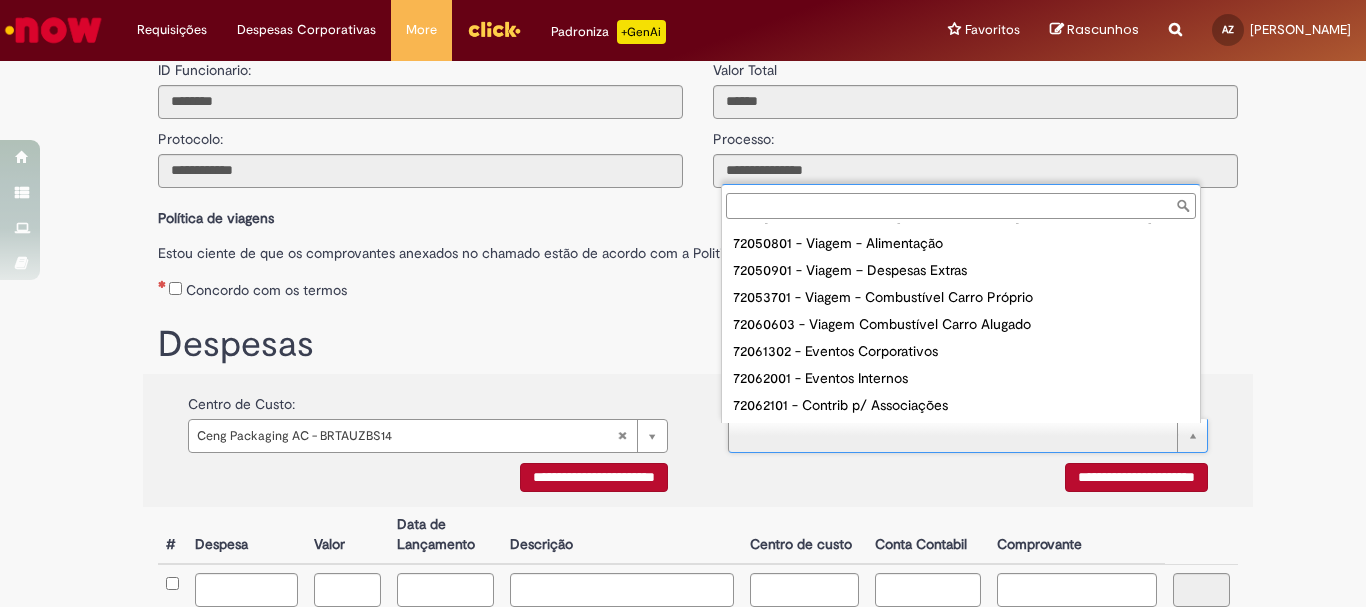 scroll, scrollTop: 700, scrollLeft: 0, axis: vertical 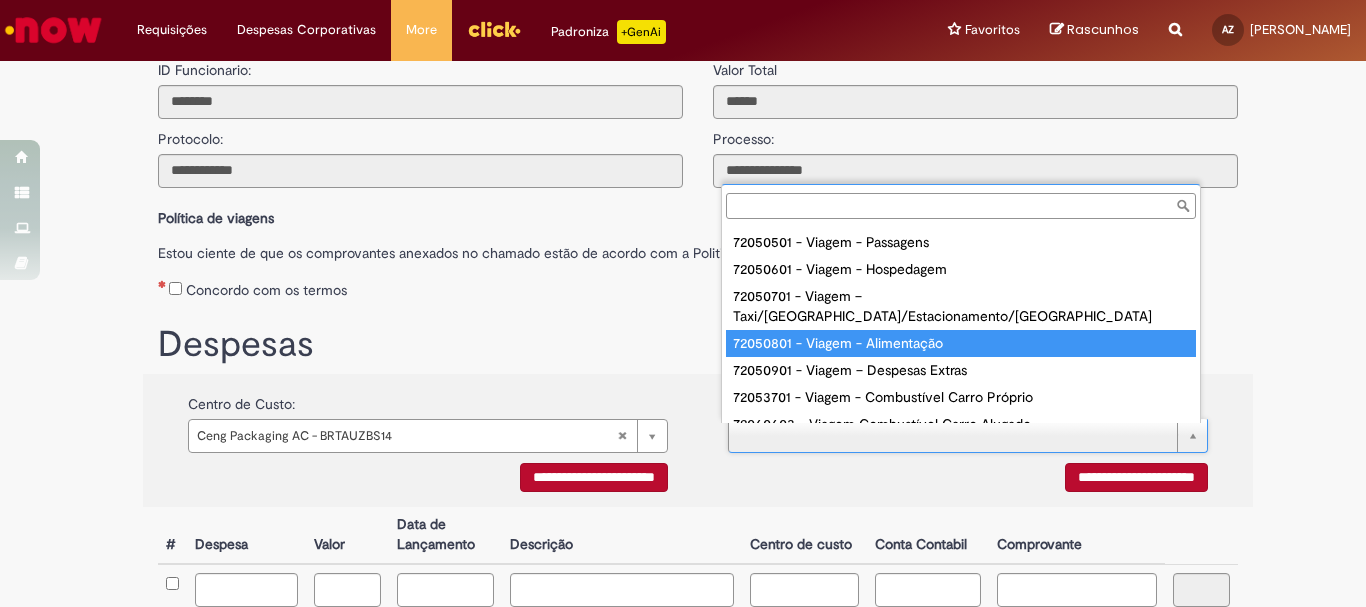 type on "**********" 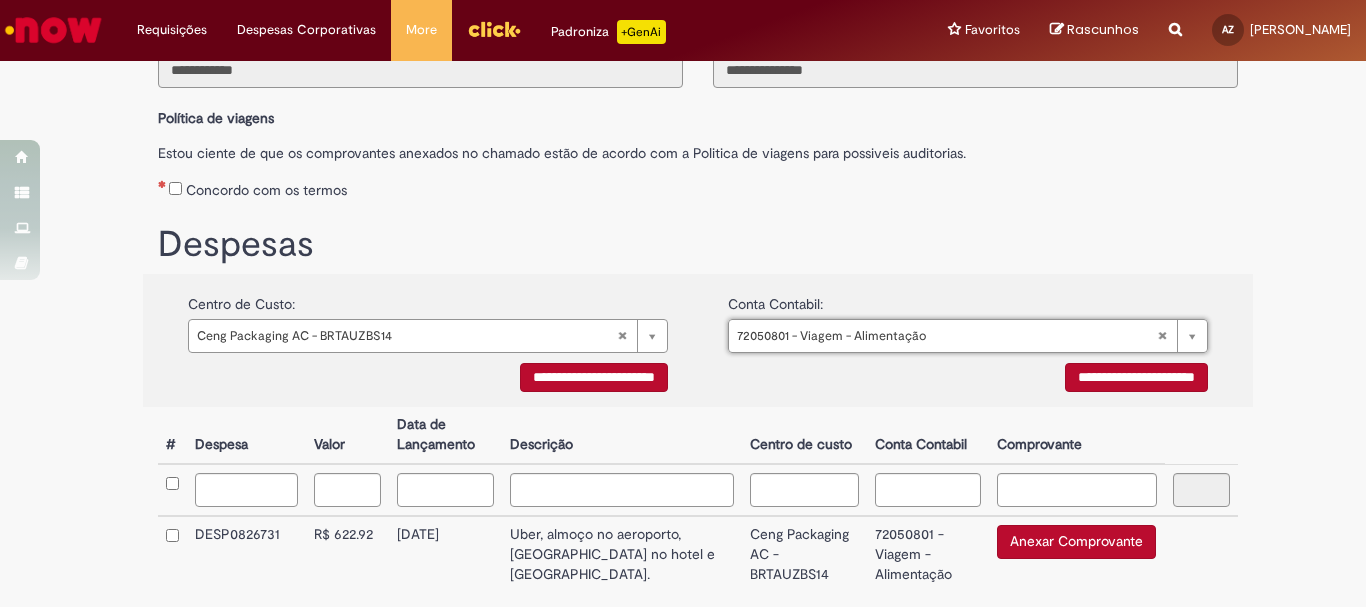 scroll, scrollTop: 373, scrollLeft: 0, axis: vertical 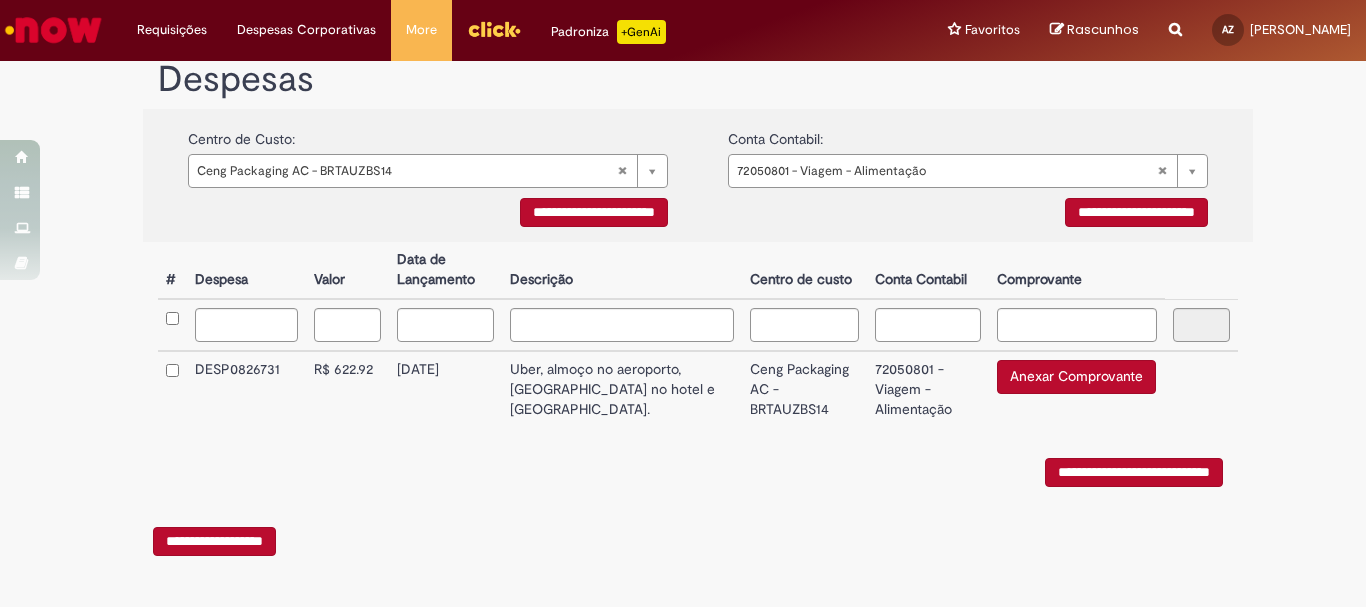 click on "Anexar Comprovante" at bounding box center [1076, 377] 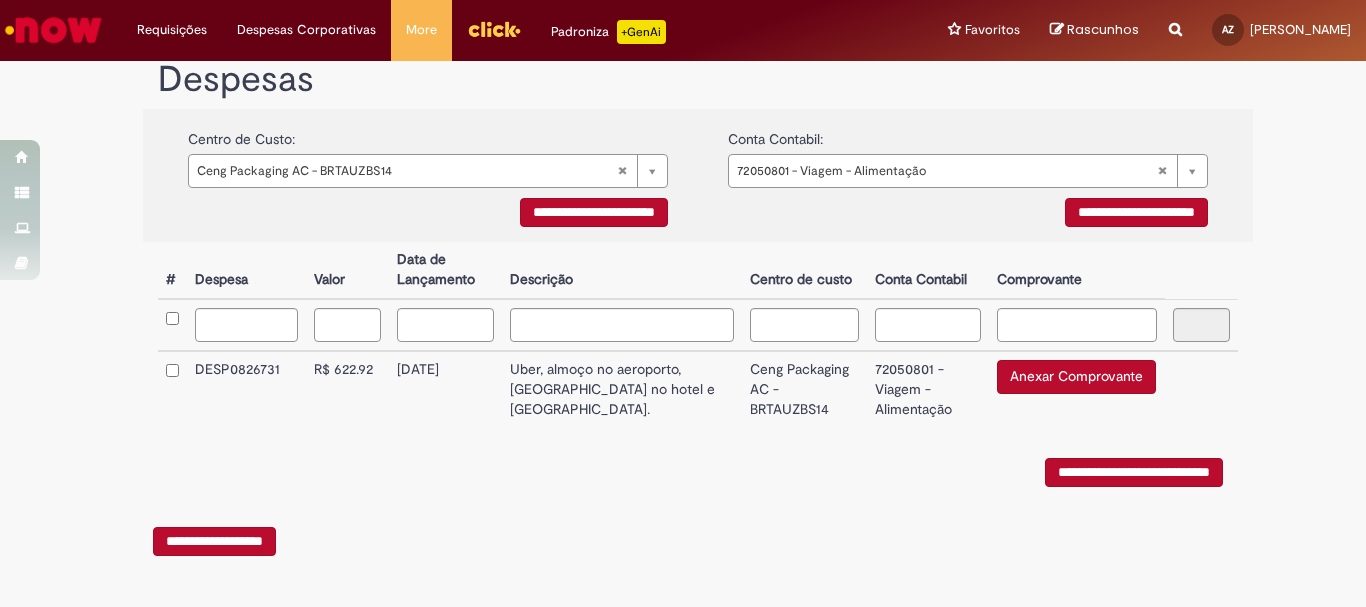 click on "Anexar Comprovante" at bounding box center (1076, 377) 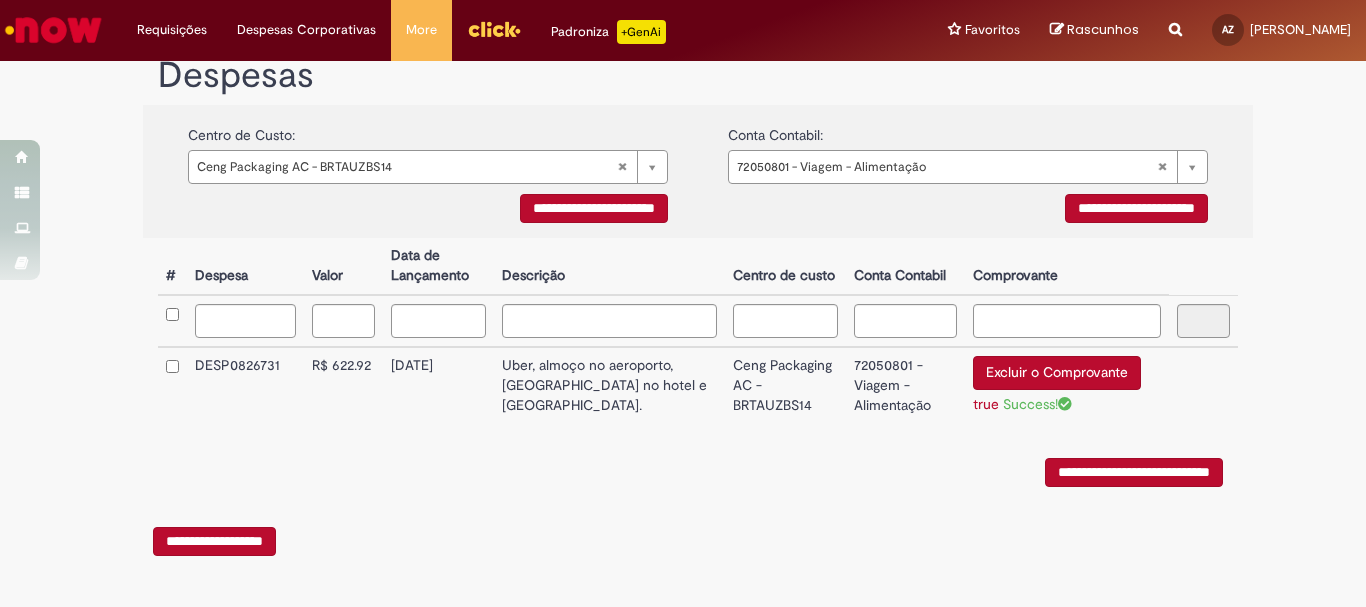 click on "Excluir o Comprovante" at bounding box center (1057, 373) 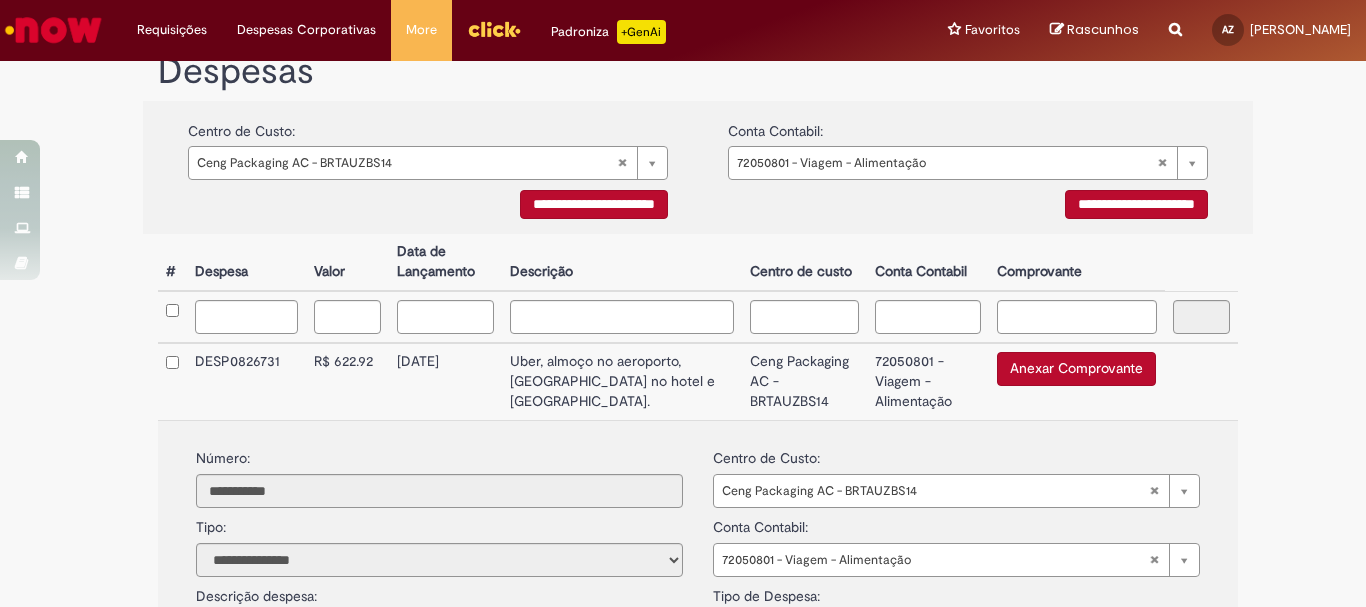 click on "Anexar Comprovante" at bounding box center (1076, 369) 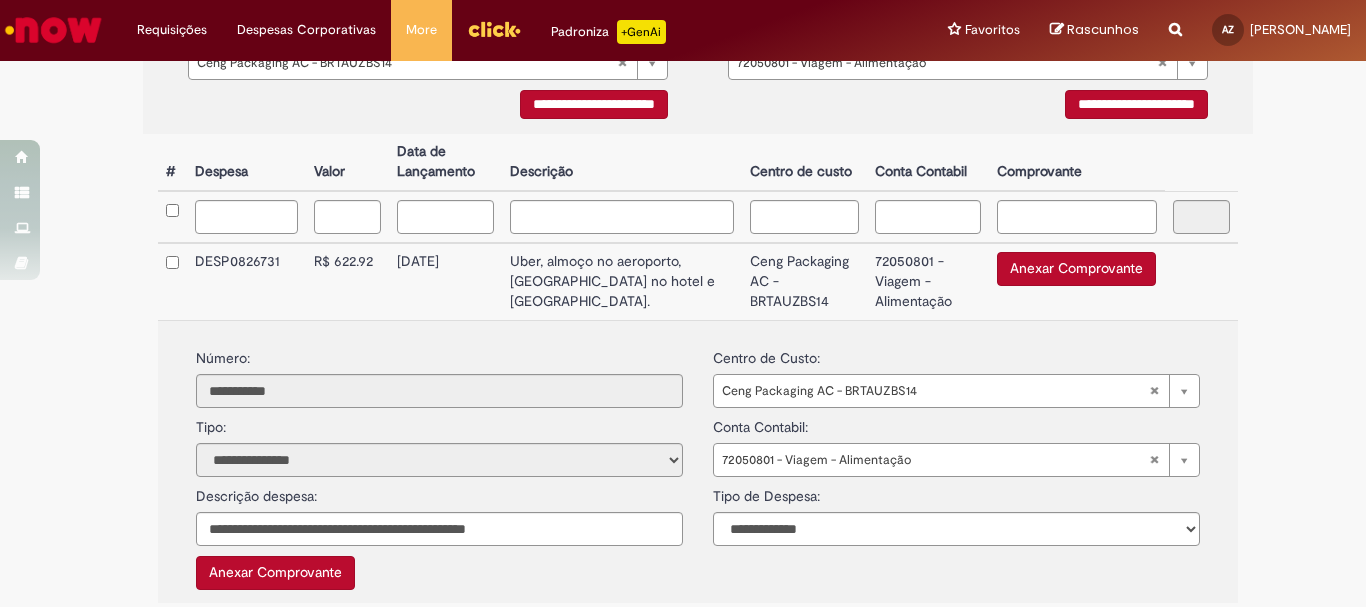 scroll, scrollTop: 573, scrollLeft: 0, axis: vertical 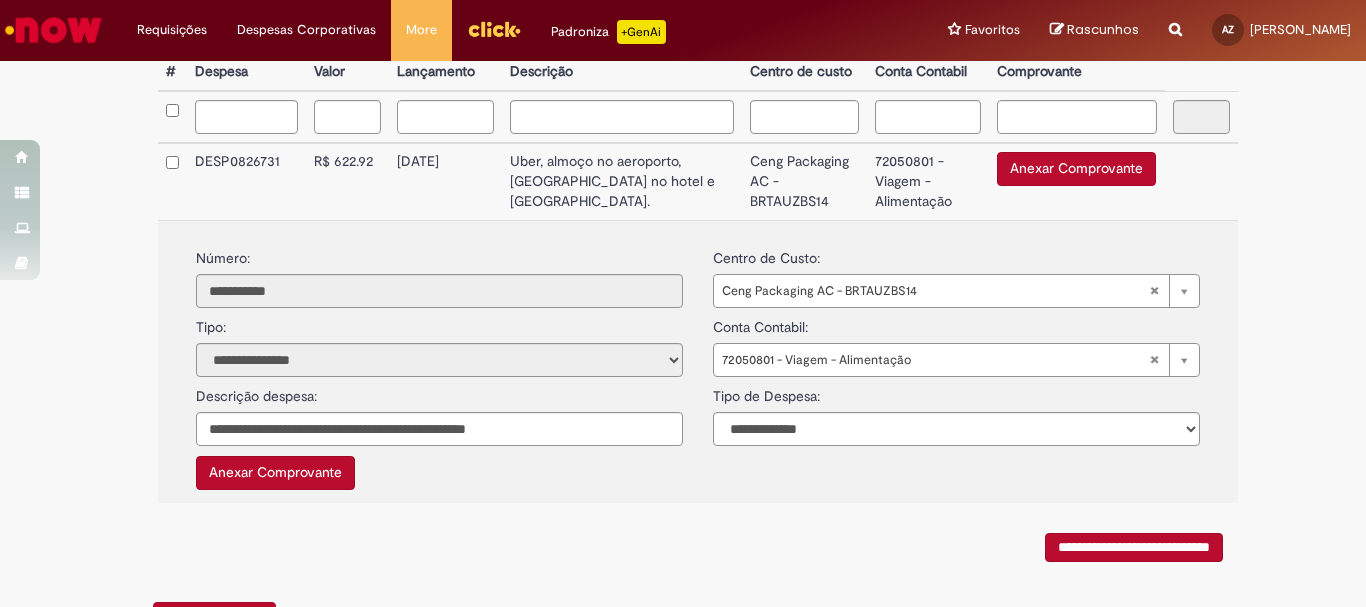 click on "Anexar Comprovante" at bounding box center (275, 473) 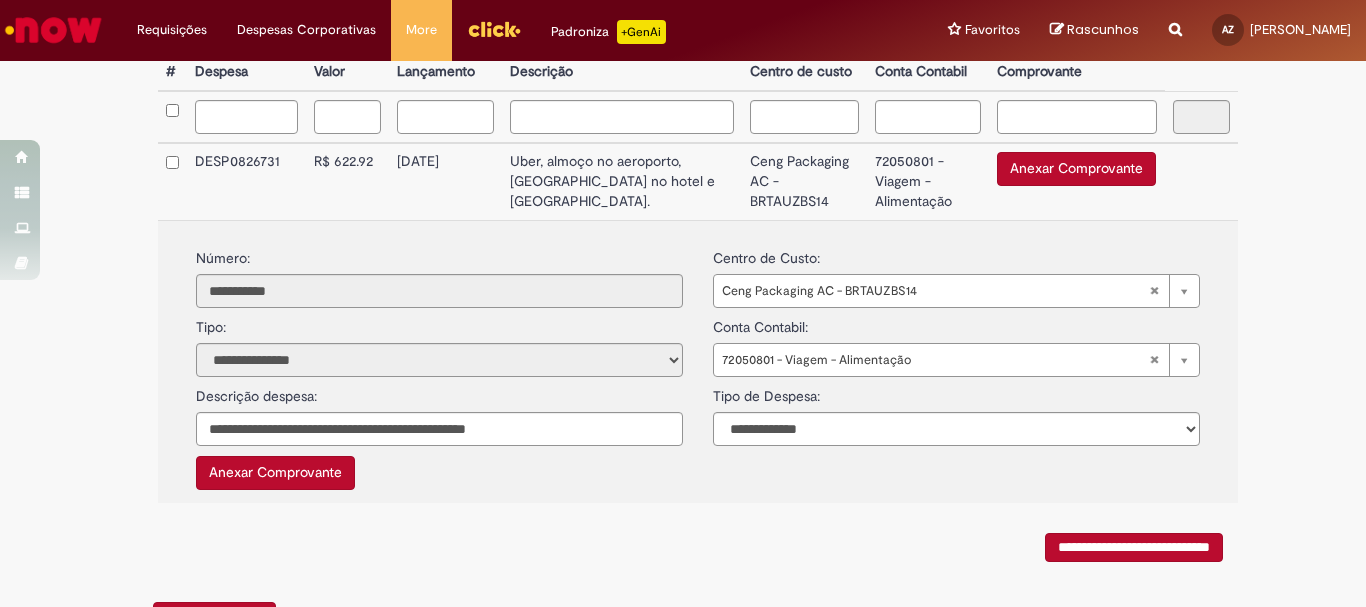 click on "Anexar Comprovante" at bounding box center (1076, 169) 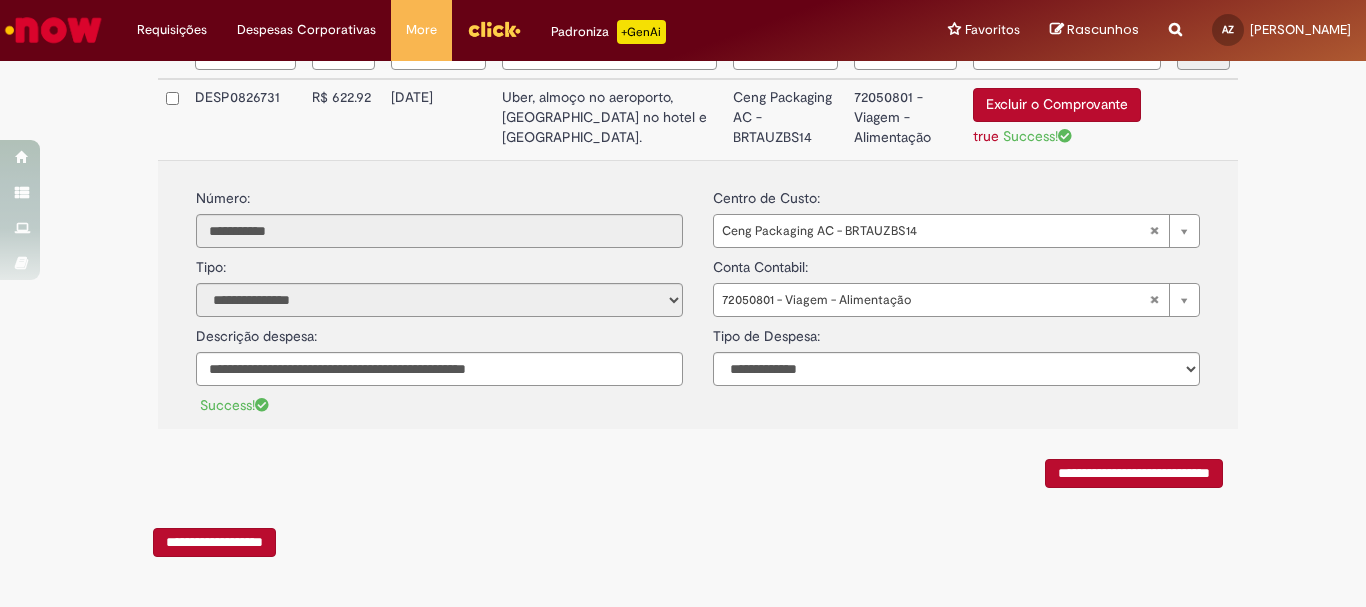 scroll, scrollTop: 546, scrollLeft: 0, axis: vertical 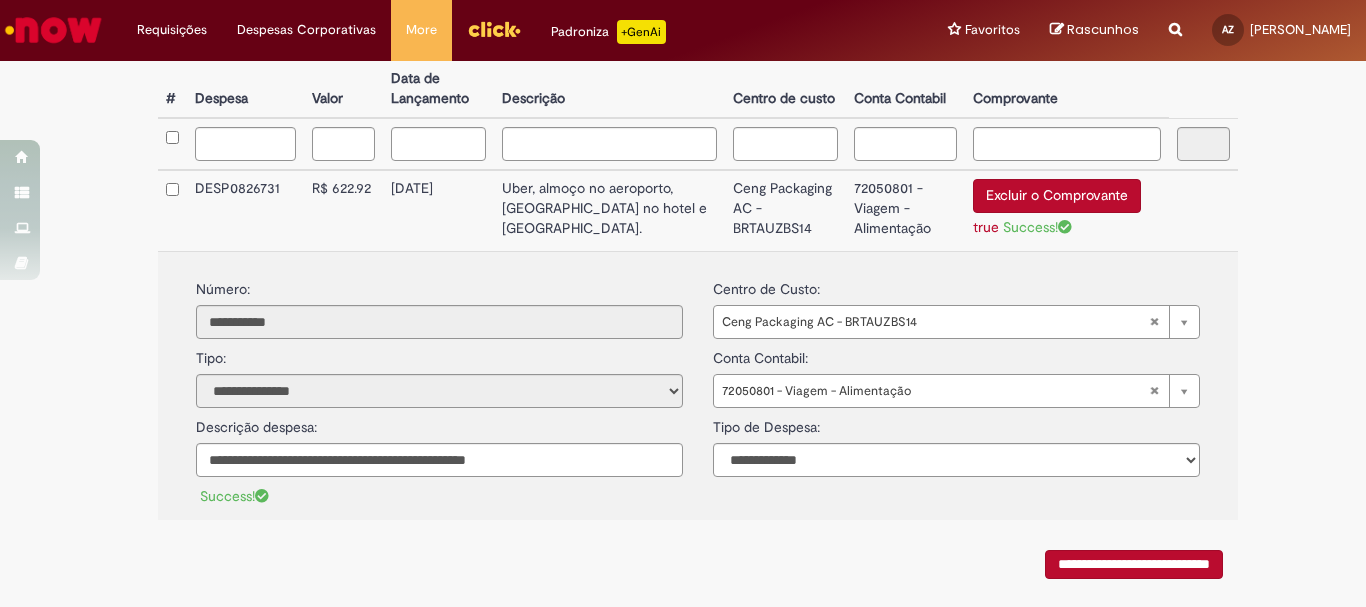 click on "Excluir o Comprovante" at bounding box center (1057, 196) 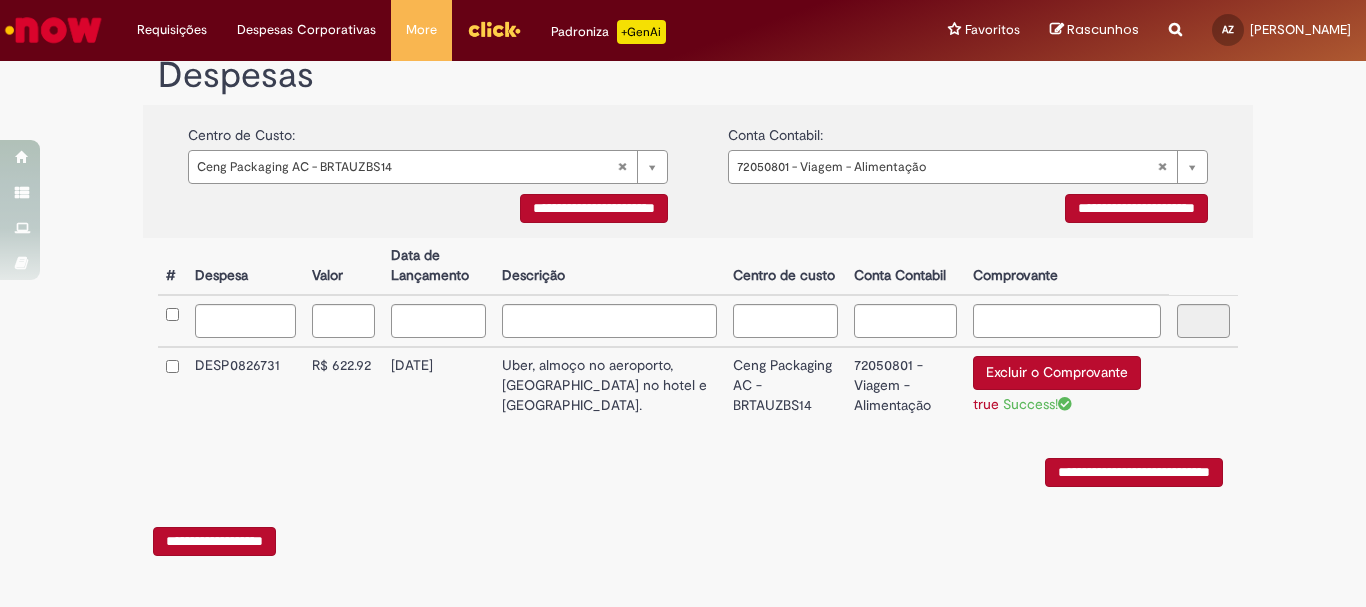 scroll, scrollTop: 374, scrollLeft: 0, axis: vertical 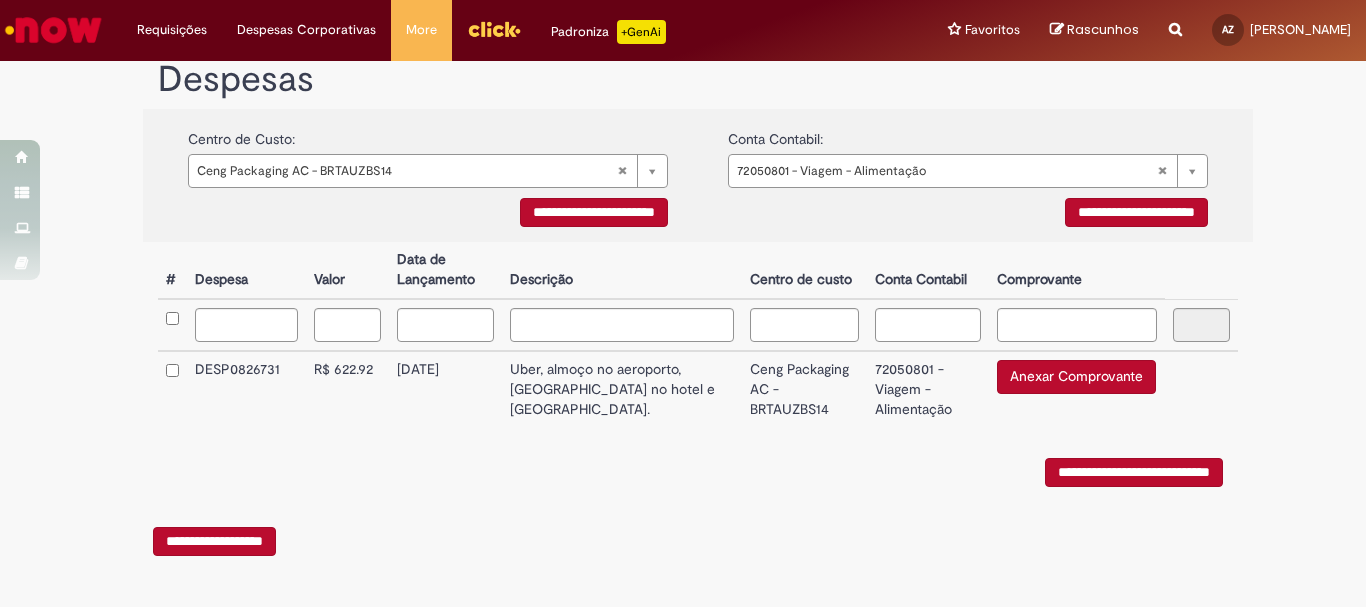 click on "Anexar Comprovante" at bounding box center [1076, 377] 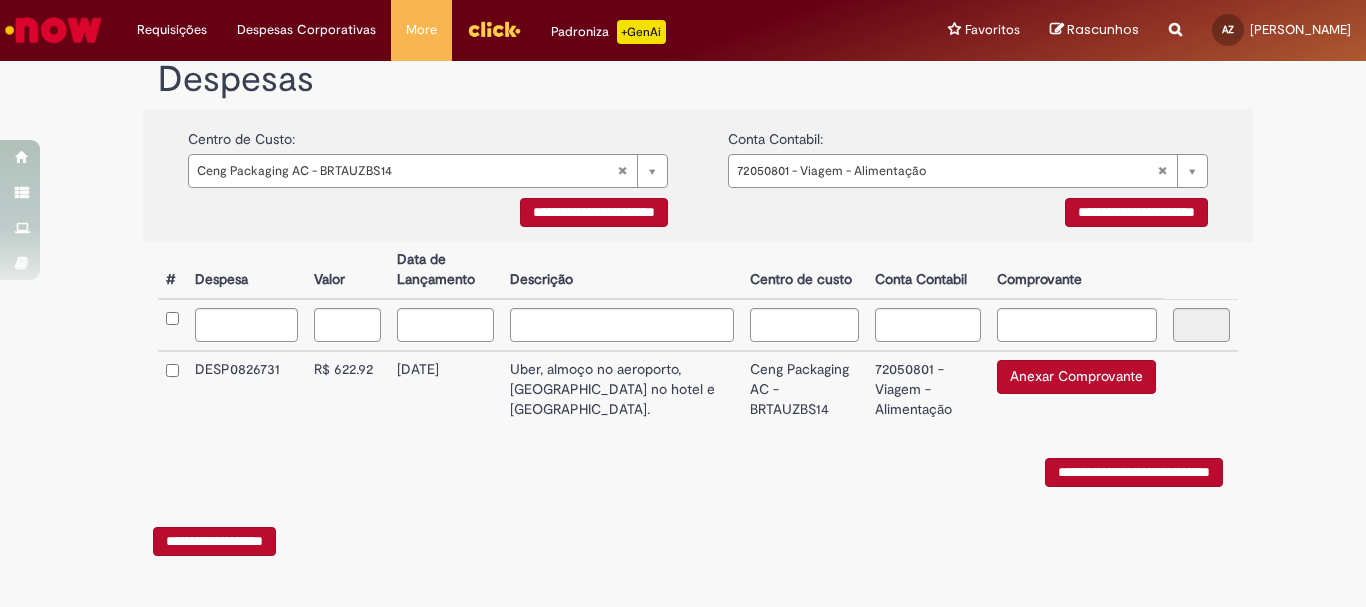 click on "Anexar Comprovante" at bounding box center [1076, 377] 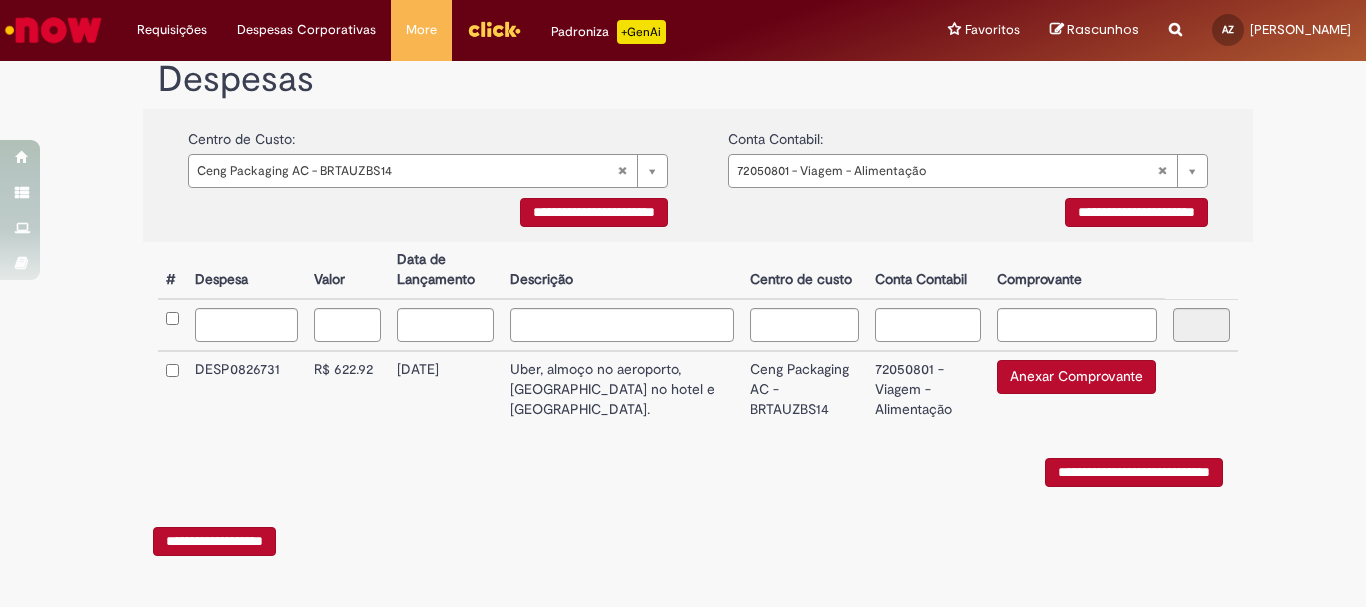 click on "Anexar Comprovante" at bounding box center (1076, 377) 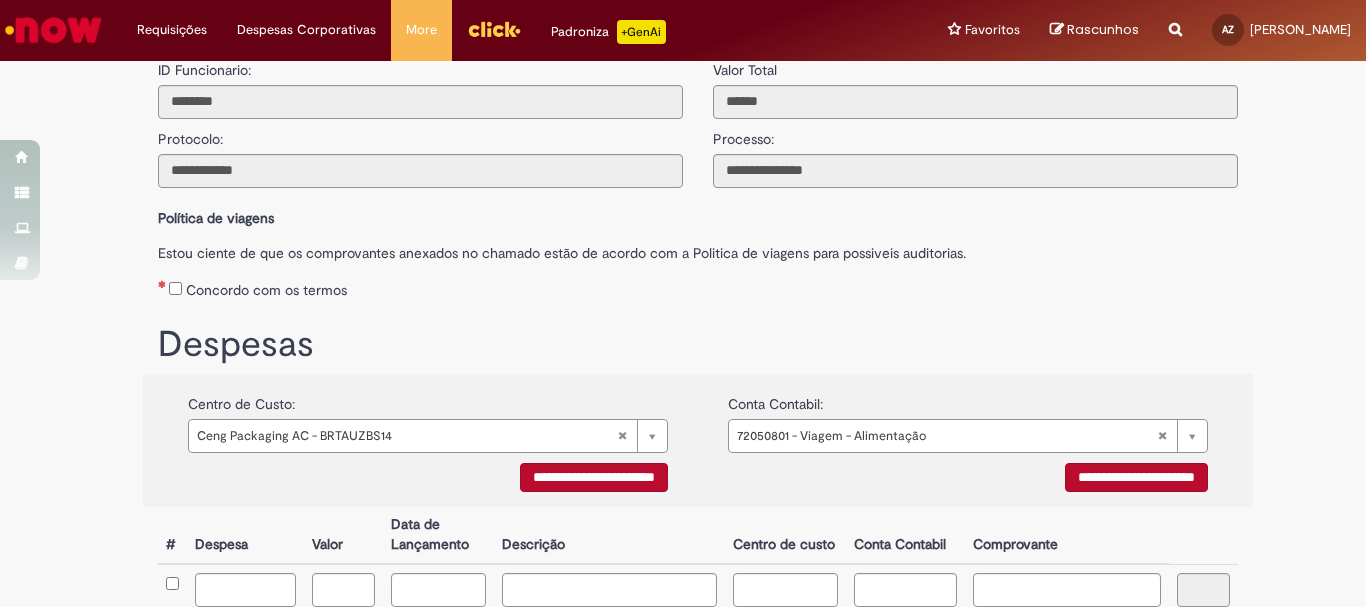 scroll, scrollTop: 0, scrollLeft: 0, axis: both 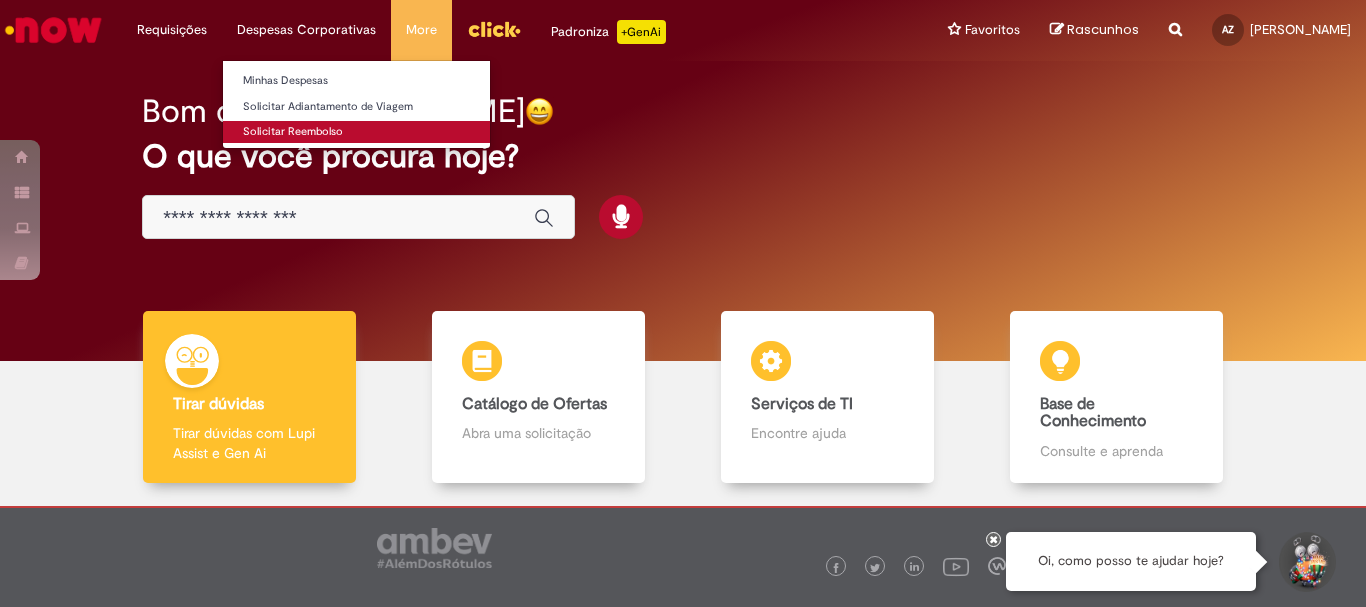 click on "Solicitar Reembolso" at bounding box center (356, 132) 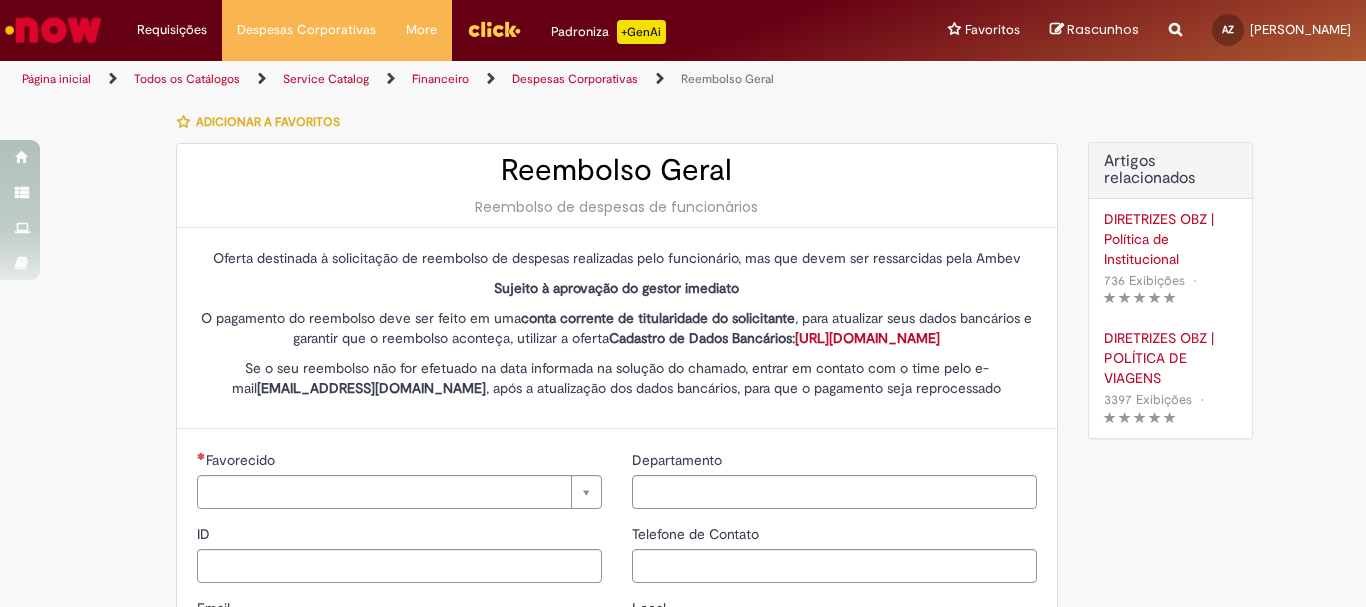 type on "********" 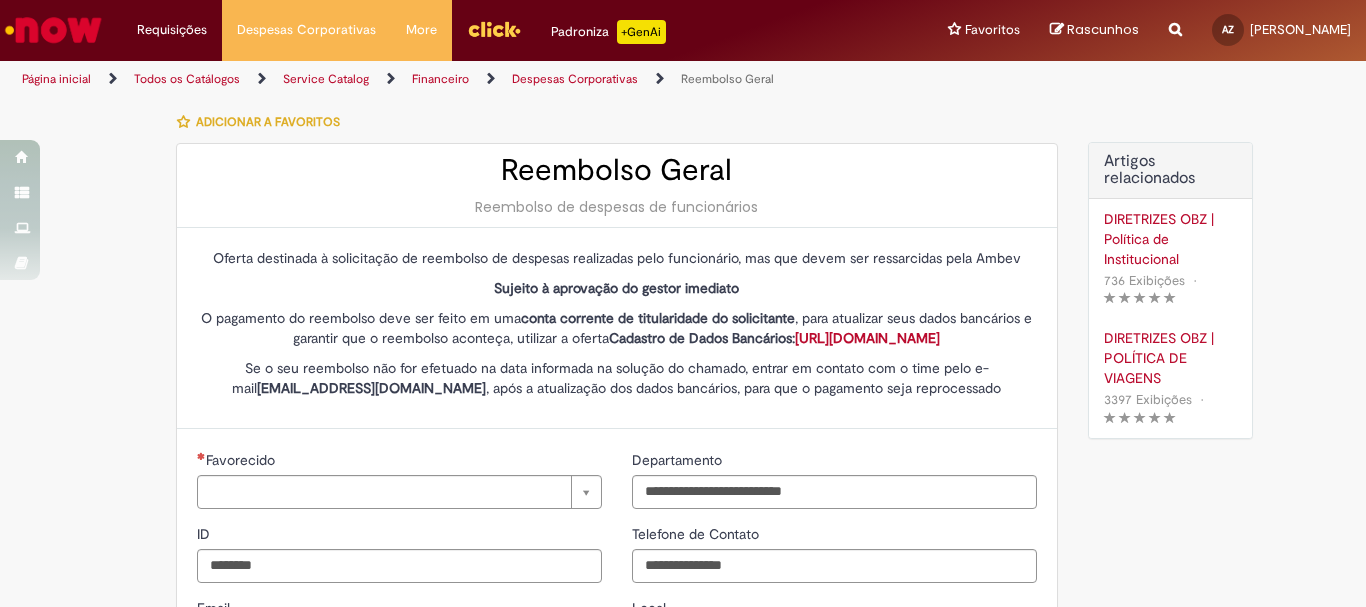 type on "**********" 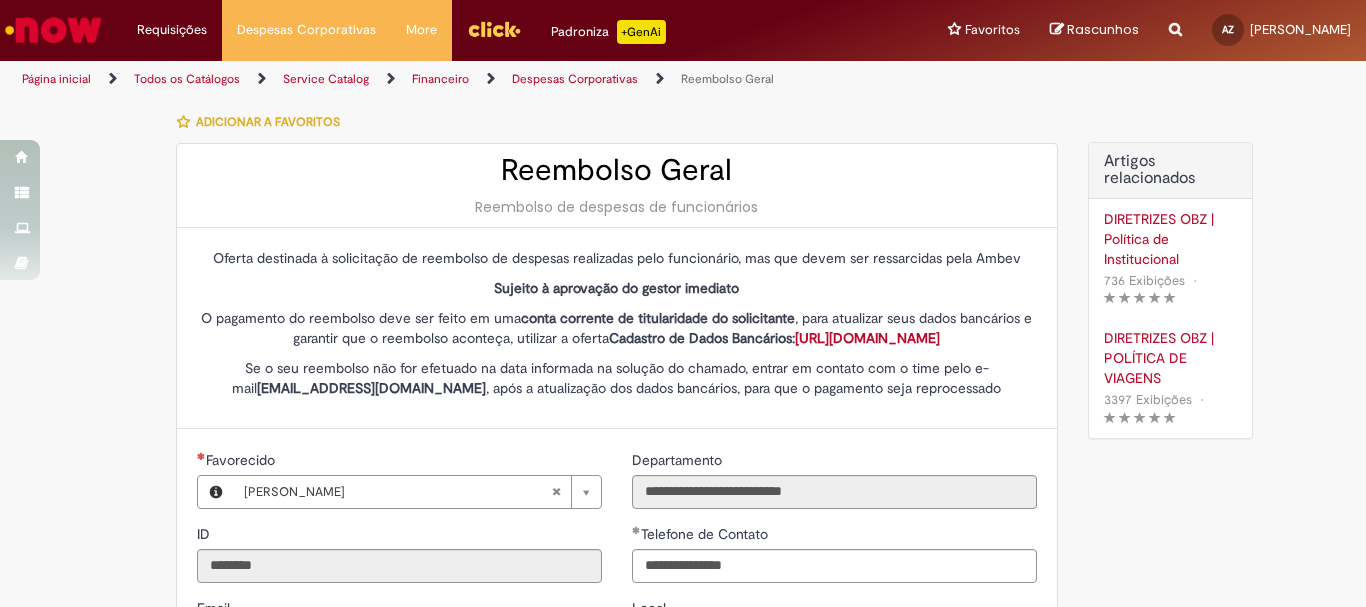 type on "**********" 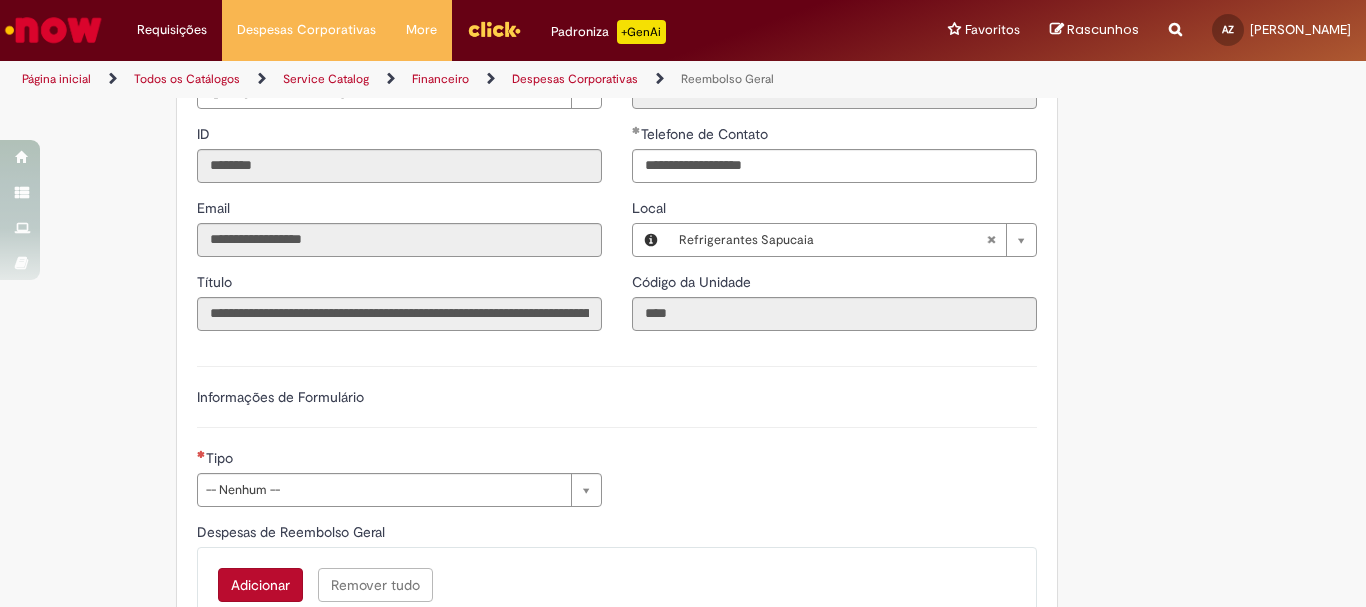 scroll, scrollTop: 500, scrollLeft: 0, axis: vertical 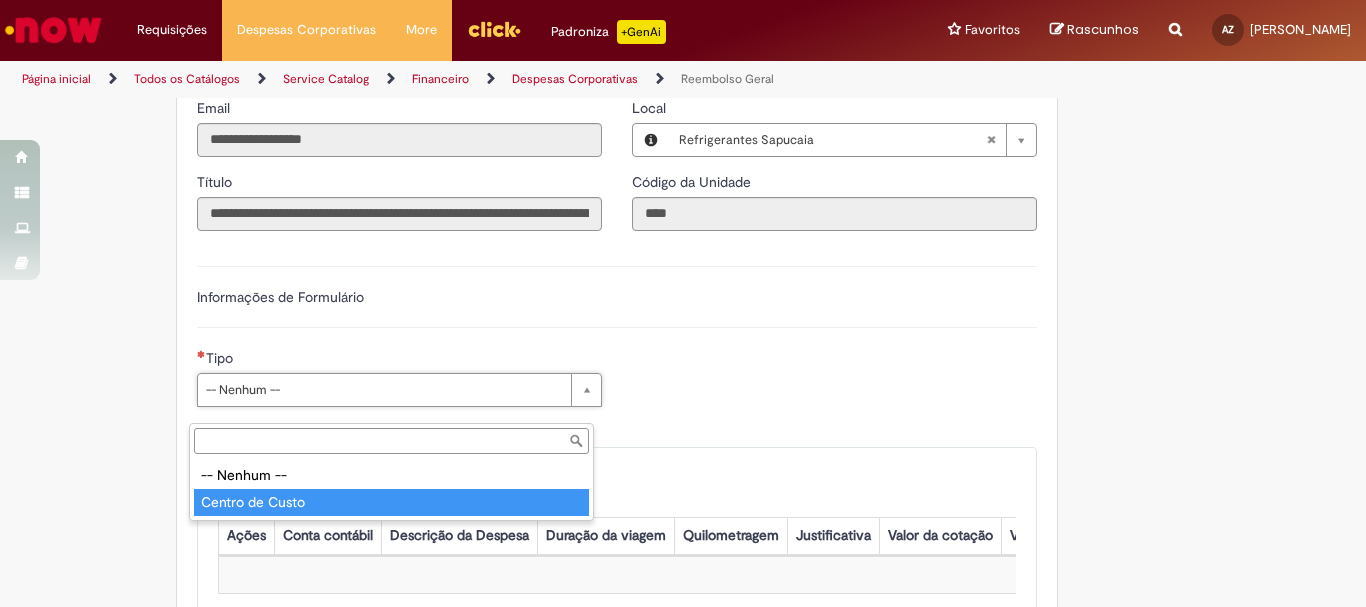 type on "**********" 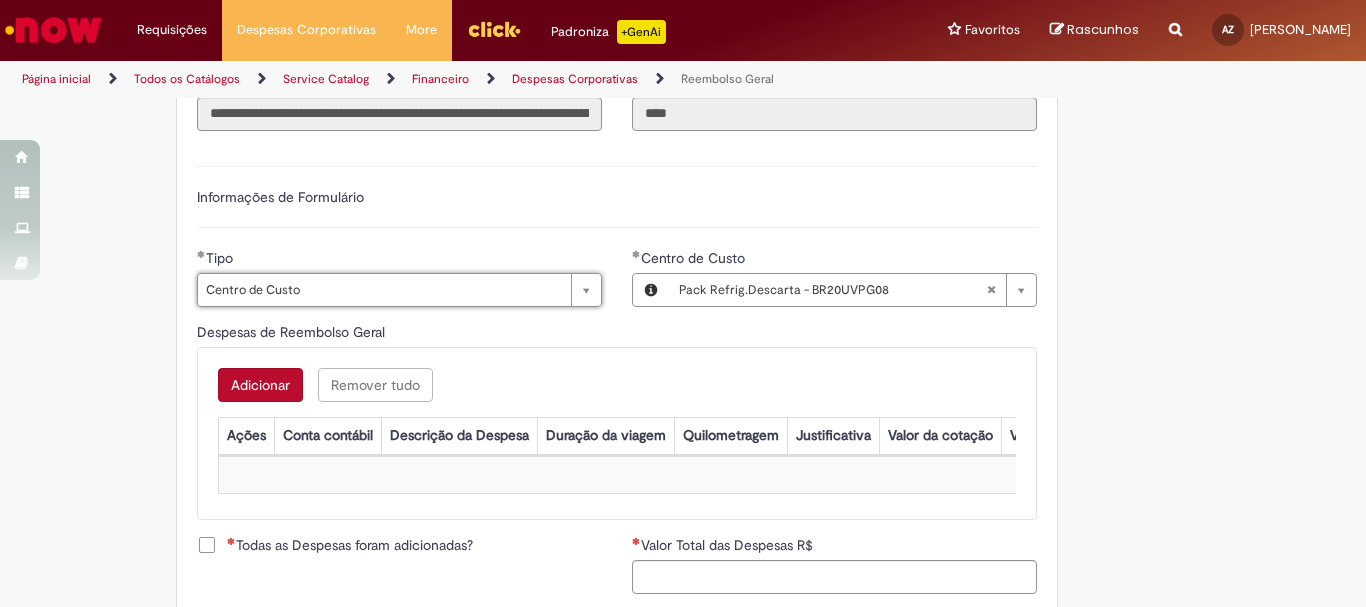 scroll, scrollTop: 700, scrollLeft: 0, axis: vertical 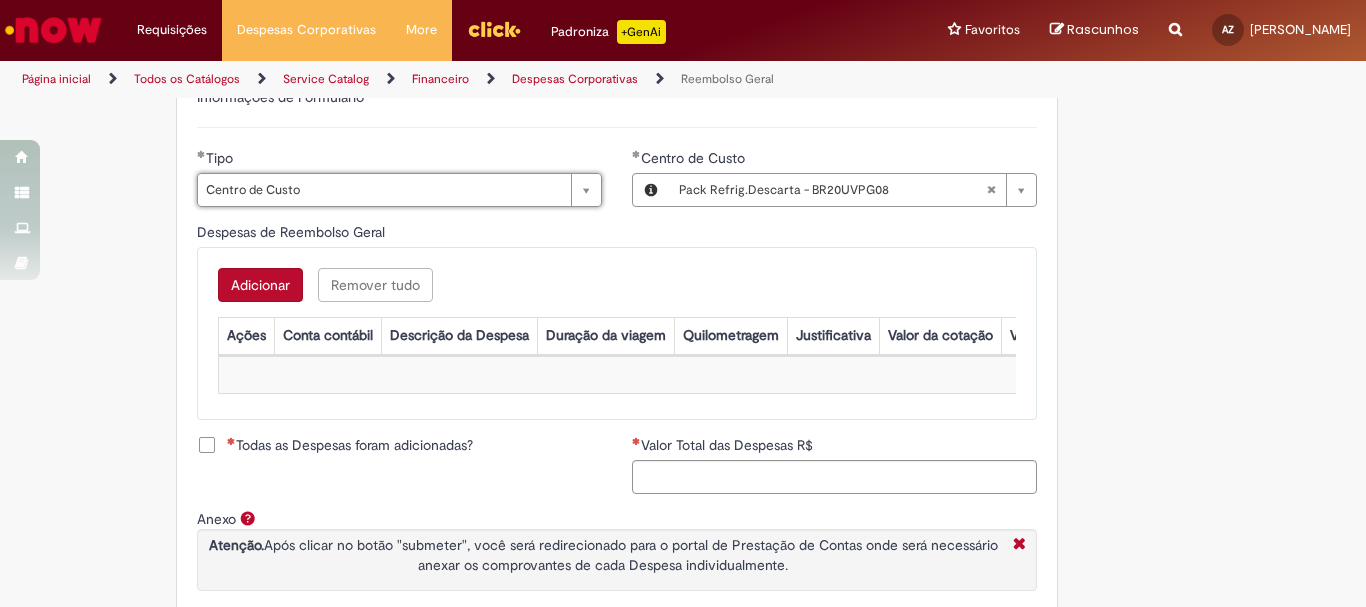 click on "Adicionar" at bounding box center [260, 285] 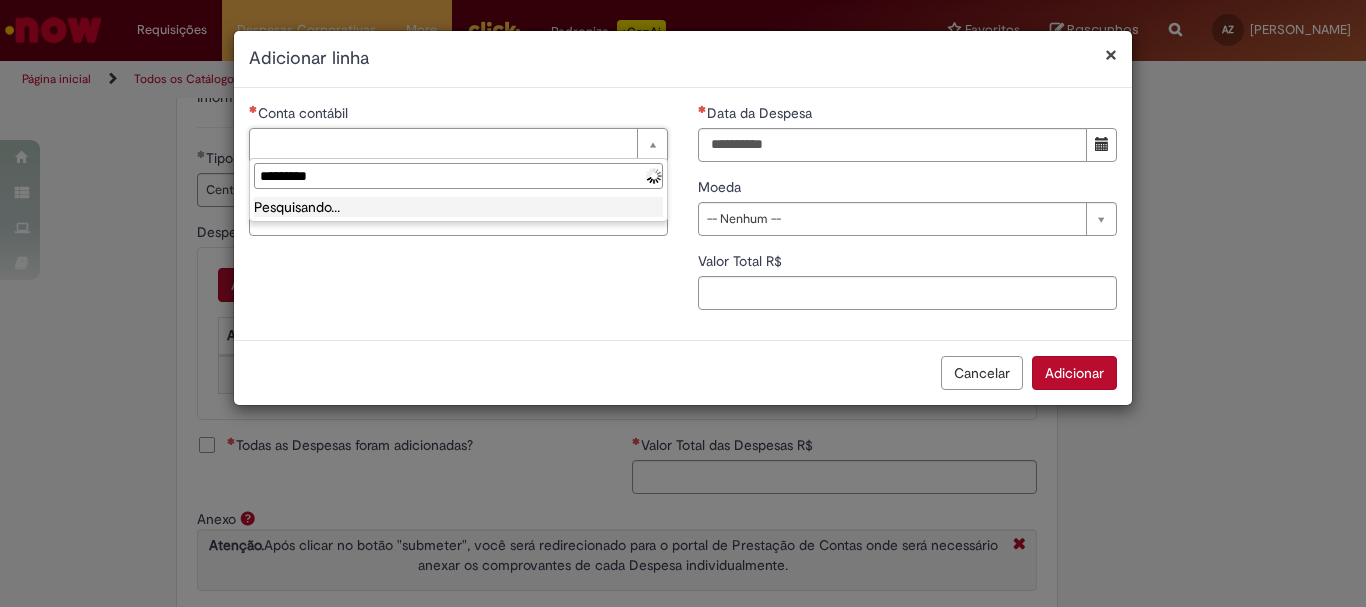 type on "**********" 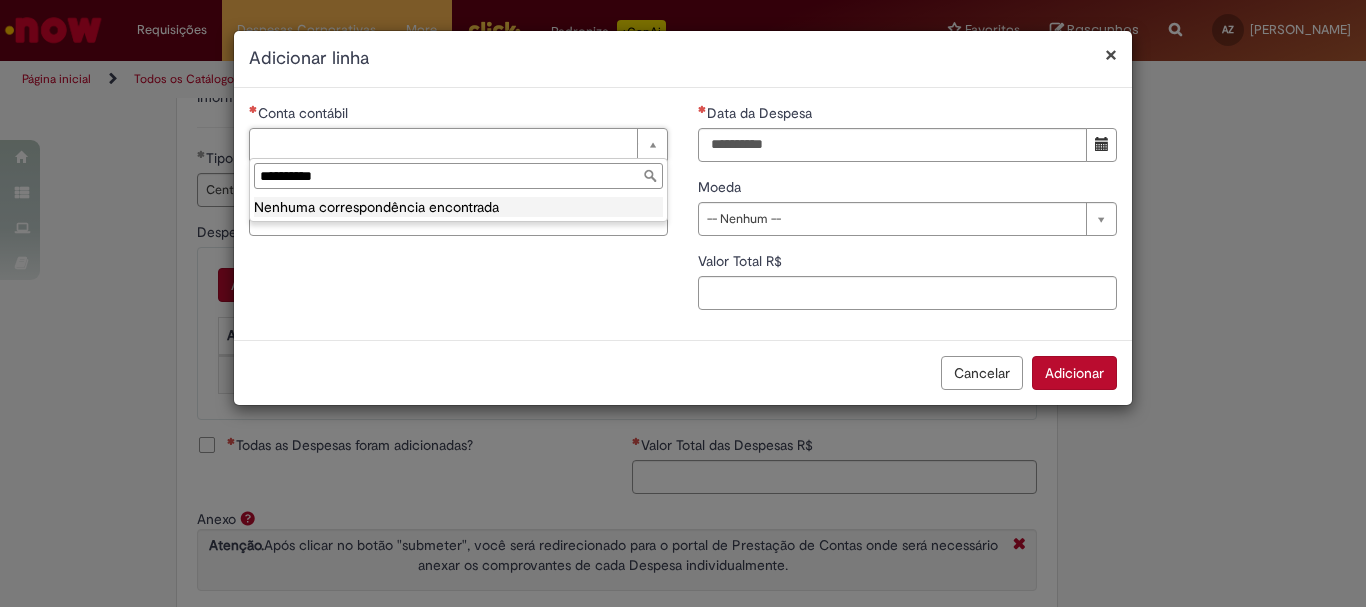 type 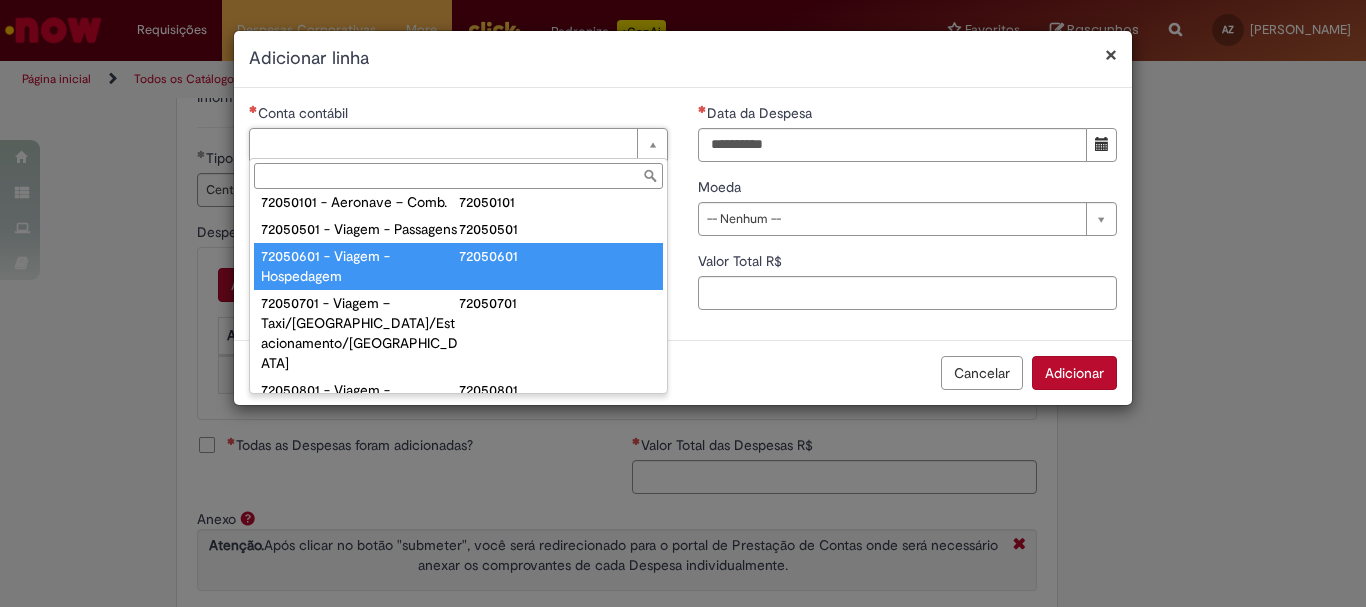 scroll, scrollTop: 1203, scrollLeft: 0, axis: vertical 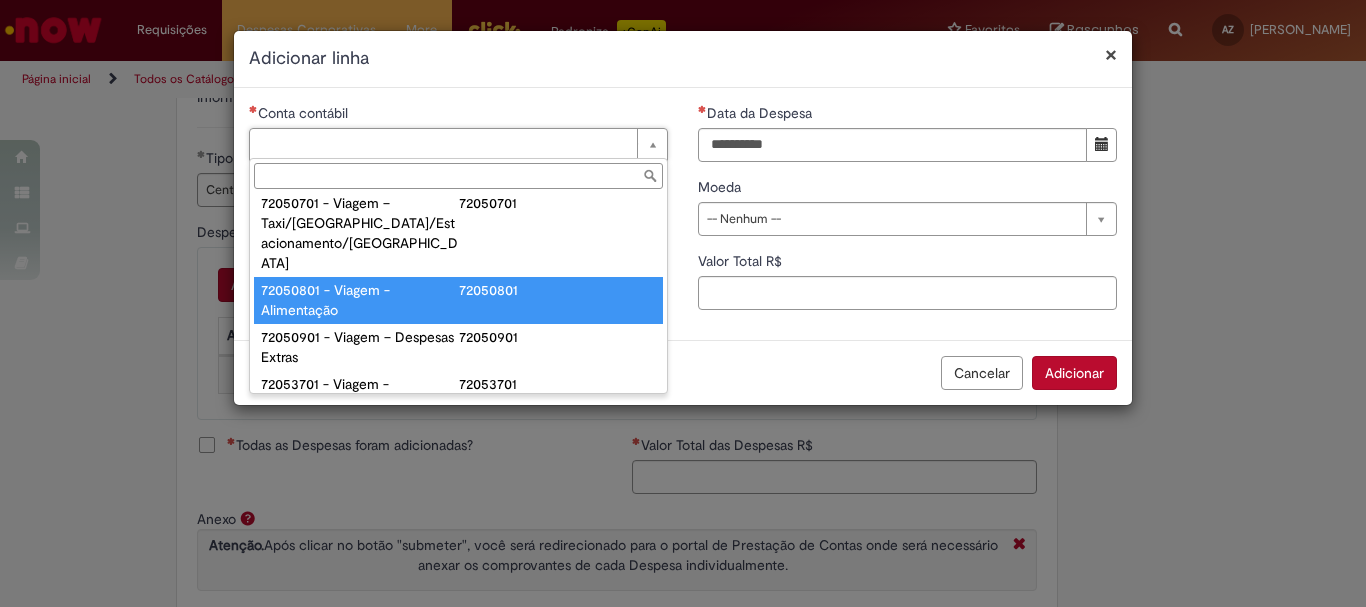type on "**********" 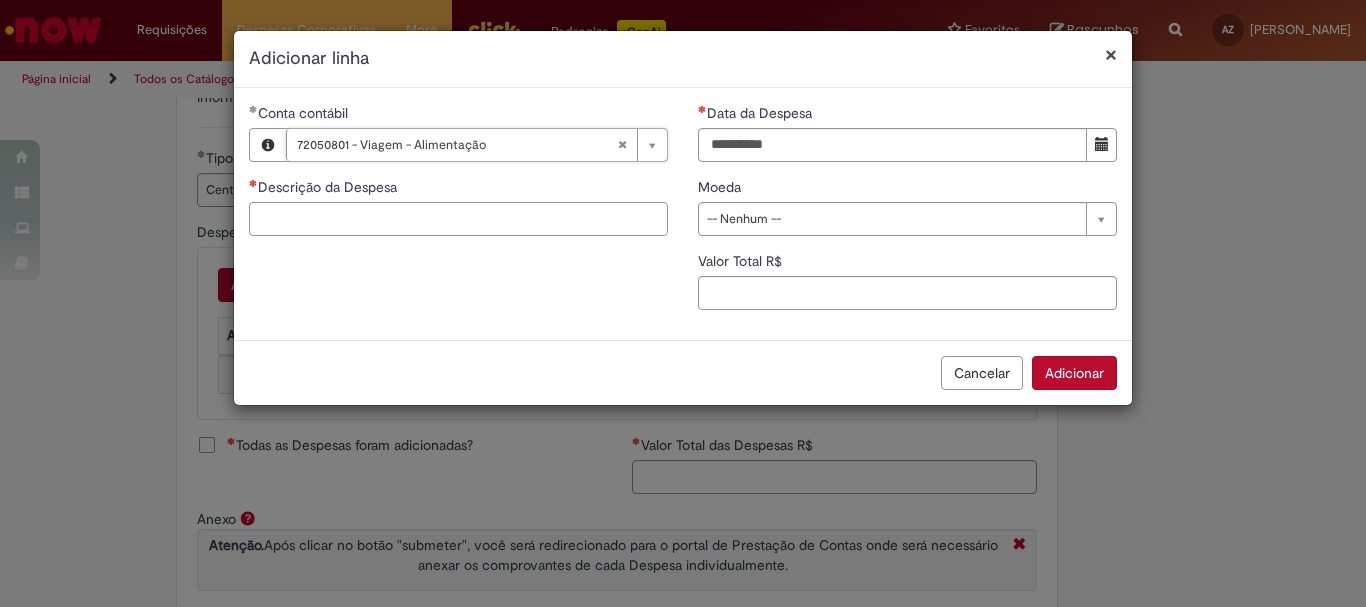 click on "Descrição da Despesa" at bounding box center (458, 219) 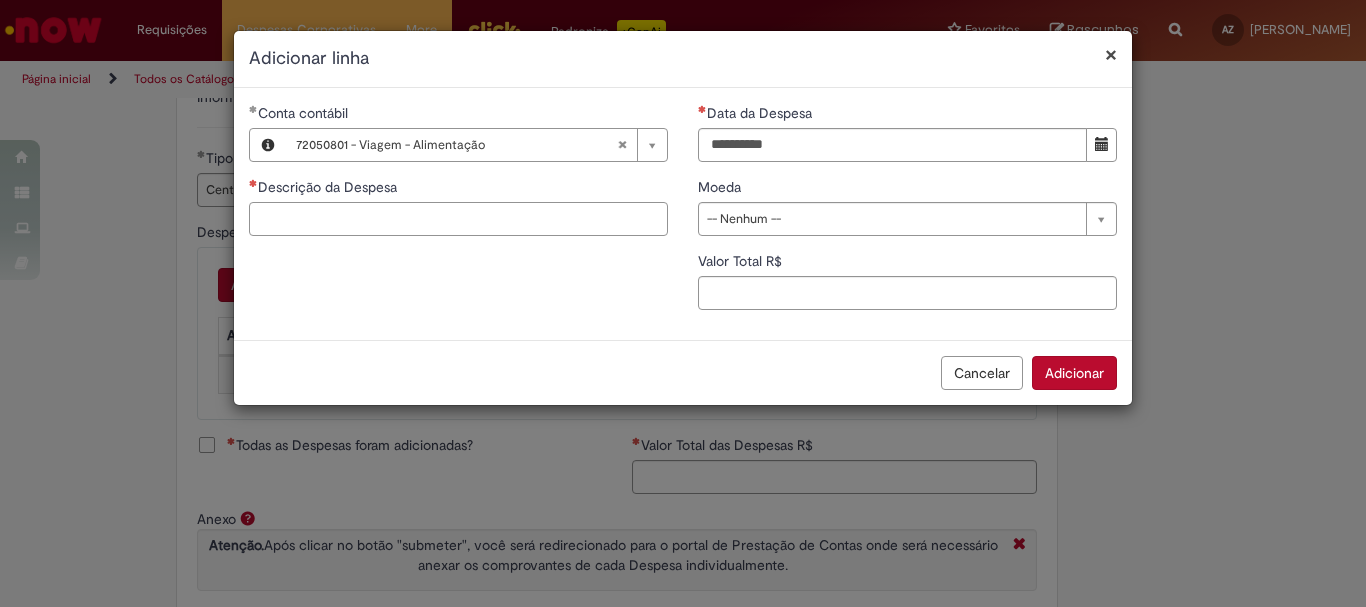 type on "*" 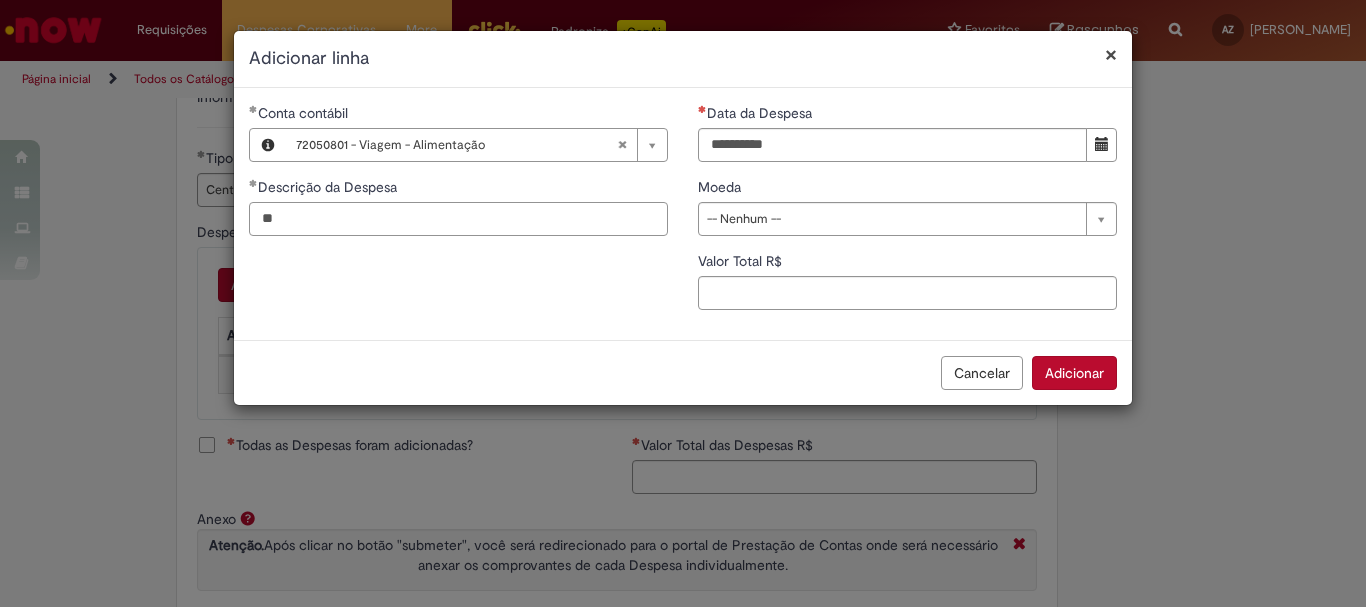 type on "*" 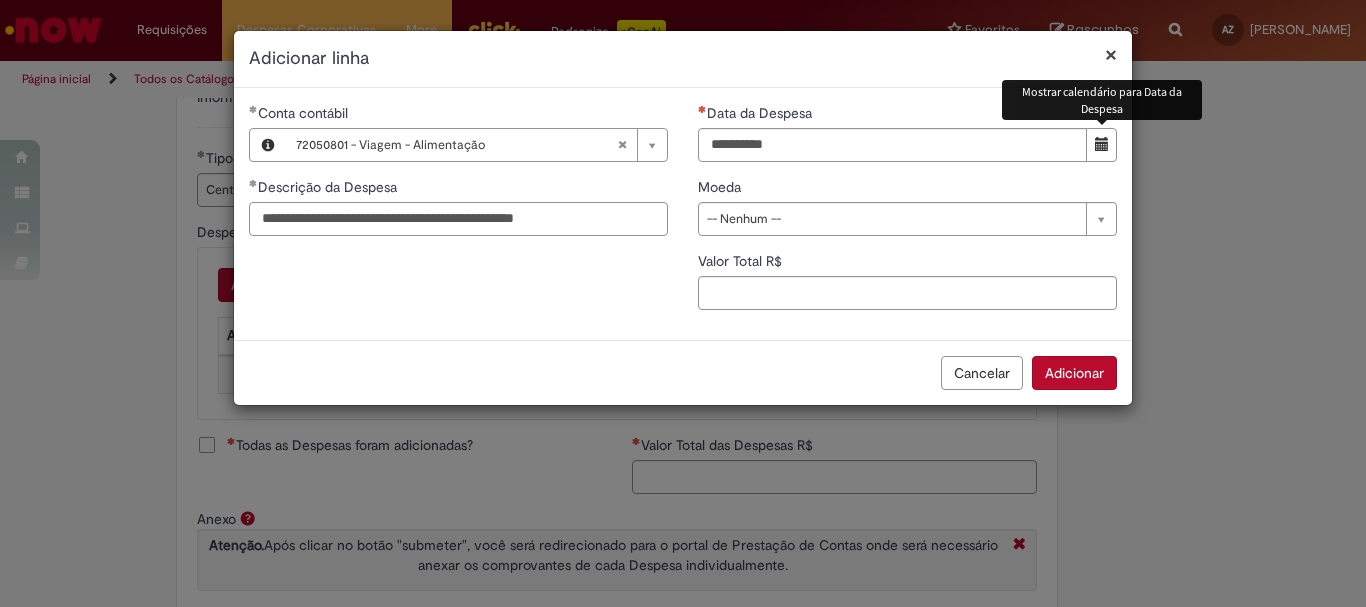 type on "**********" 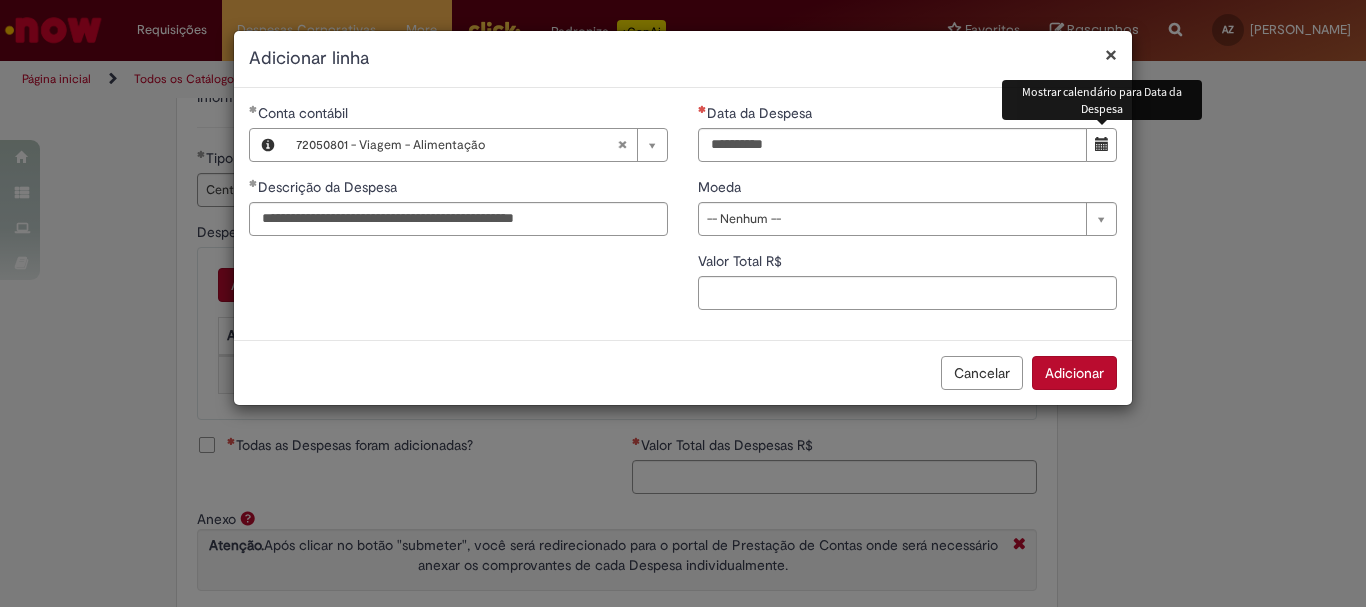 click at bounding box center (1102, 144) 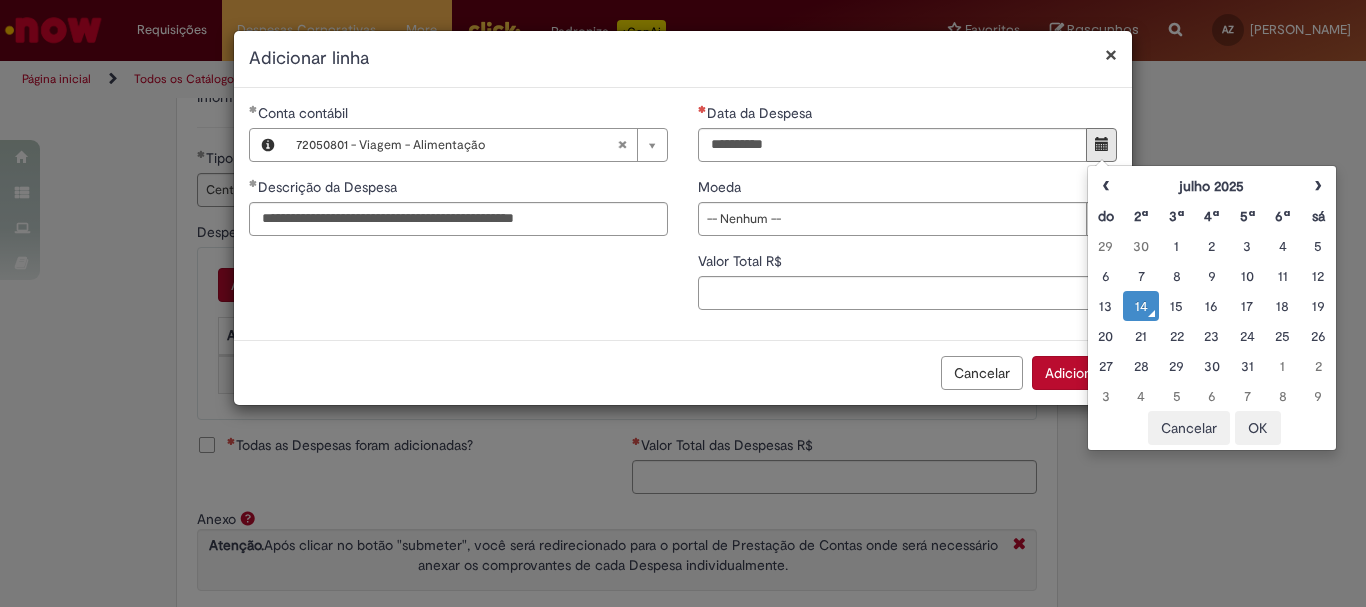 click on "14" at bounding box center (1140, 306) 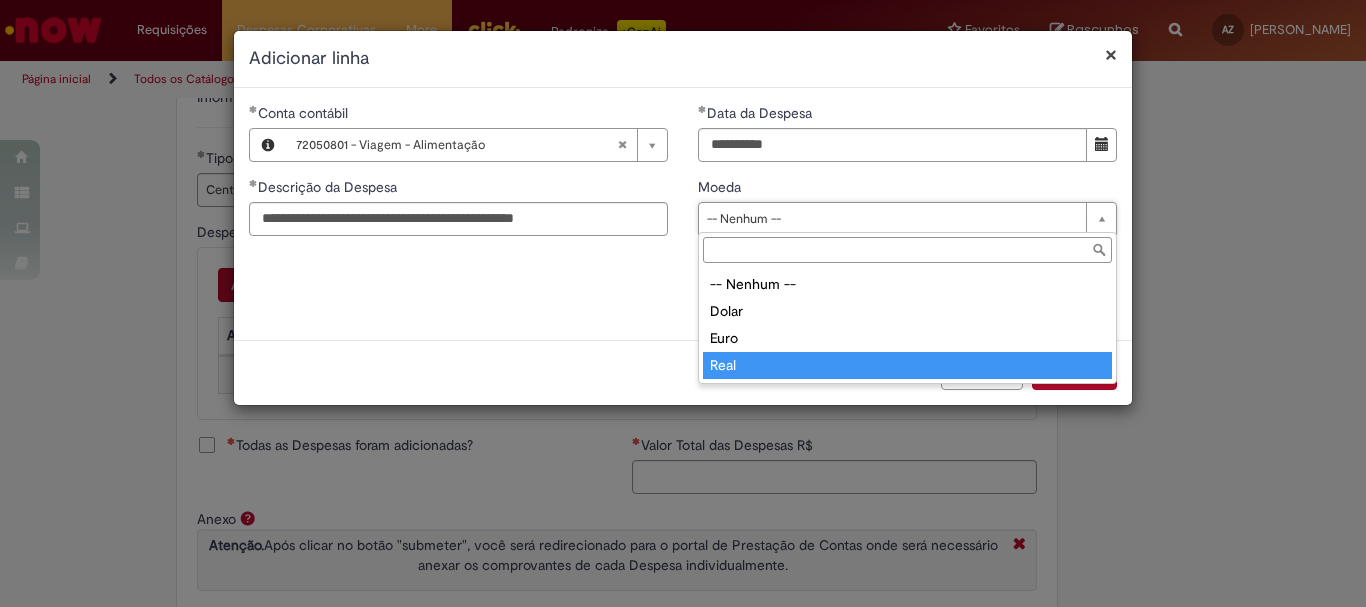 drag, startPoint x: 751, startPoint y: 369, endPoint x: 683, endPoint y: 340, distance: 73.92564 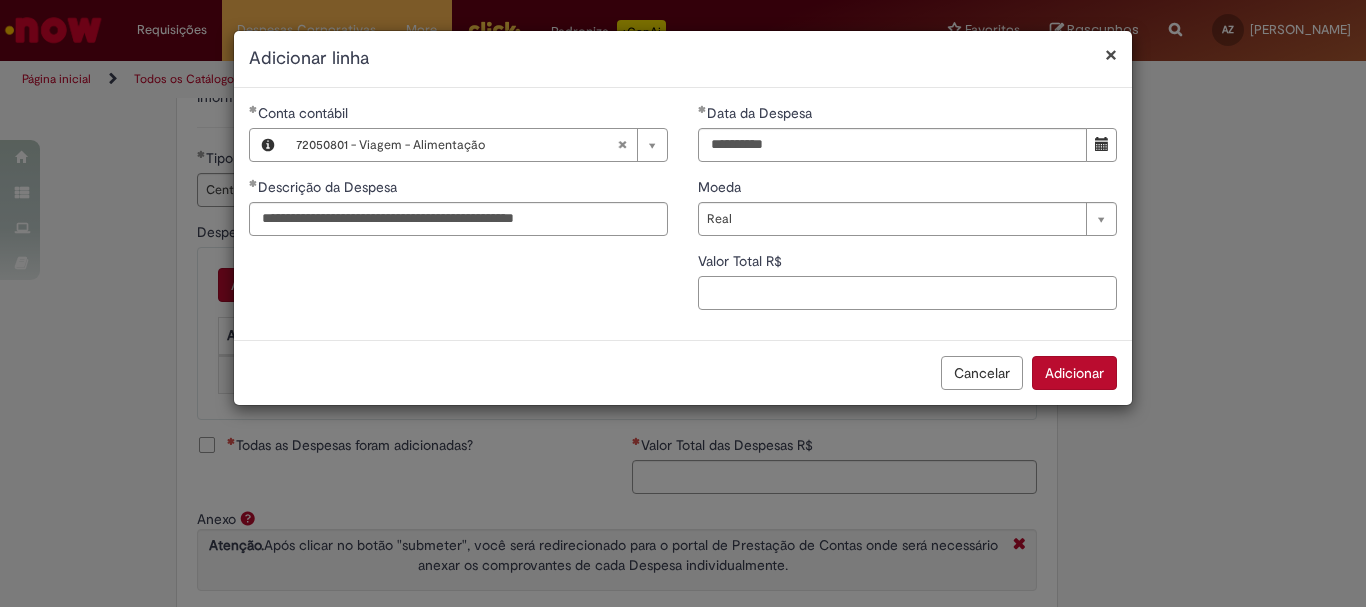 click on "Valor Total R$" at bounding box center [907, 293] 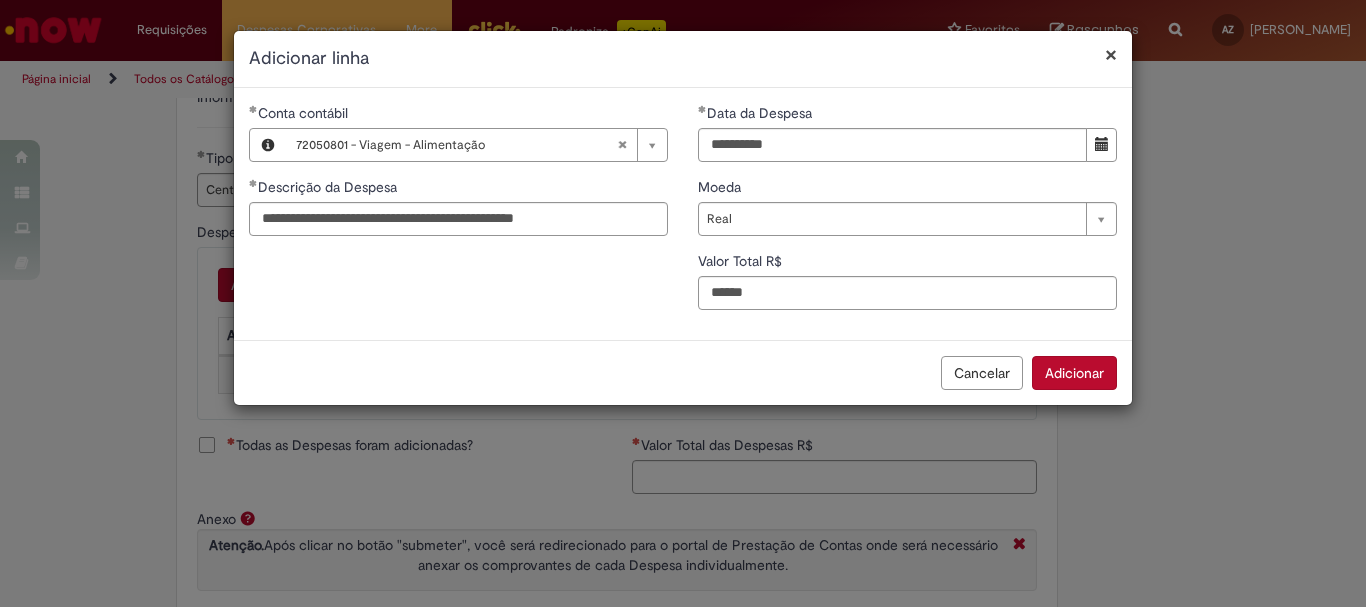 type on "******" 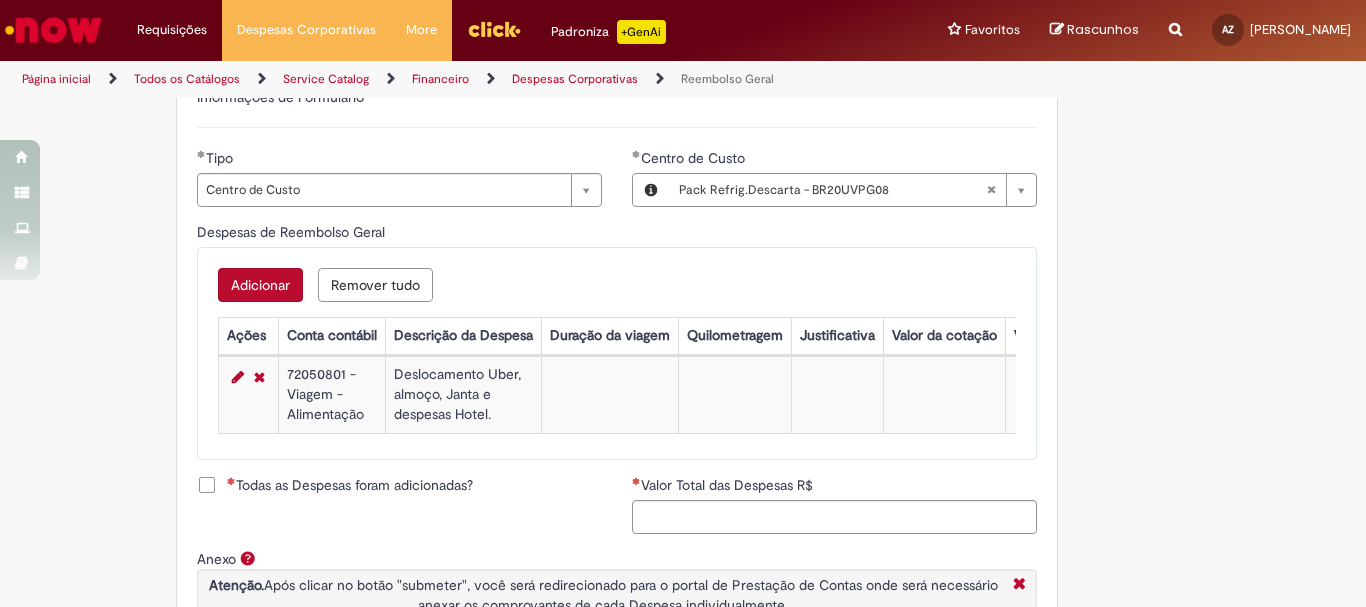 scroll, scrollTop: 900, scrollLeft: 0, axis: vertical 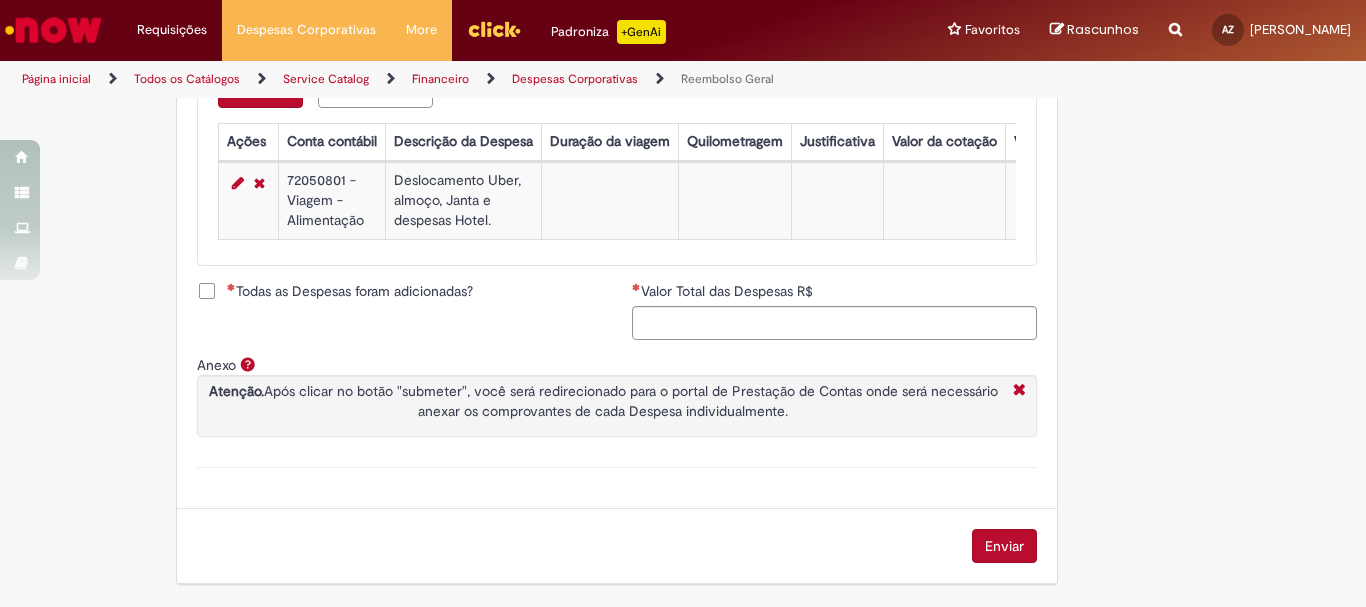 click on "Todas as Despesas foram adicionadas?" at bounding box center (350, 291) 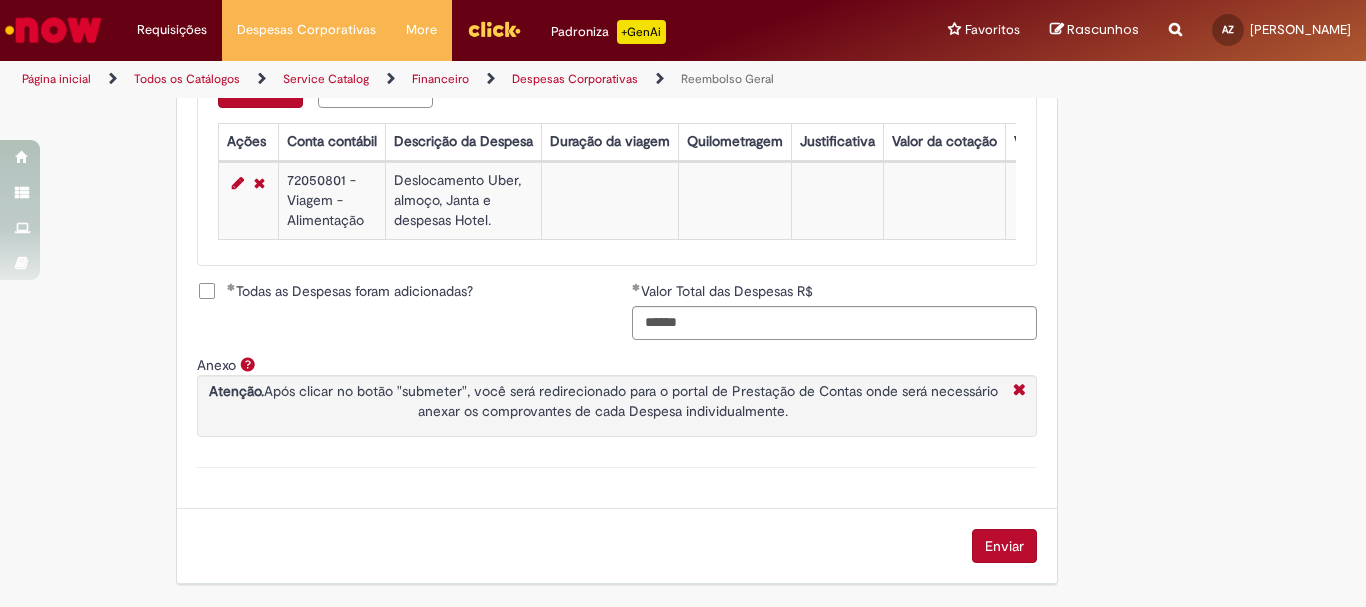 scroll, scrollTop: 929, scrollLeft: 0, axis: vertical 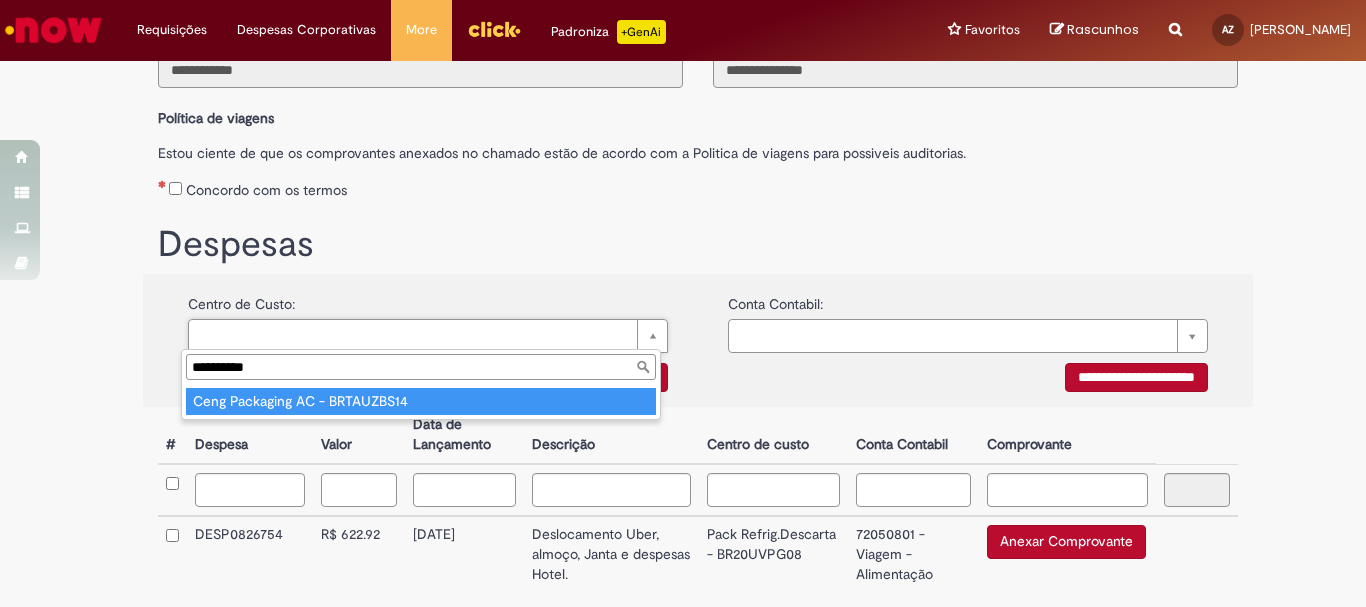 type on "**********" 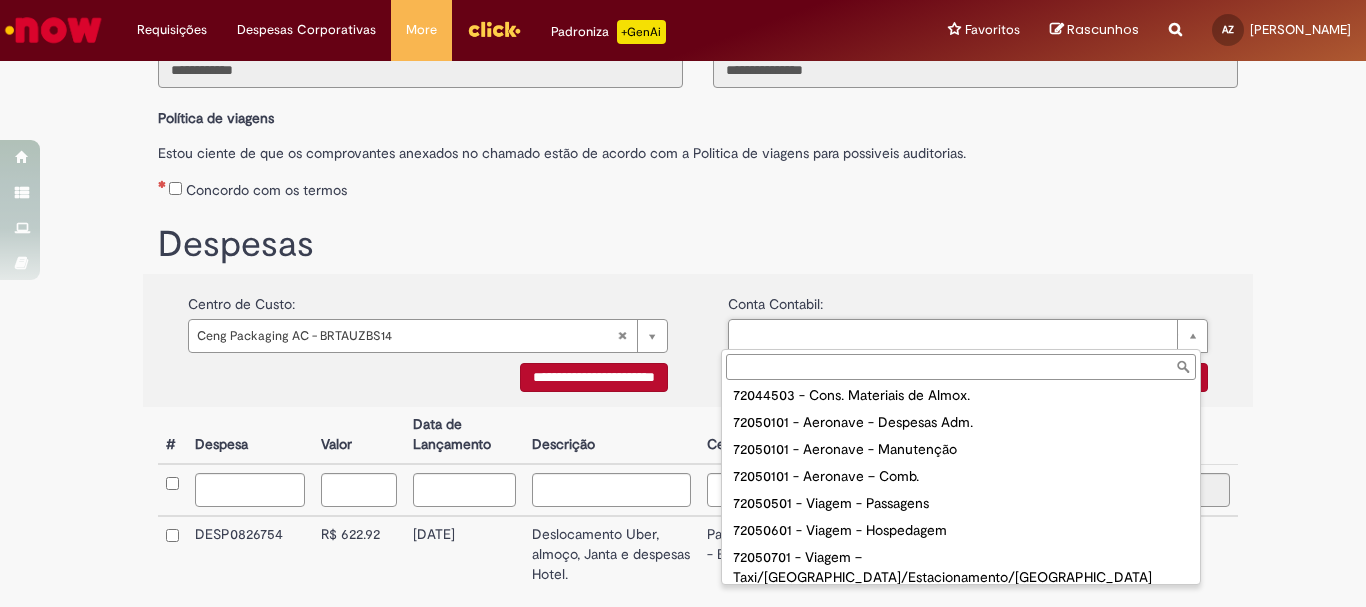 scroll, scrollTop: 700, scrollLeft: 0, axis: vertical 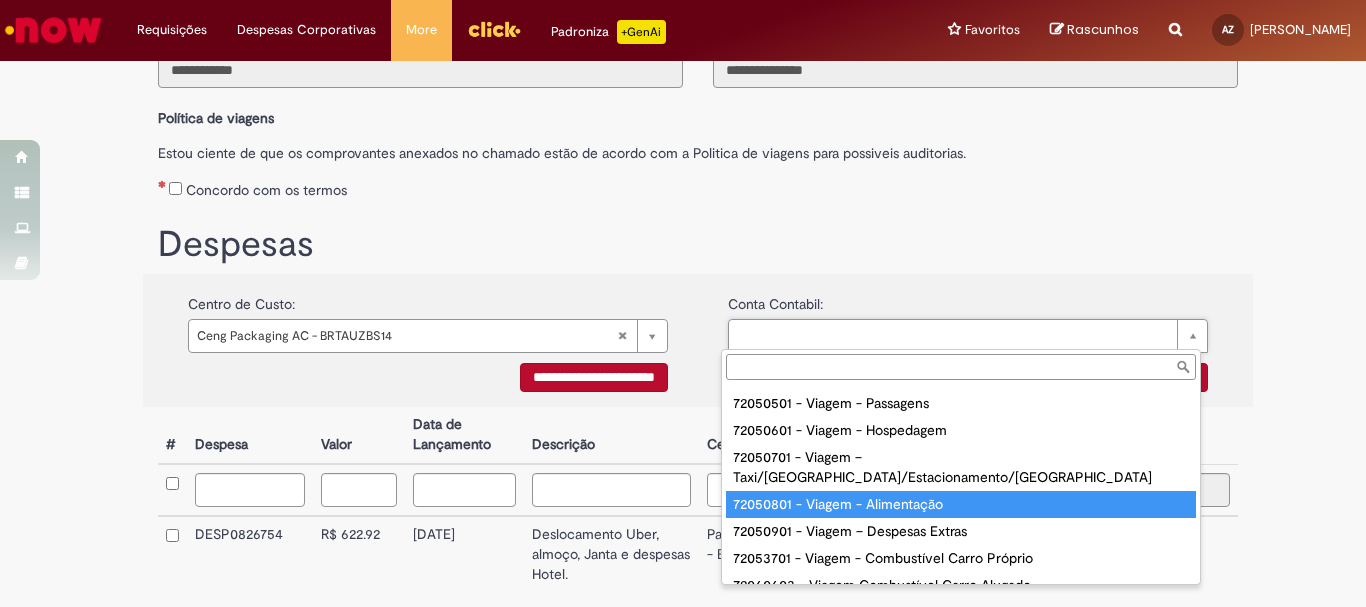 type on "**********" 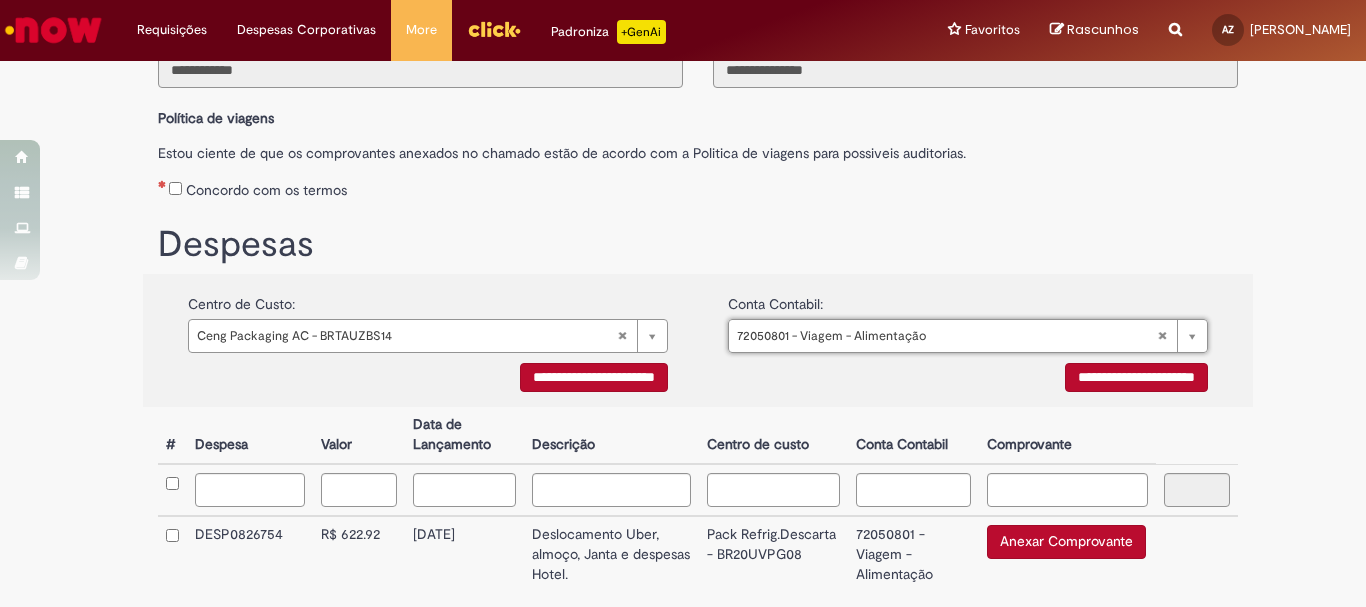 scroll, scrollTop: 300, scrollLeft: 0, axis: vertical 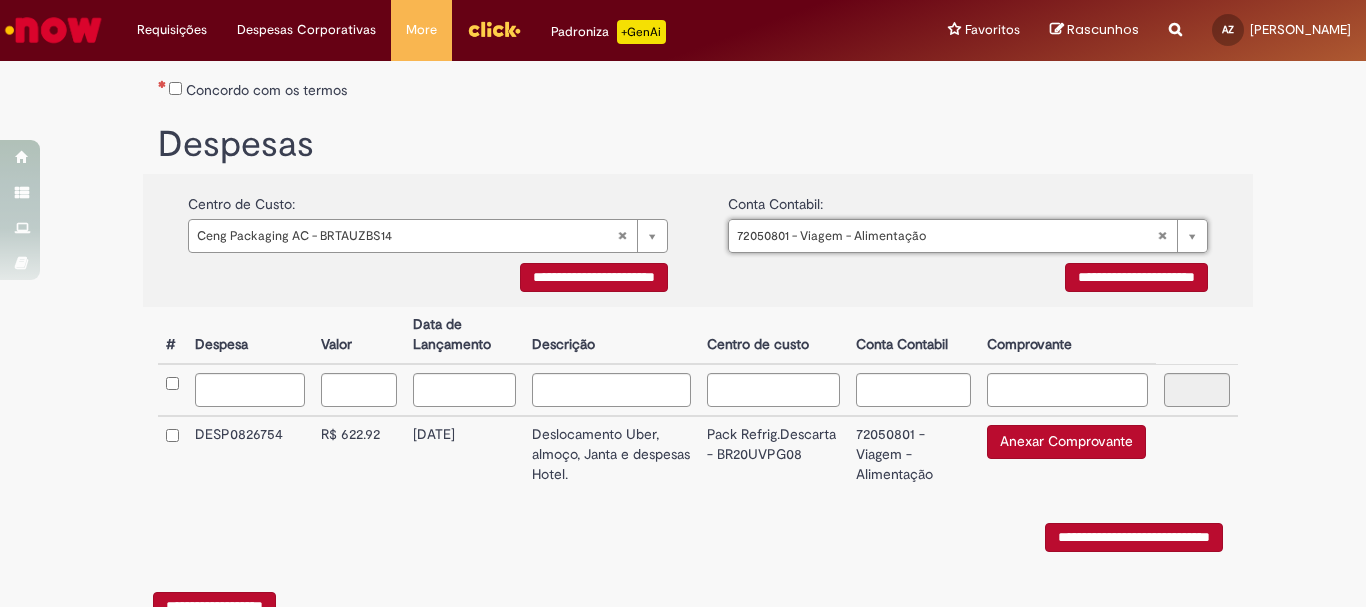 click at bounding box center [172, 454] 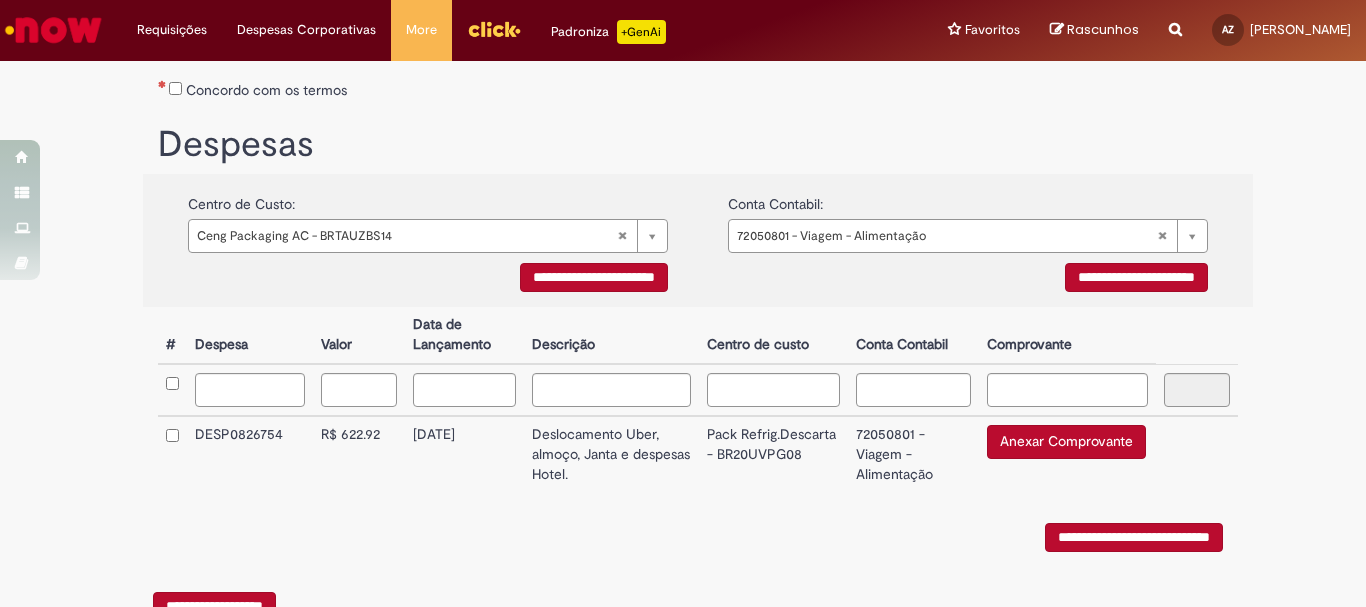 click on "Anexar Comprovante" at bounding box center [1066, 442] 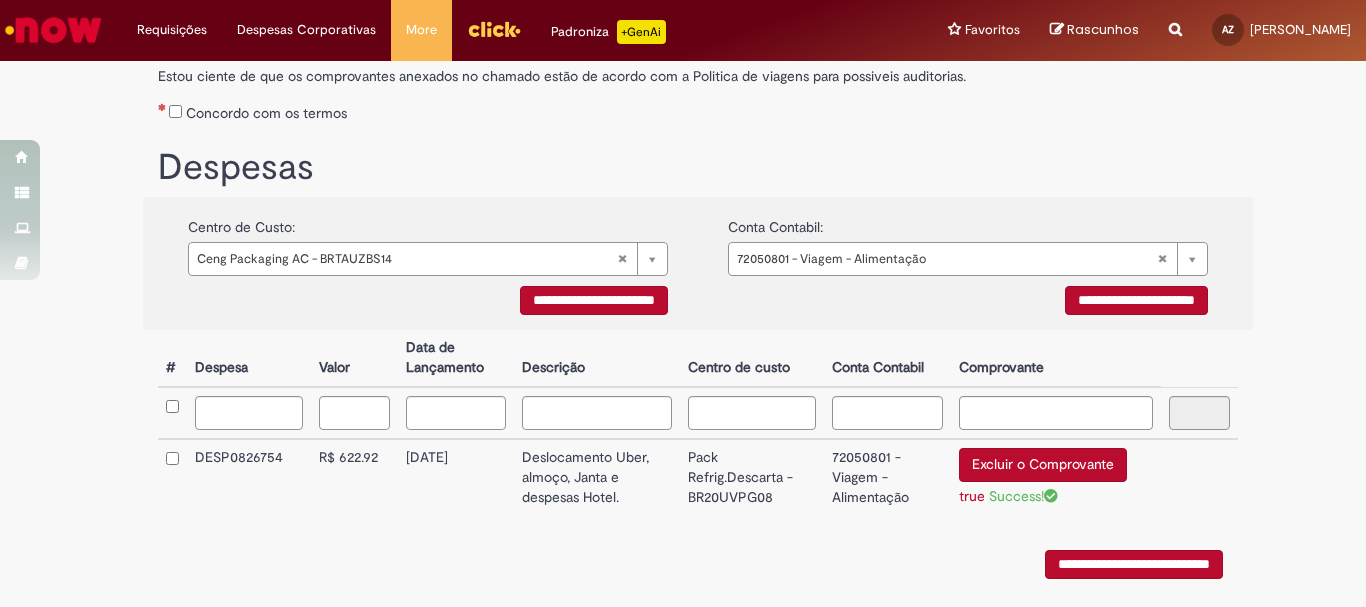 scroll, scrollTop: 377, scrollLeft: 0, axis: vertical 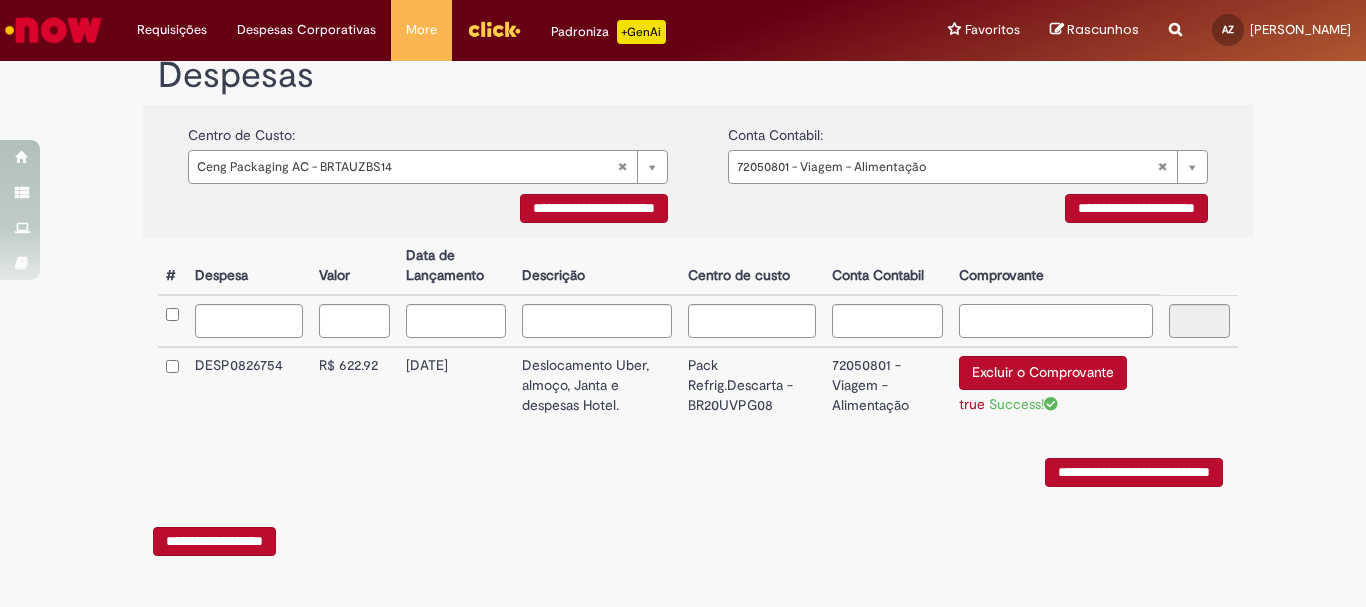 click at bounding box center (1056, 321) 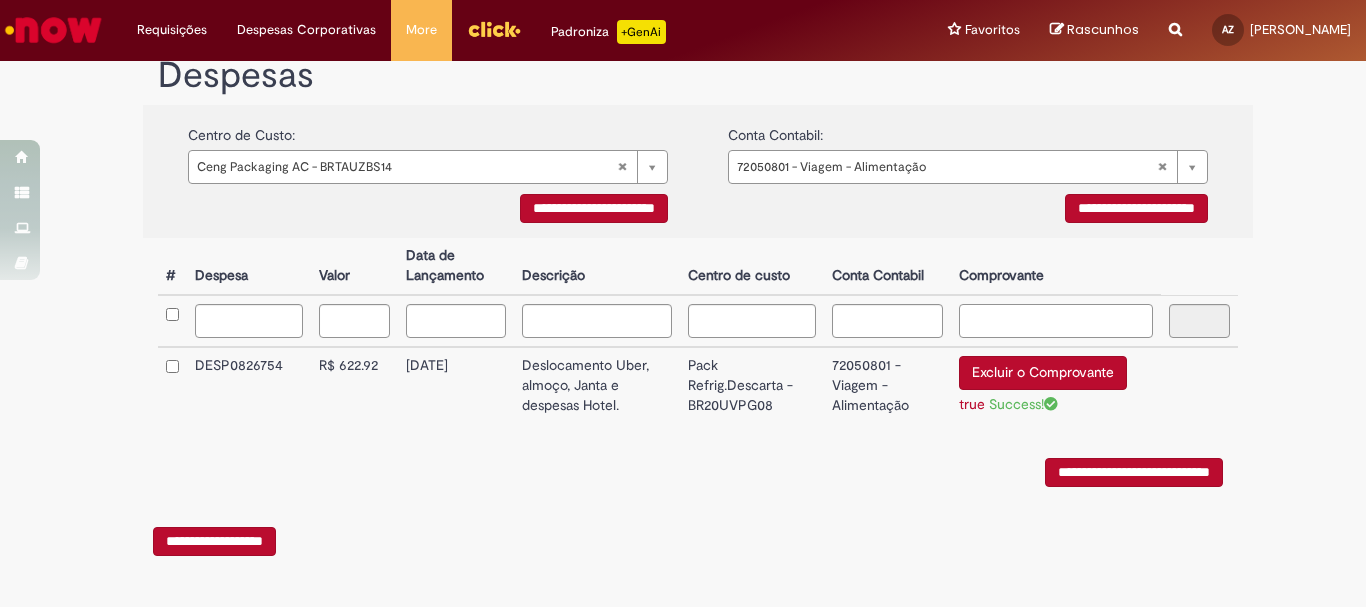 click at bounding box center (1056, 321) 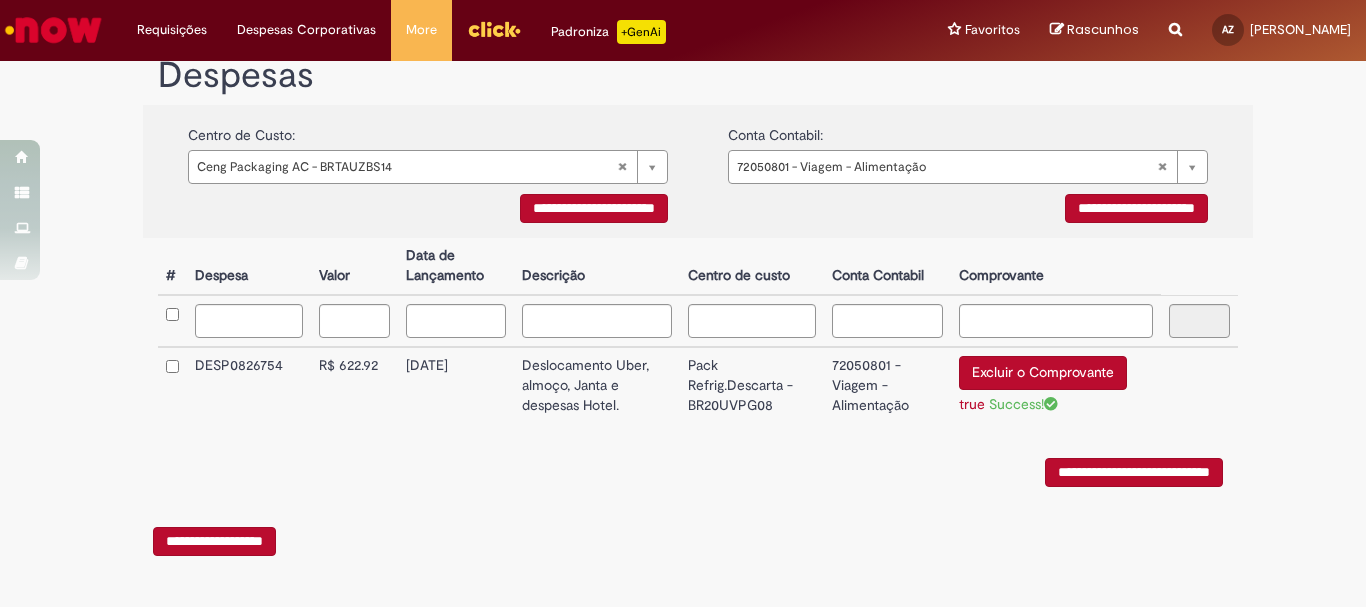 click on "Excluir o Comprovante" at bounding box center [1043, 373] 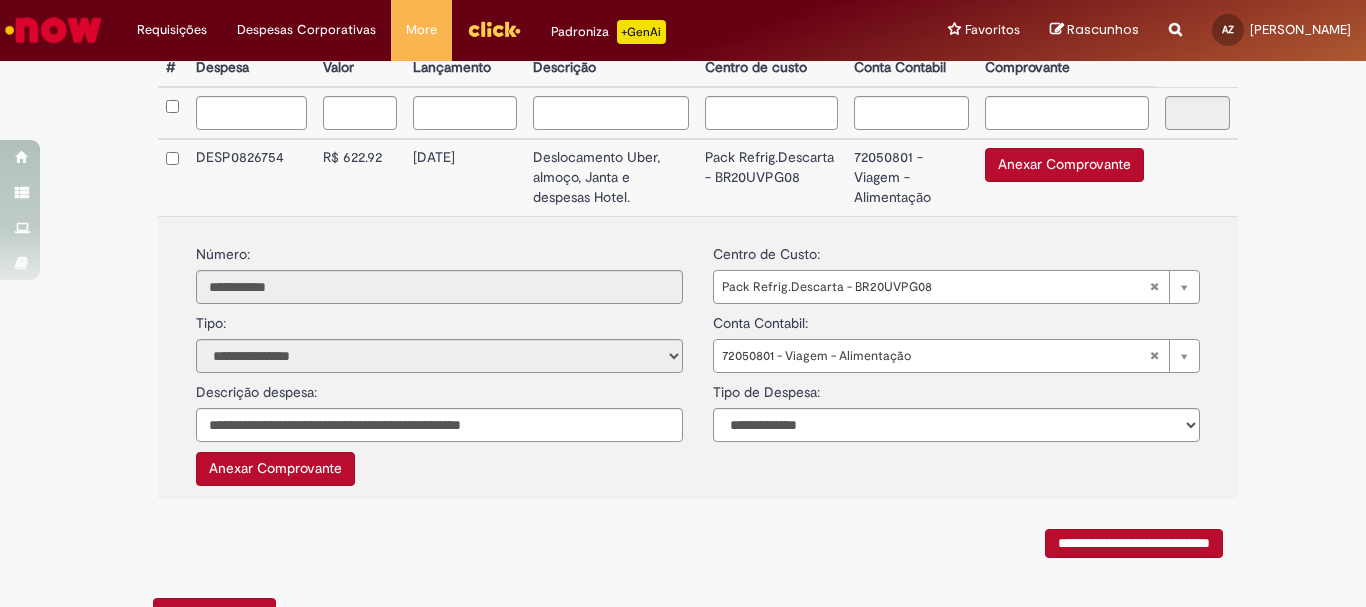 scroll, scrollTop: 656, scrollLeft: 0, axis: vertical 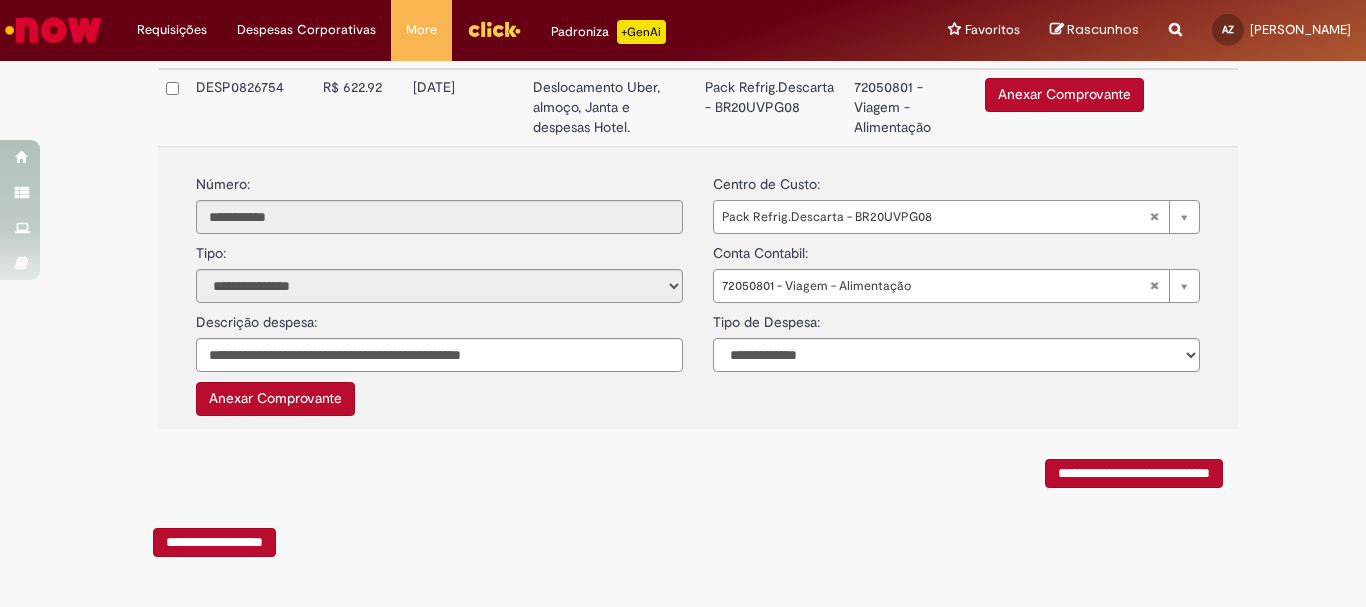 click on "**********" at bounding box center (214, 542) 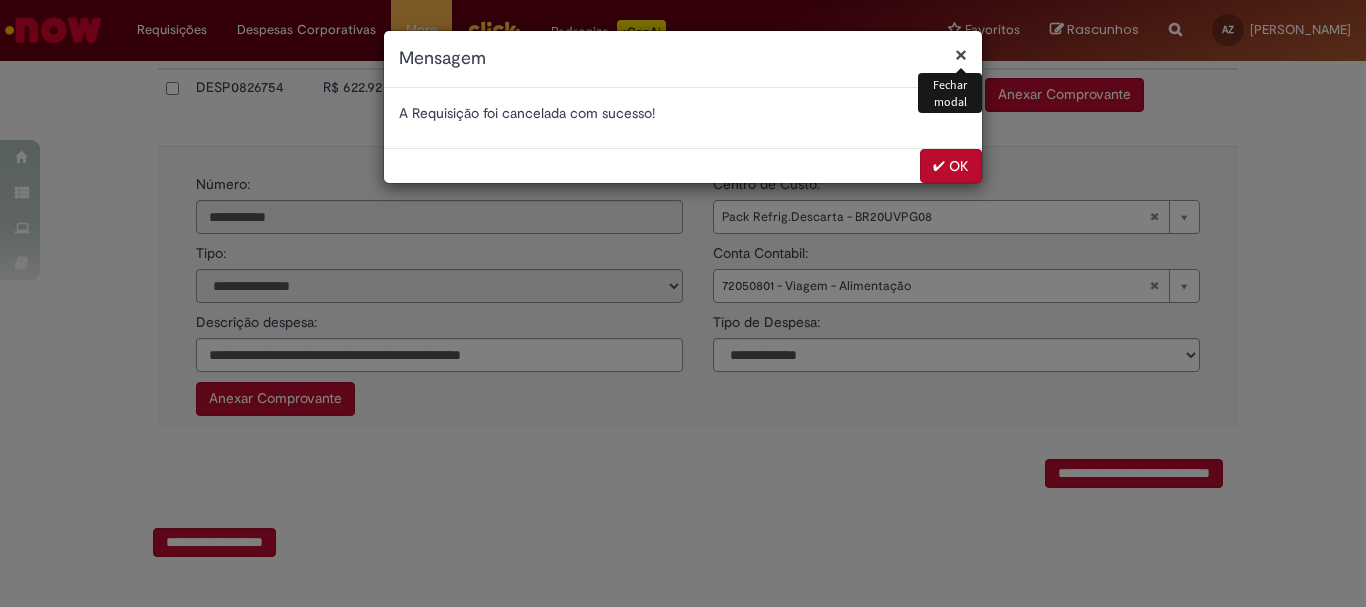 click on "✔ OK" at bounding box center [951, 166] 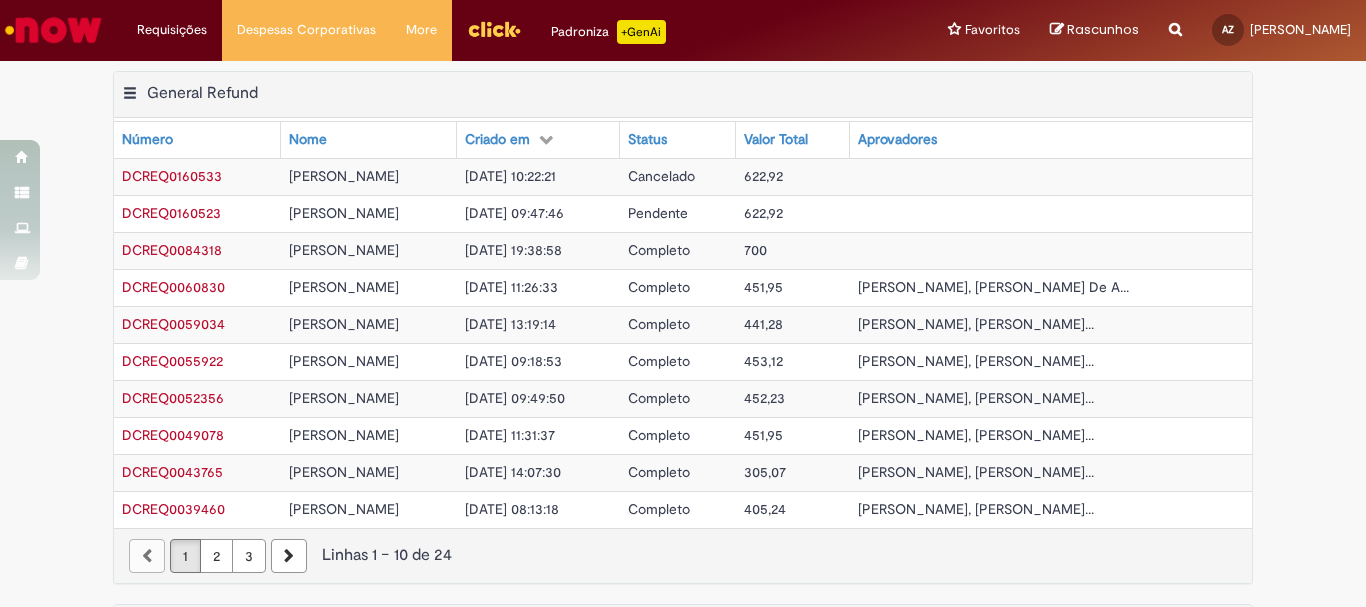 scroll, scrollTop: 0, scrollLeft: 0, axis: both 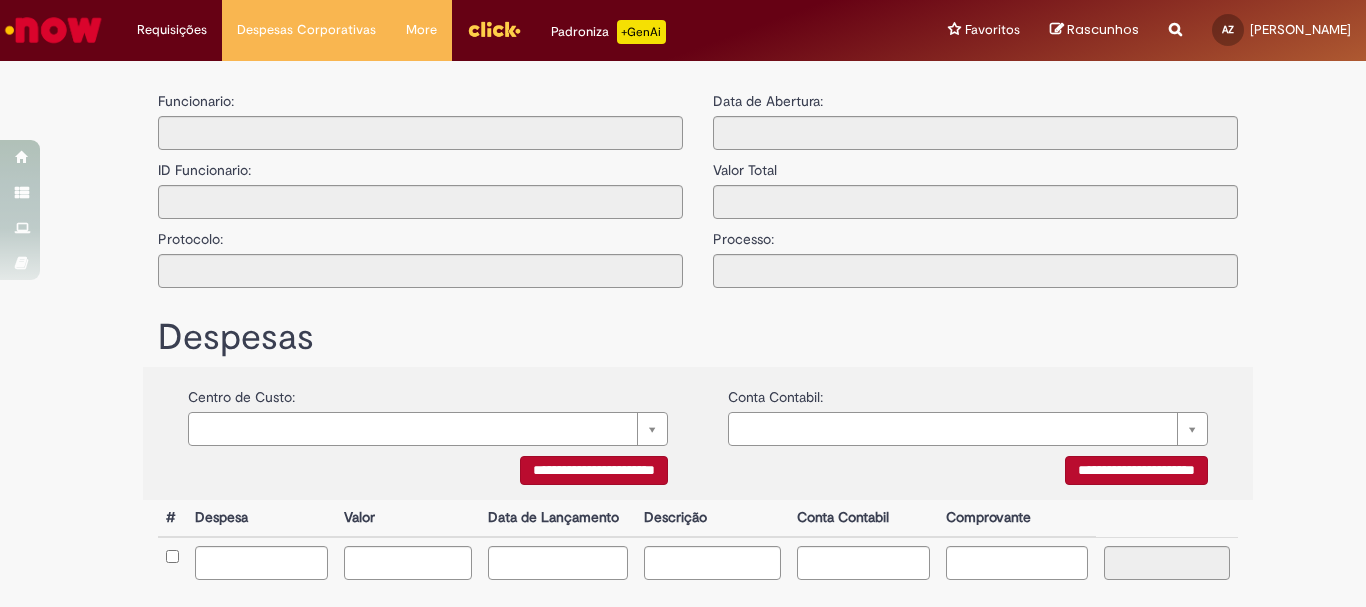 type on "**********" 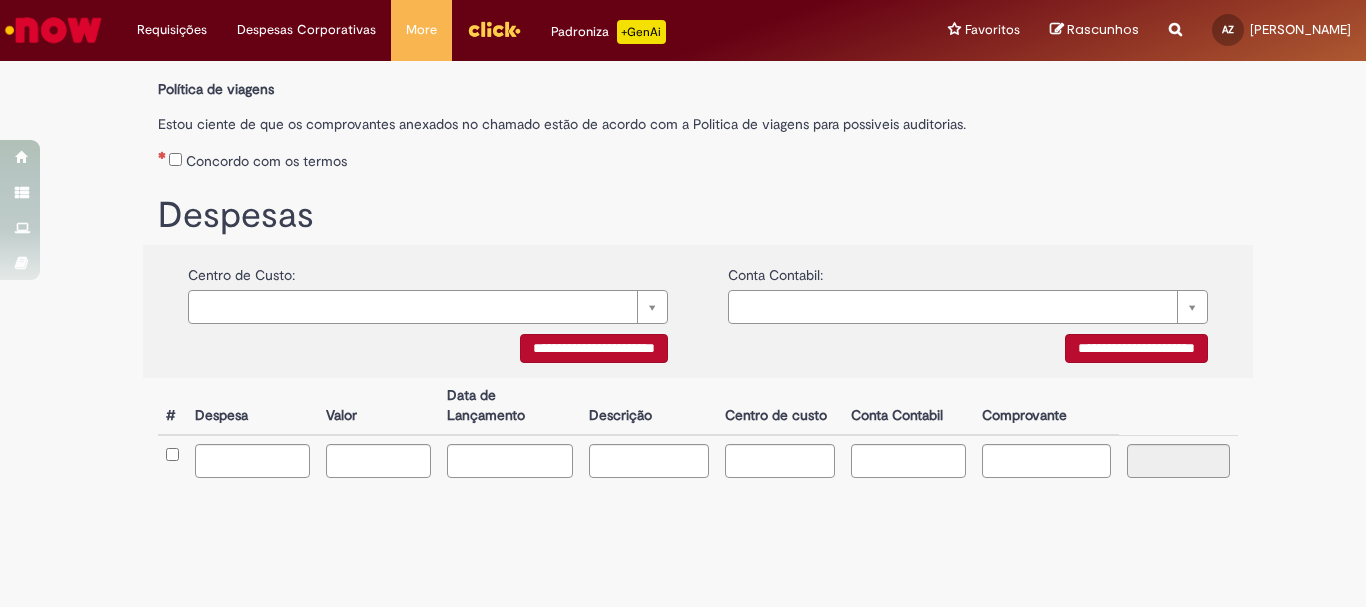 scroll, scrollTop: 0, scrollLeft: 0, axis: both 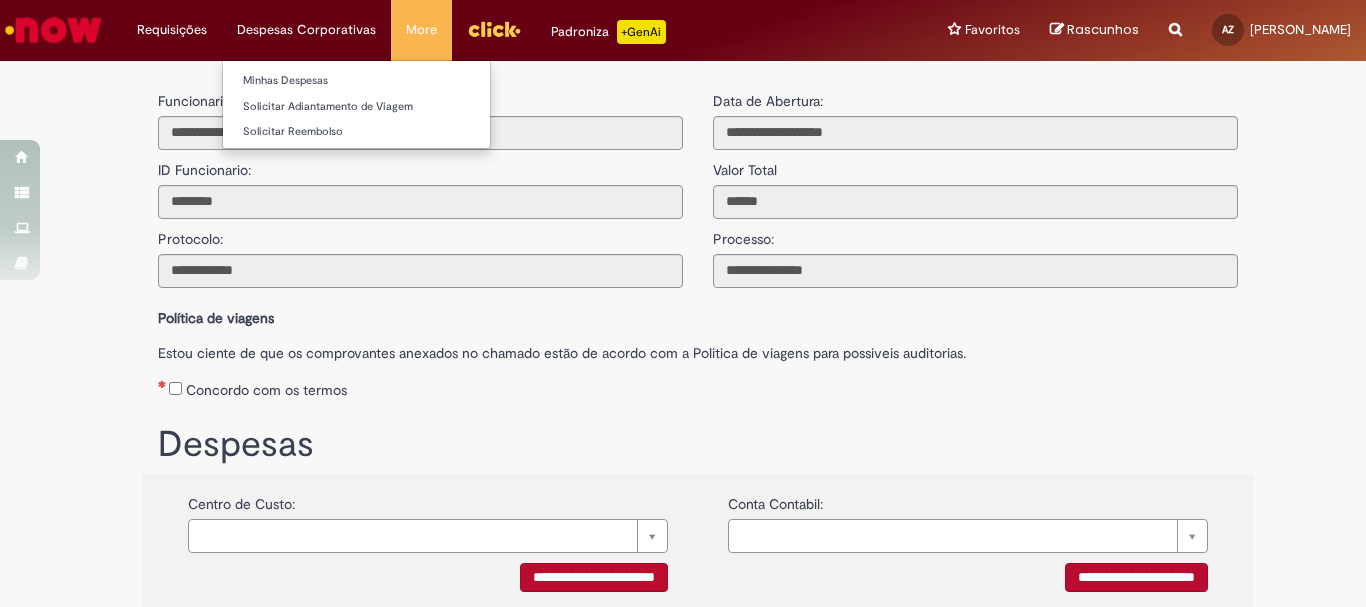 click on "Despesas Corporativas
Minhas Despesas
Solicitar Adiantamento de Viagem
Solicitar Reembolso" at bounding box center (172, 30) 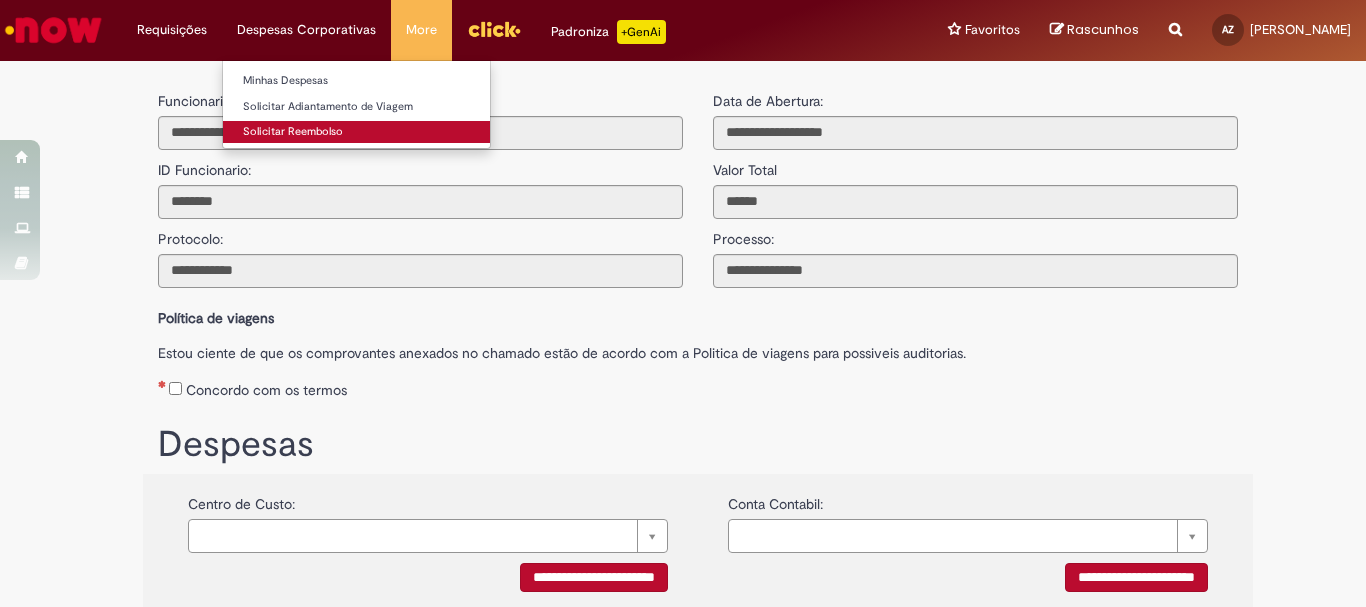 click on "Solicitar Reembolso" at bounding box center (356, 132) 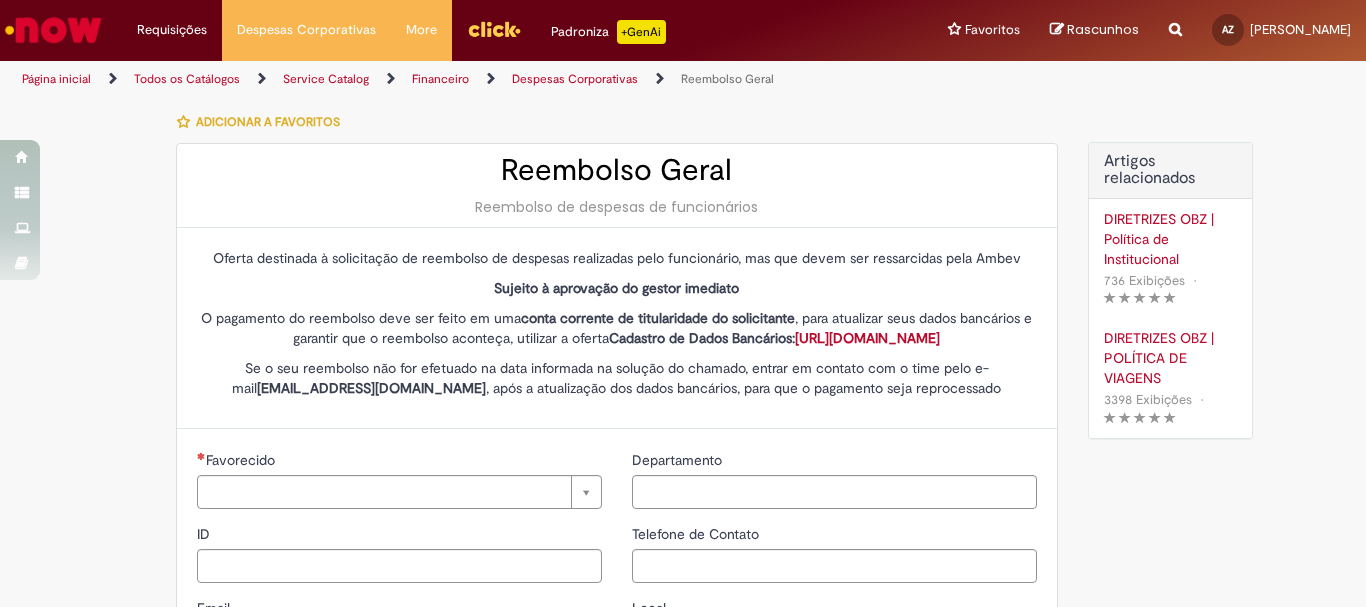 type on "********" 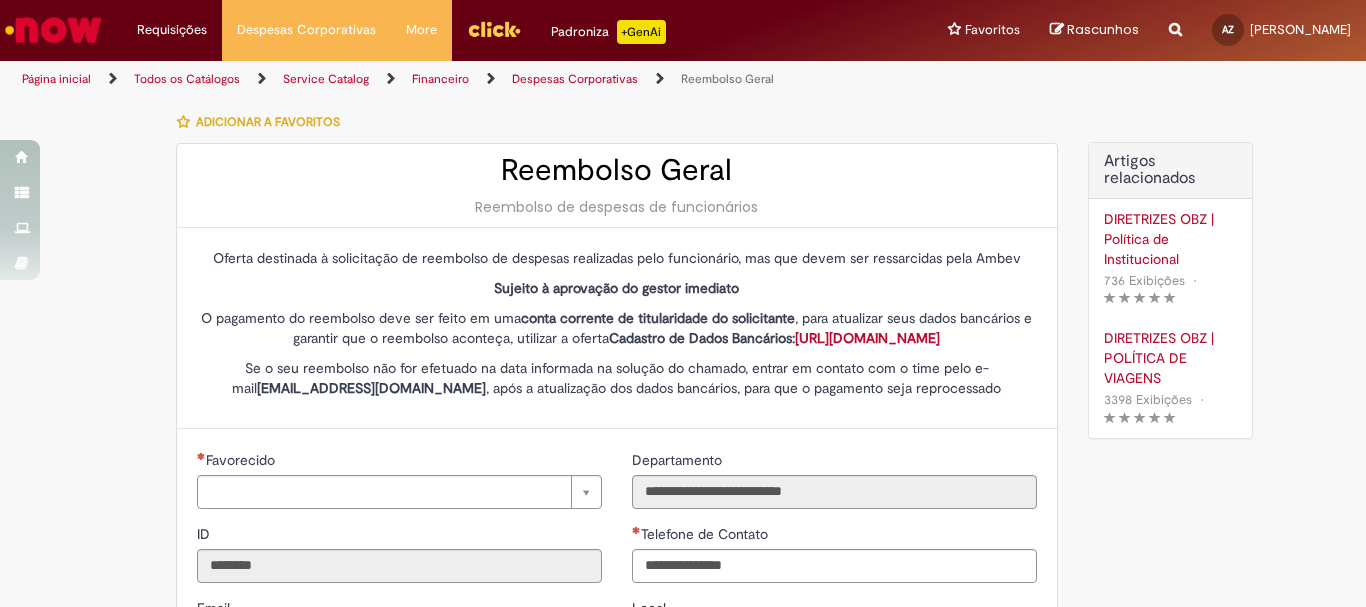type on "**********" 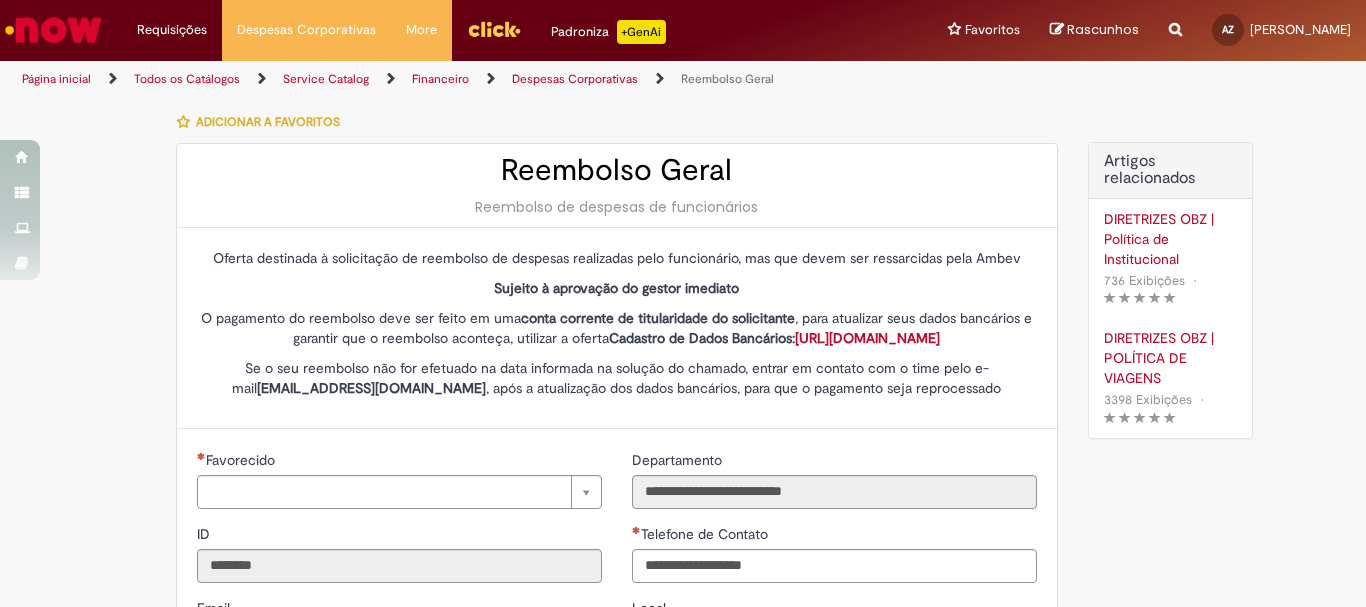 type on "**********" 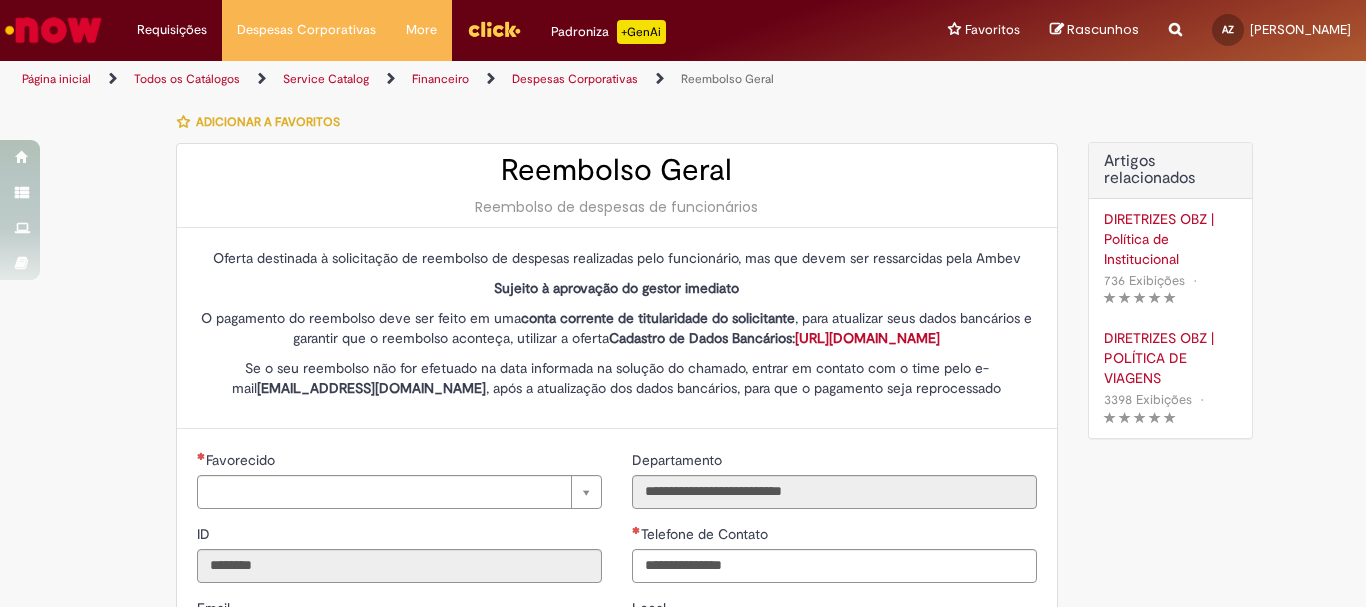 type on "**********" 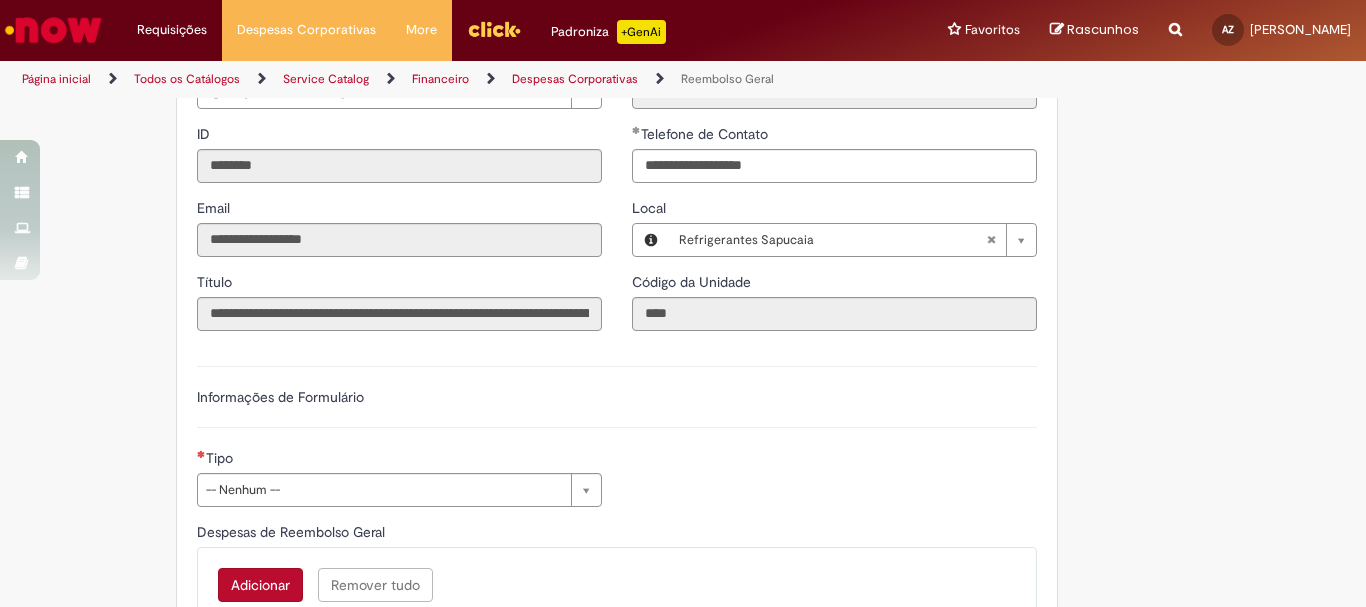 scroll, scrollTop: 500, scrollLeft: 0, axis: vertical 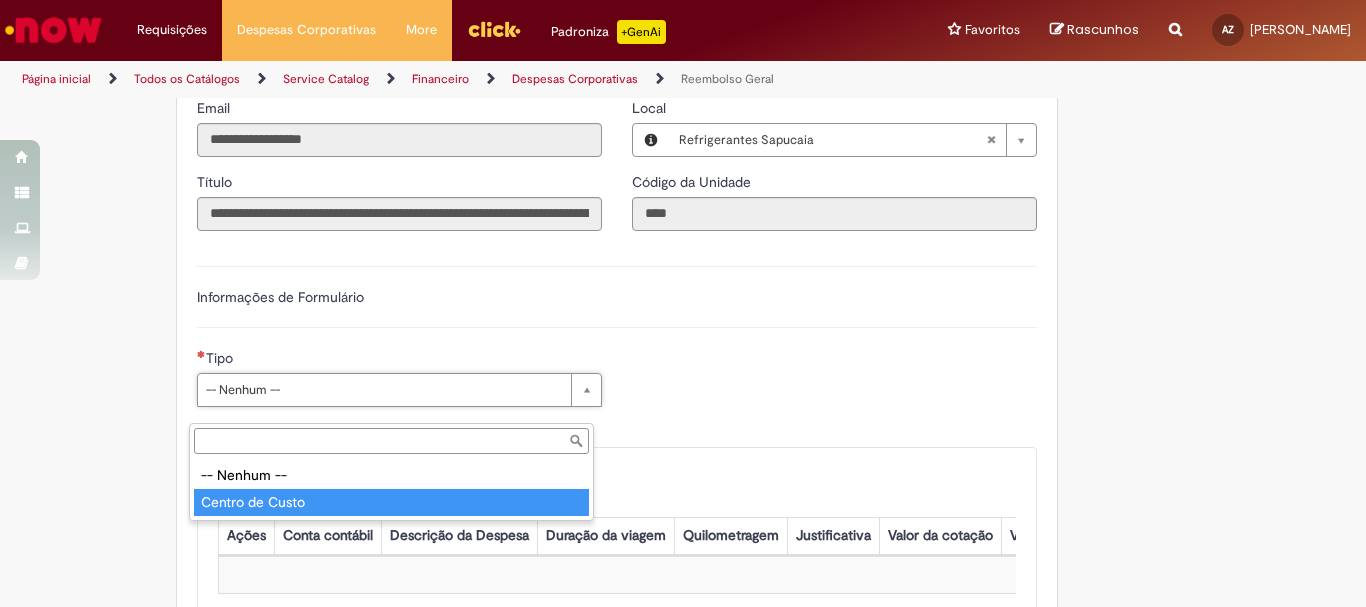 type on "**********" 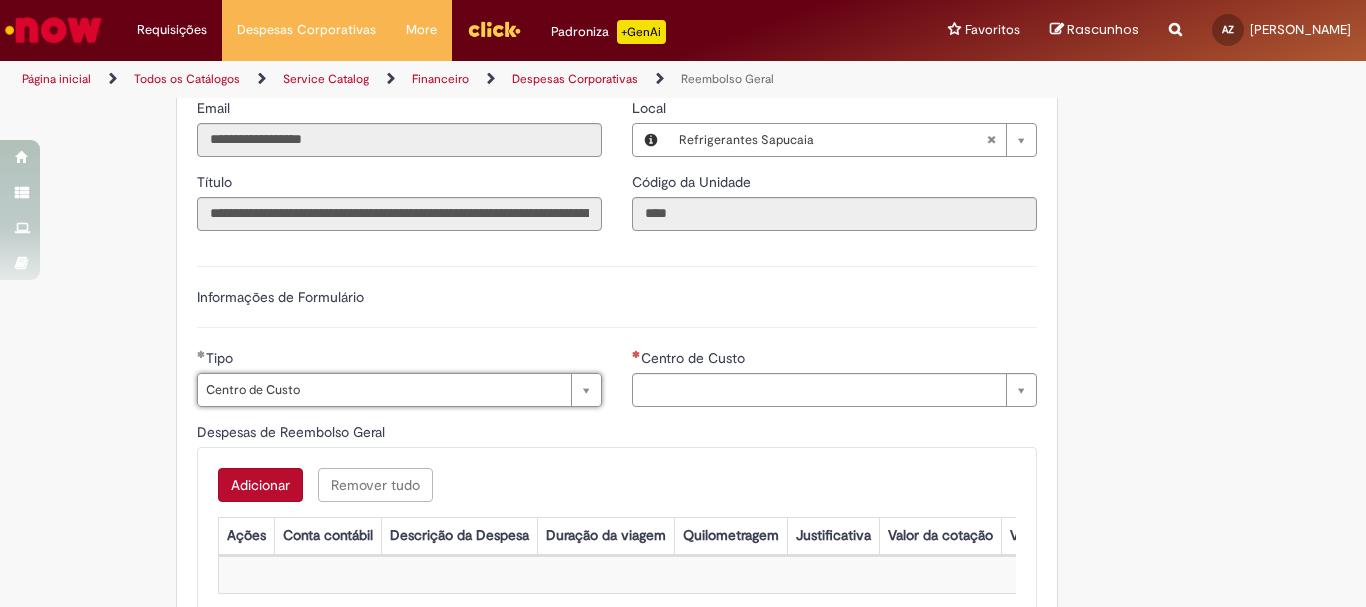 type on "**********" 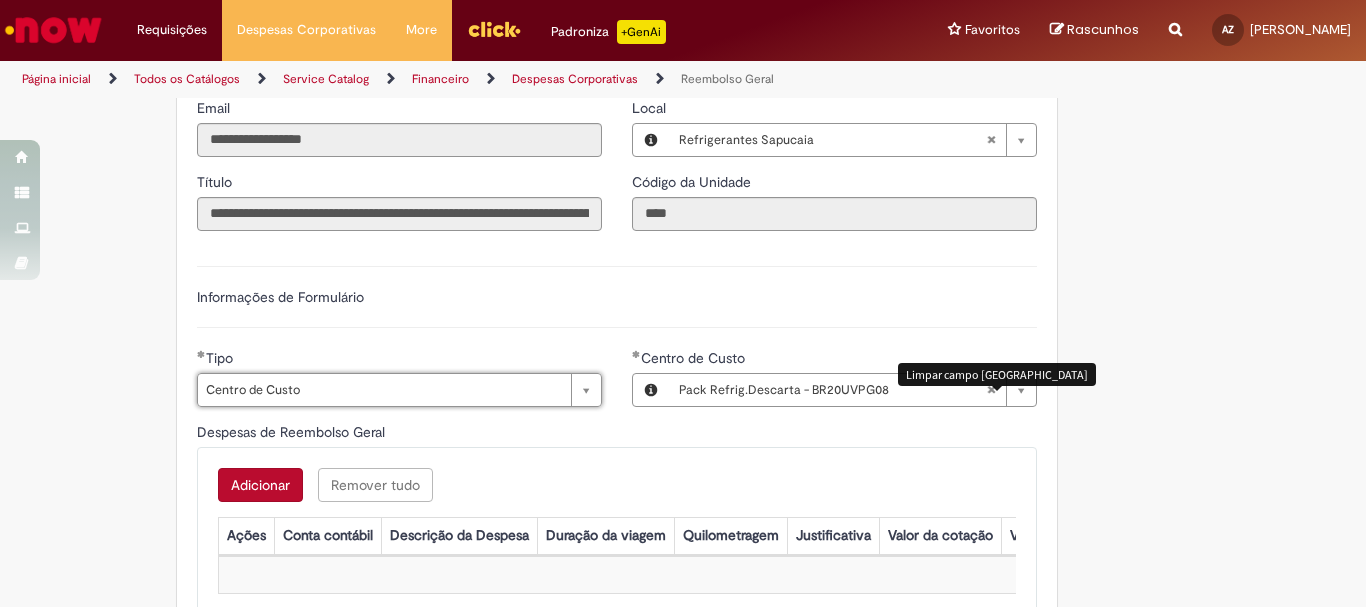 type 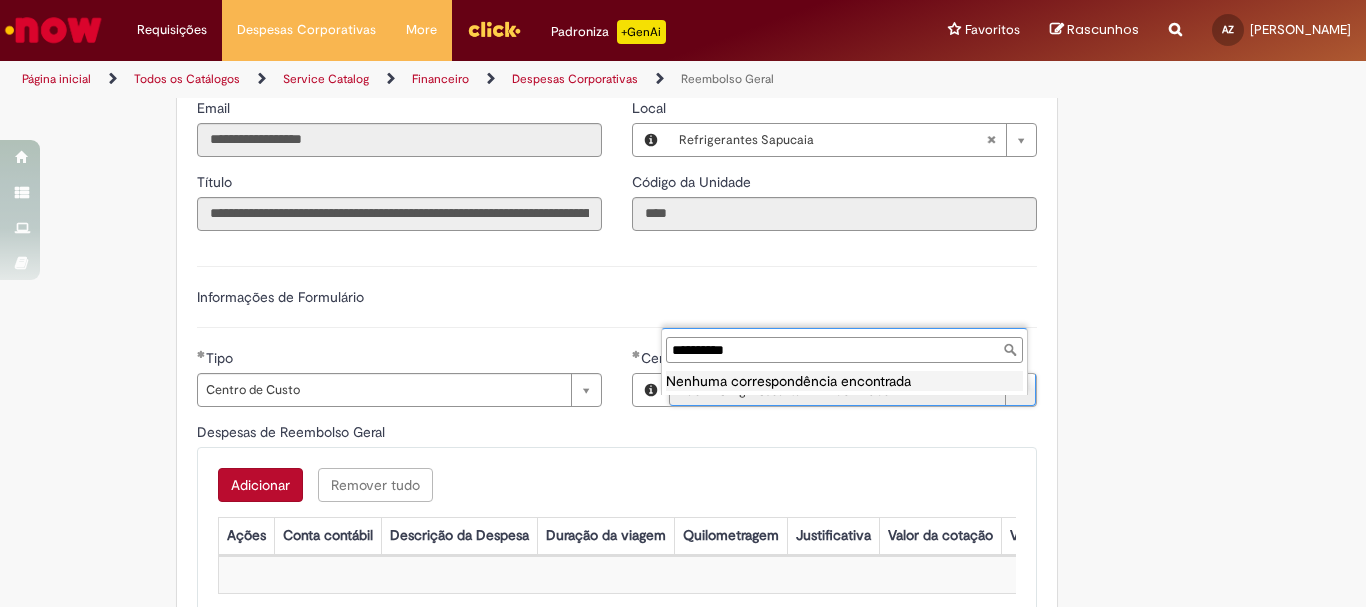 click on "**********" at bounding box center [844, 350] 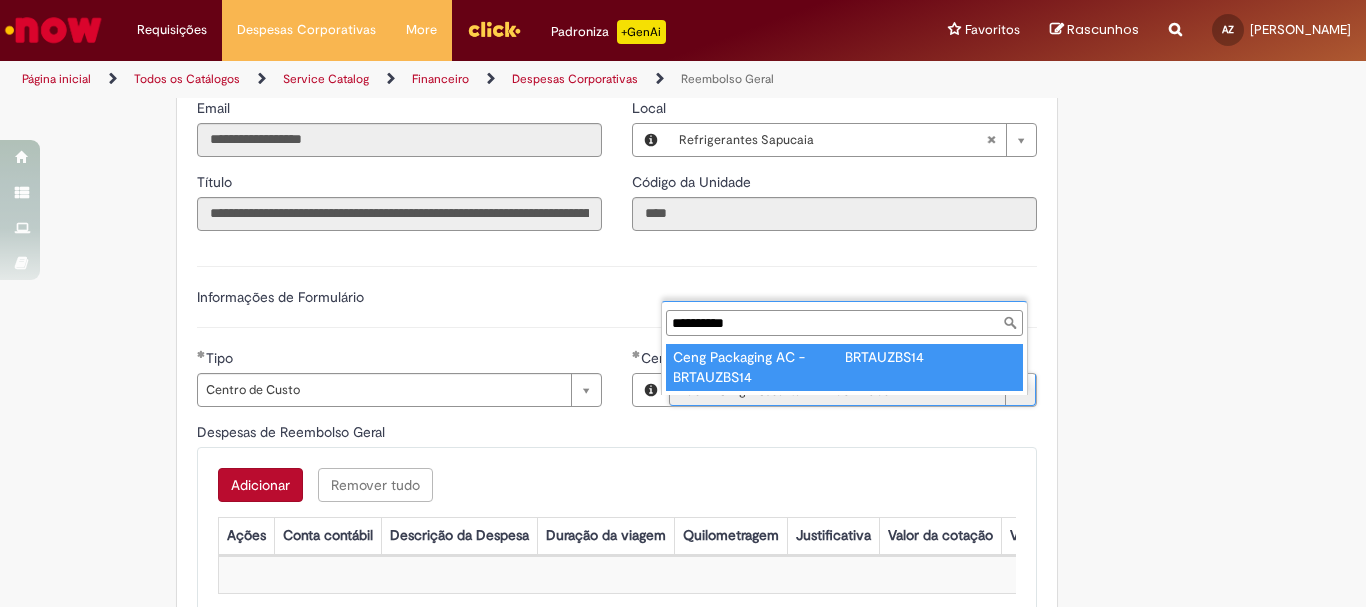 type on "**********" 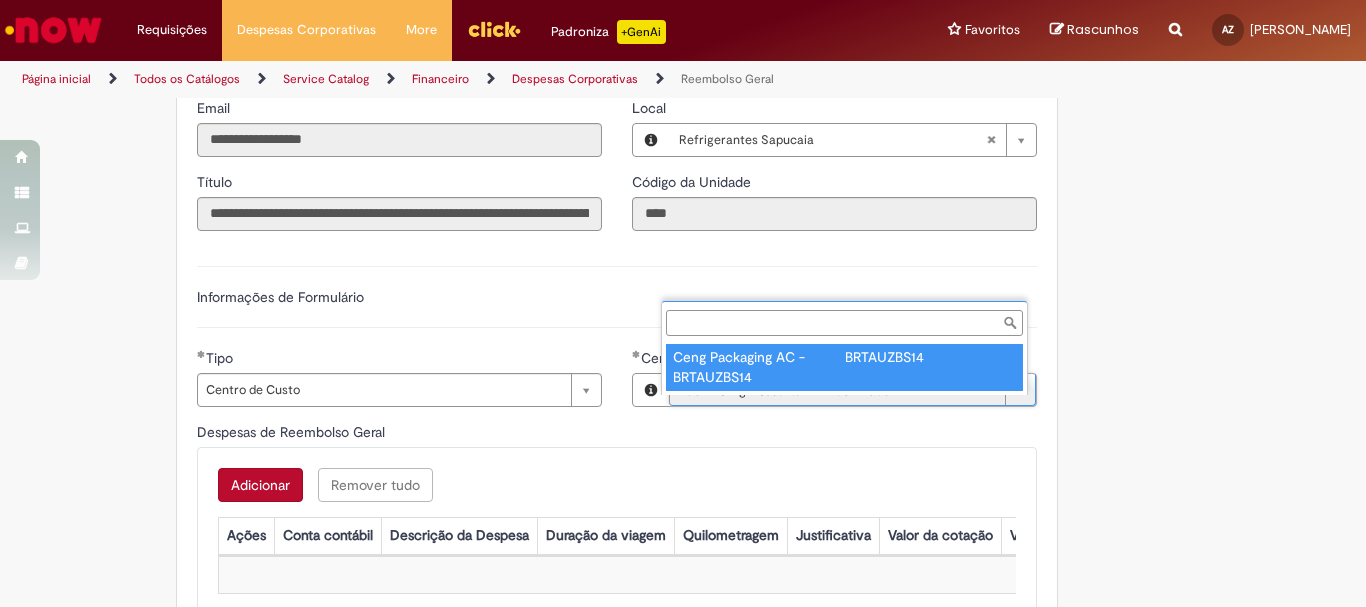 scroll, scrollTop: 0, scrollLeft: 214, axis: horizontal 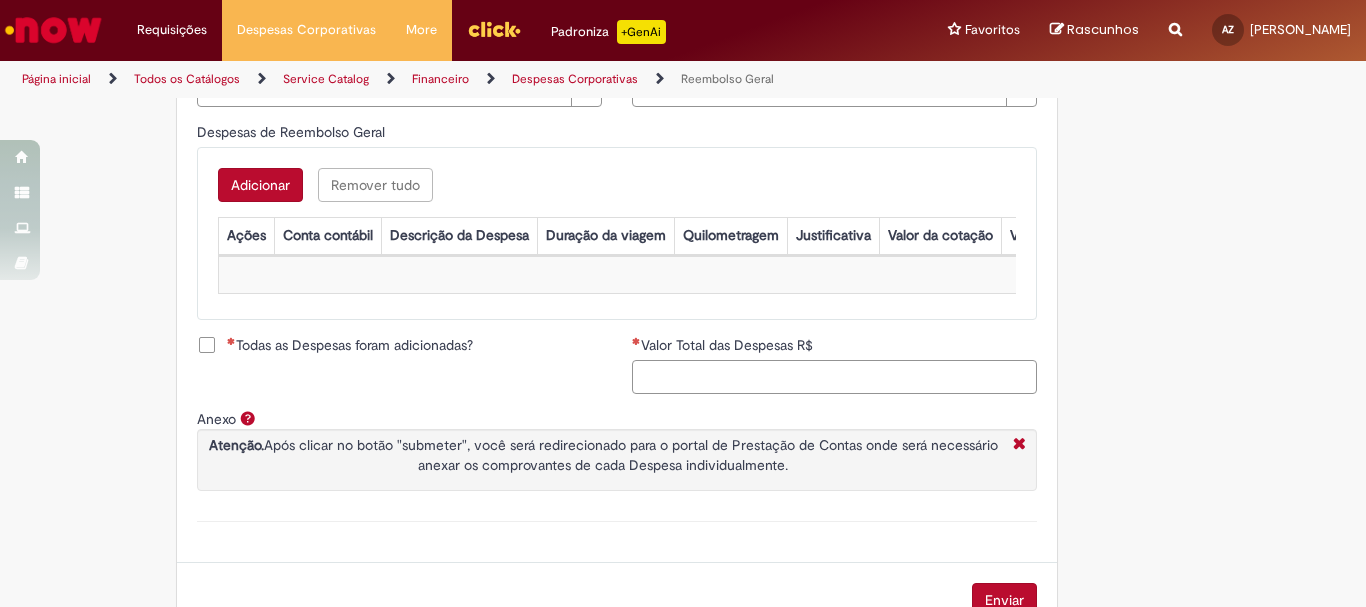 click on "Valor Total das Despesas R$" at bounding box center (834, 377) 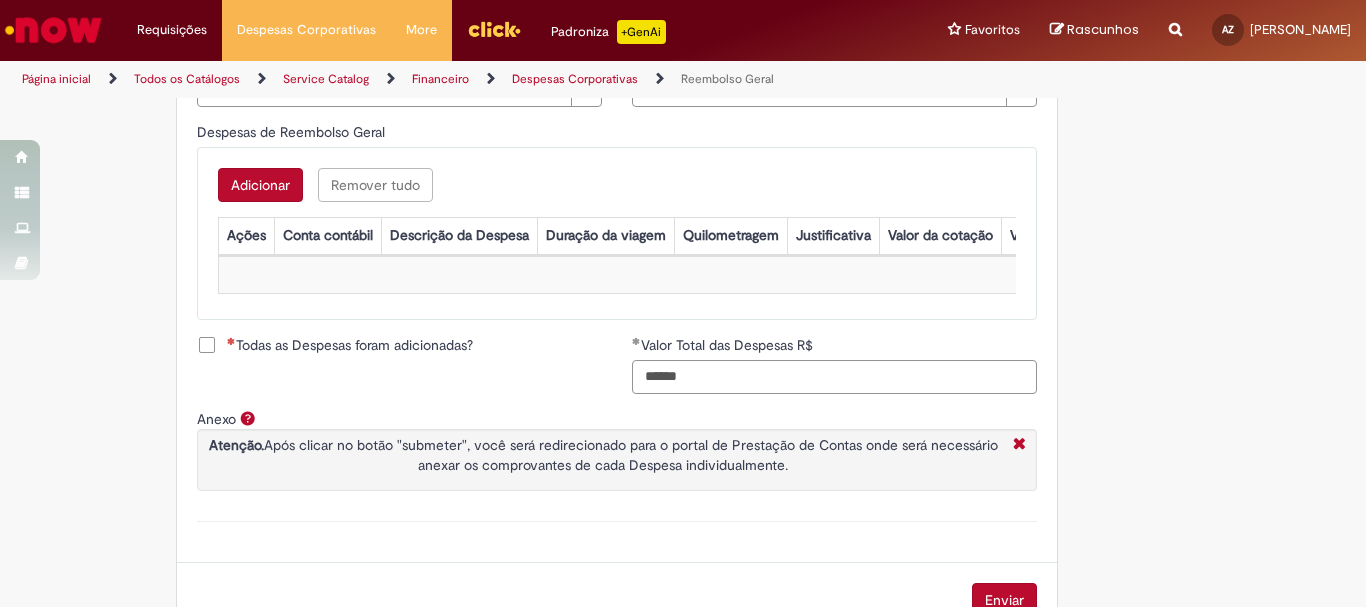 type on "******" 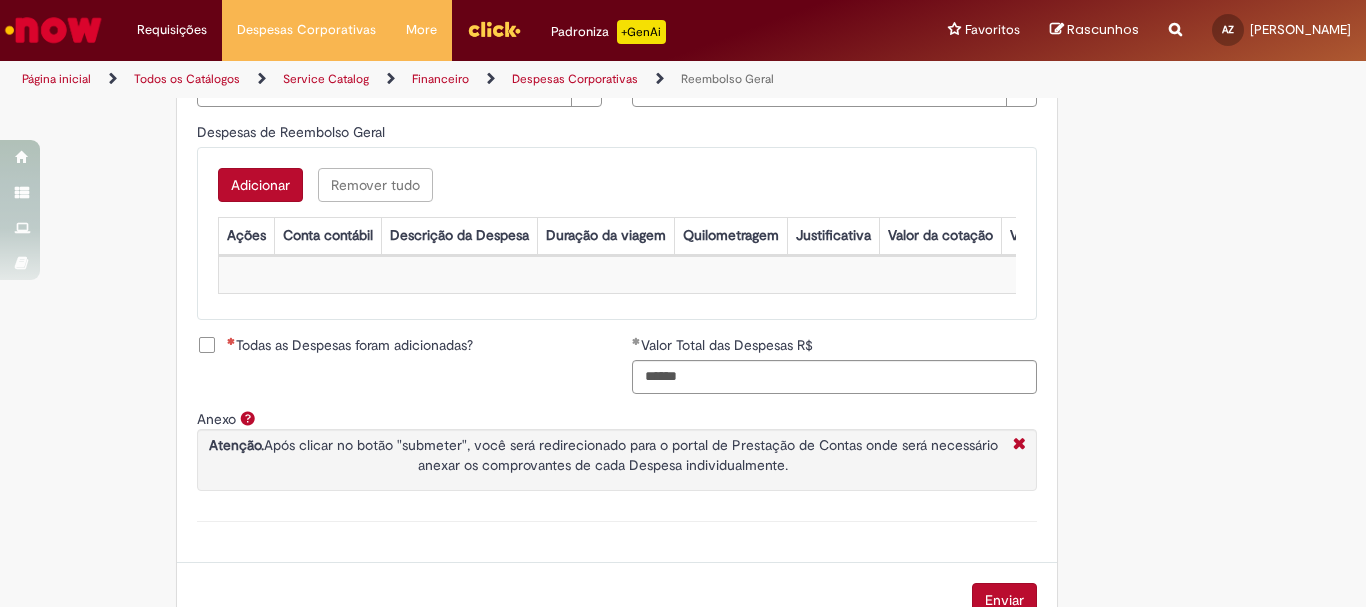 click on "Todas as Despesas foram adicionadas?" at bounding box center (350, 345) 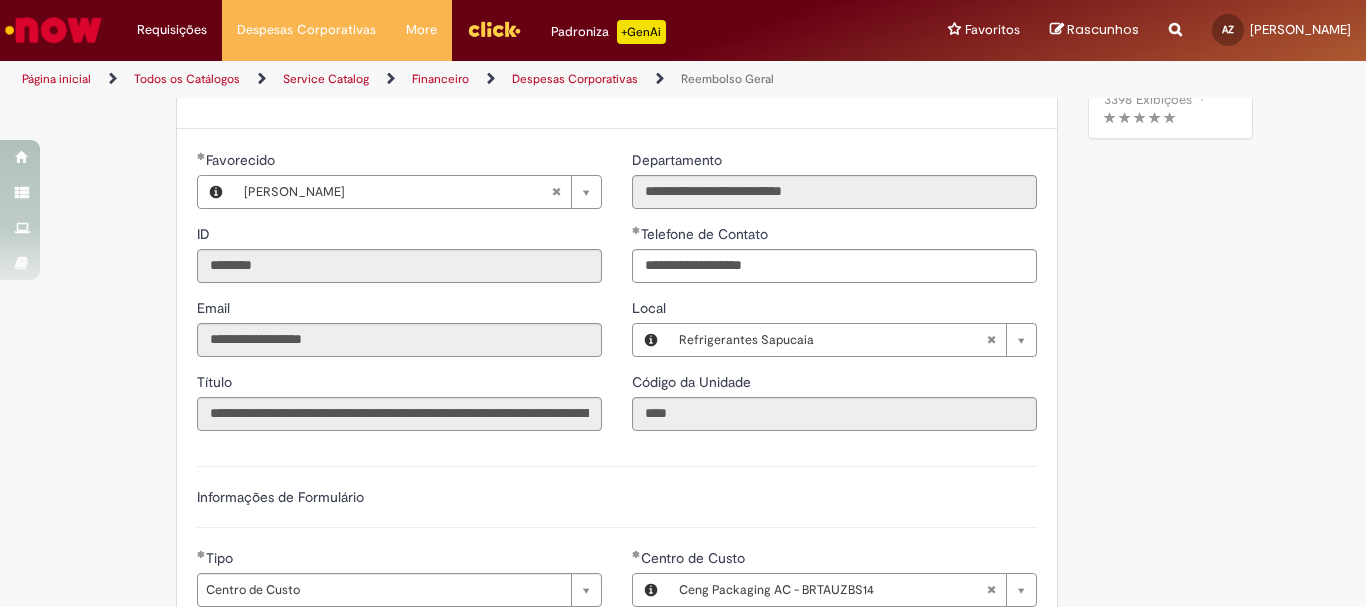 scroll, scrollTop: 200, scrollLeft: 0, axis: vertical 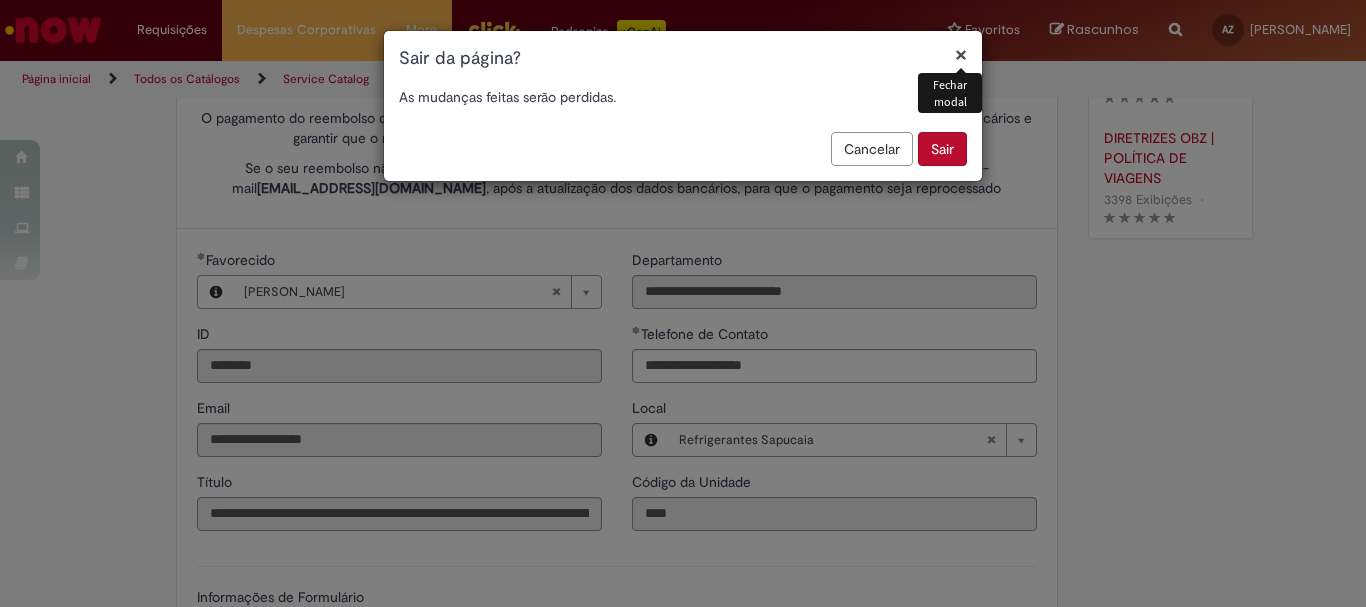 click on "×" at bounding box center [961, 54] 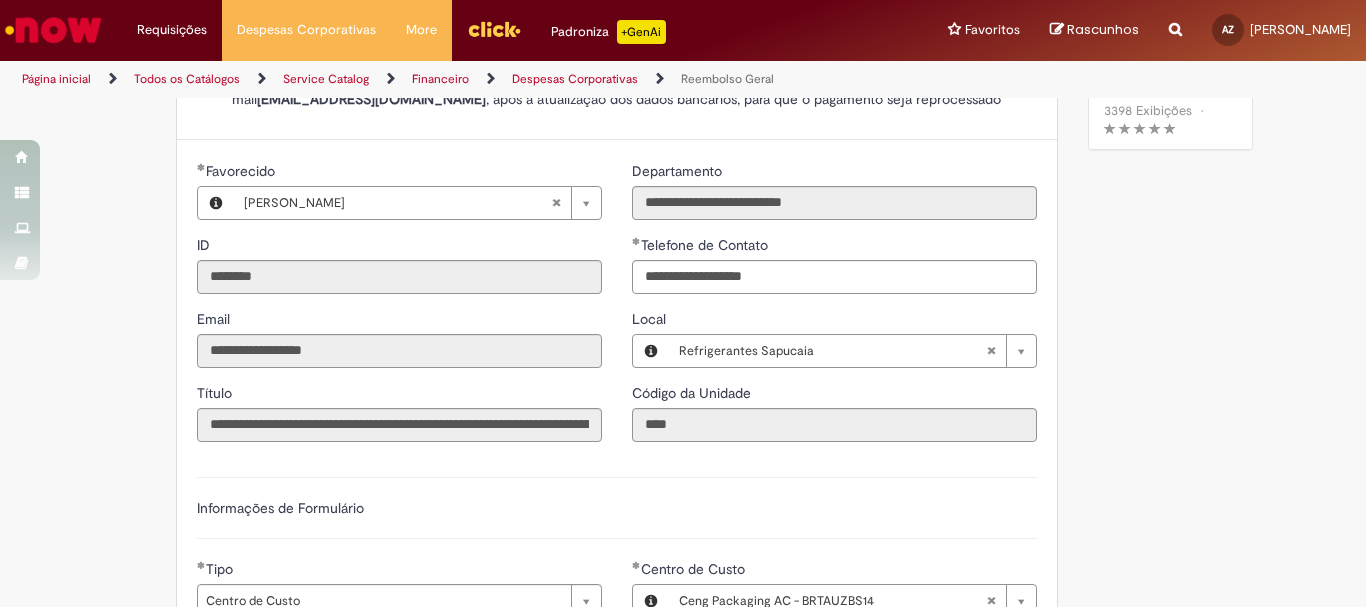 scroll, scrollTop: 0, scrollLeft: 0, axis: both 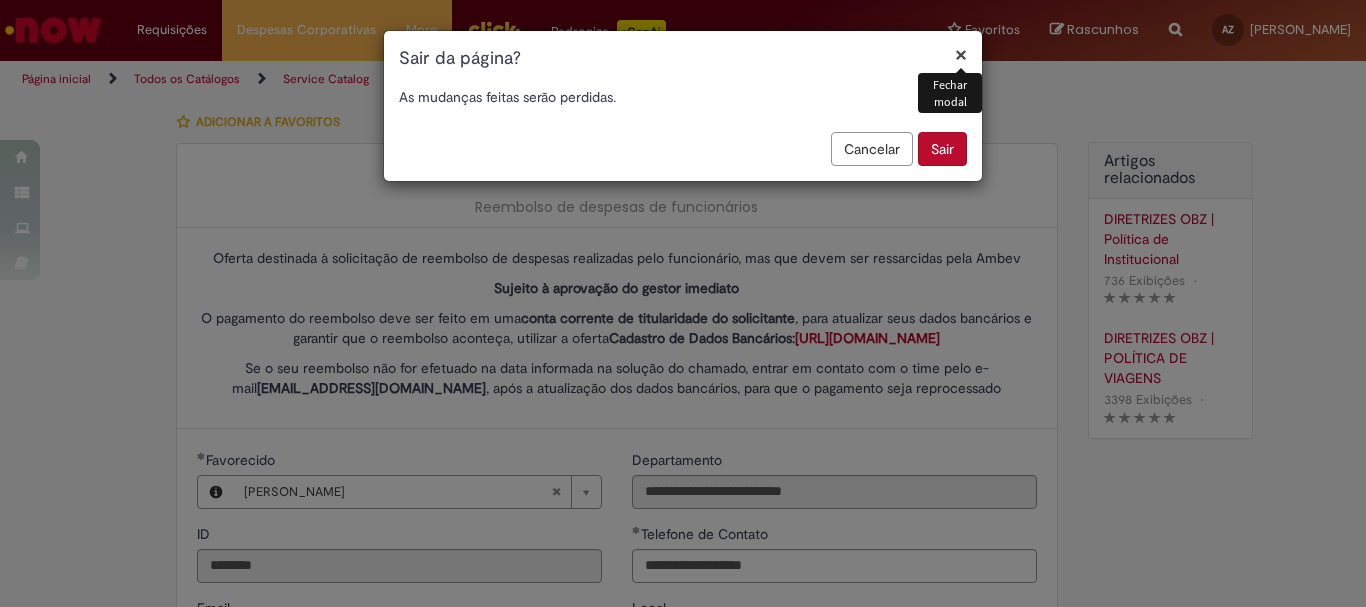 click on "Cancelar" at bounding box center (872, 149) 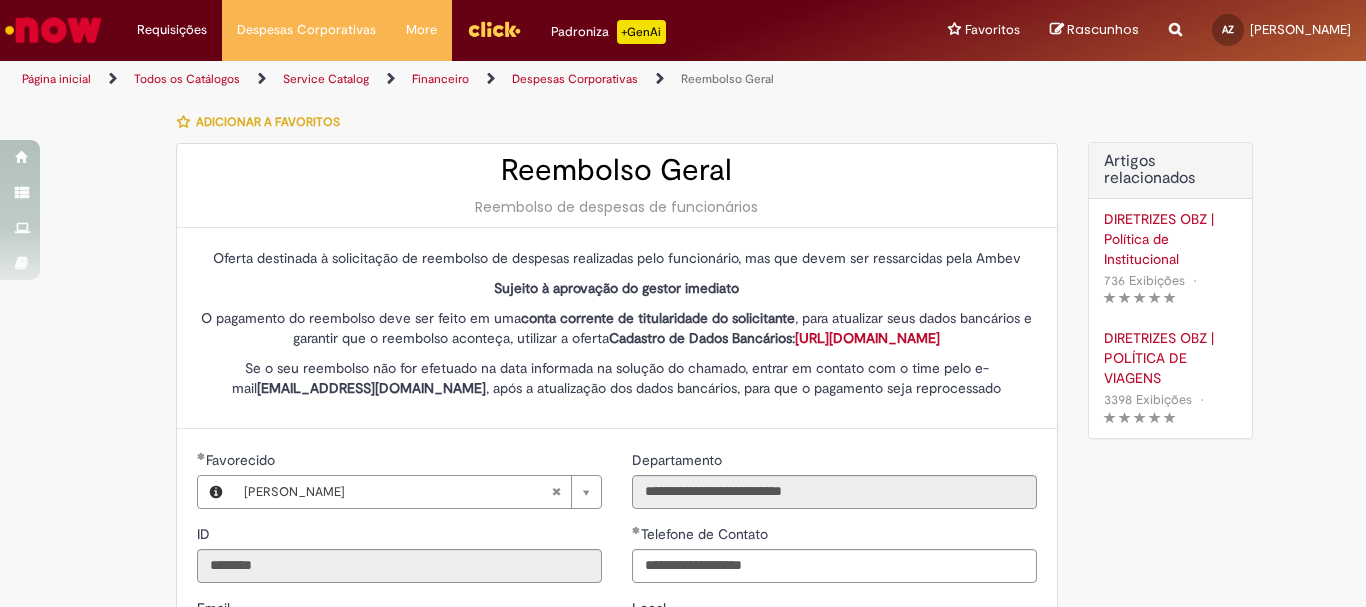 scroll, scrollTop: 828, scrollLeft: 0, axis: vertical 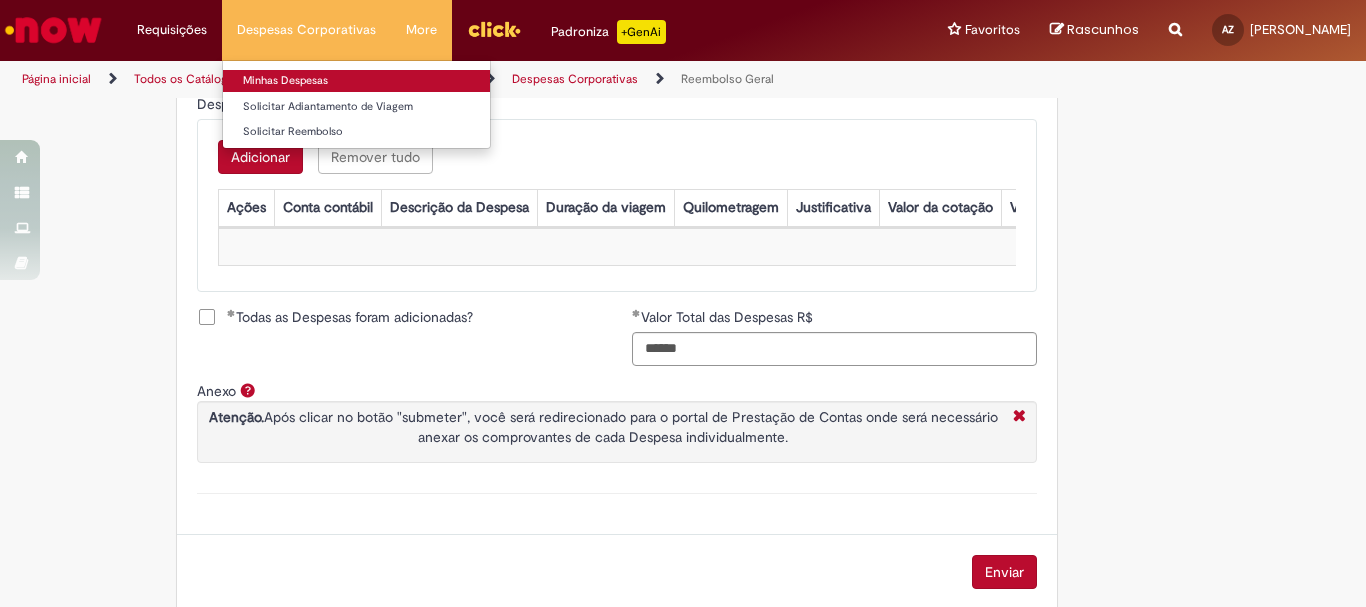 click on "Minhas Despesas" at bounding box center (356, 81) 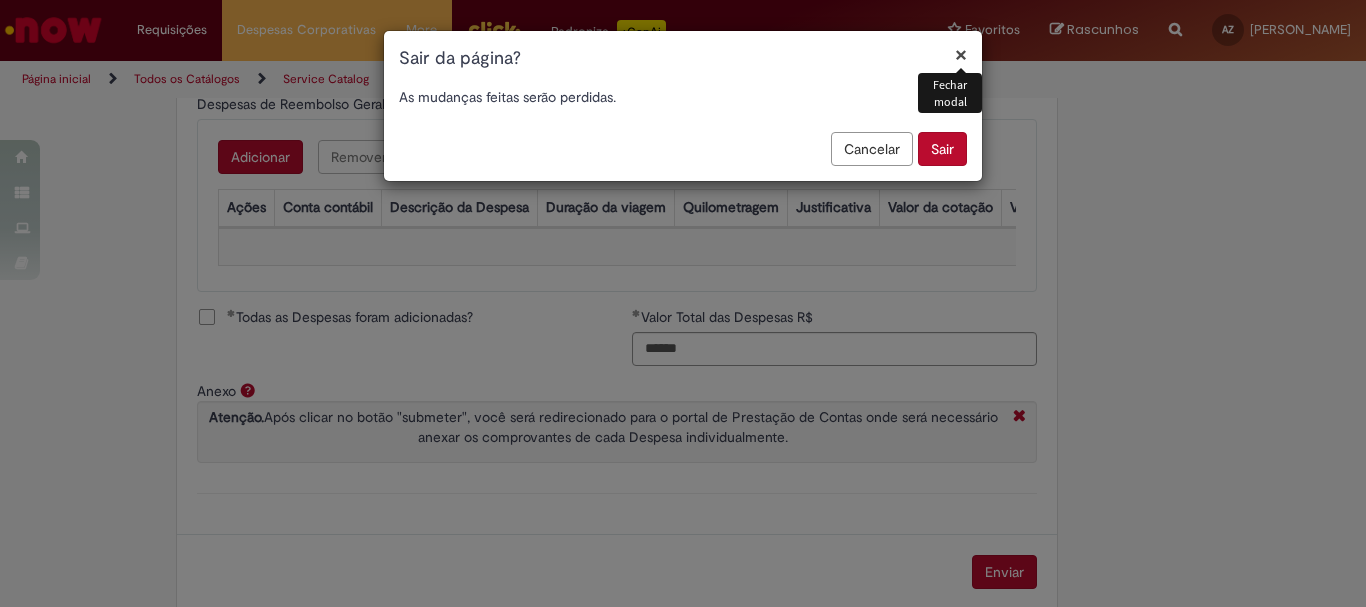 click on "×" at bounding box center (961, 54) 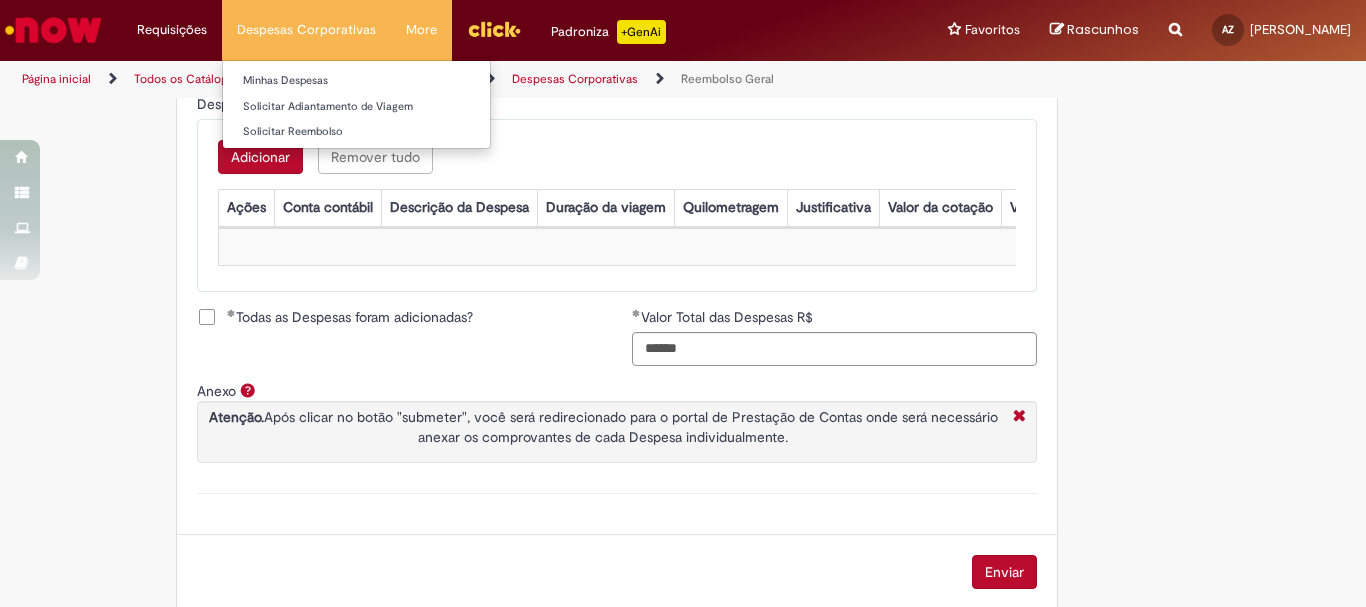 click on "Despesas Corporativas
Minhas Despesas
Solicitar Adiantamento de Viagem
Solicitar Reembolso" at bounding box center (306, 30) 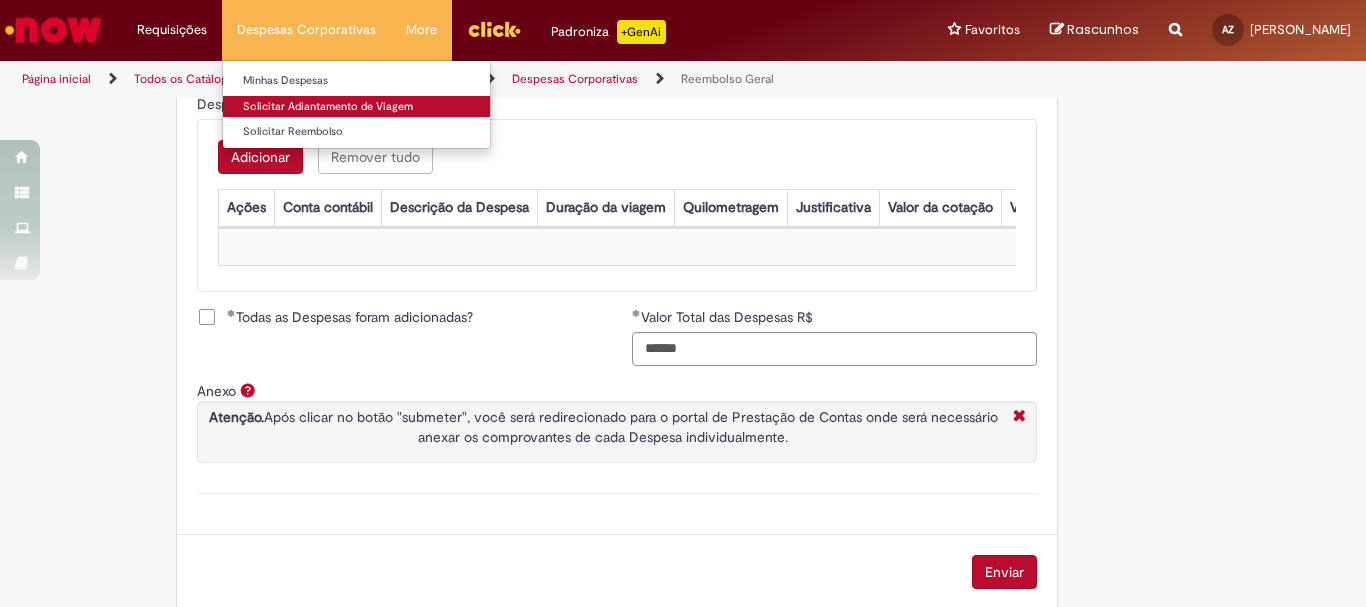 click on "Solicitar Adiantamento de Viagem" at bounding box center [356, 107] 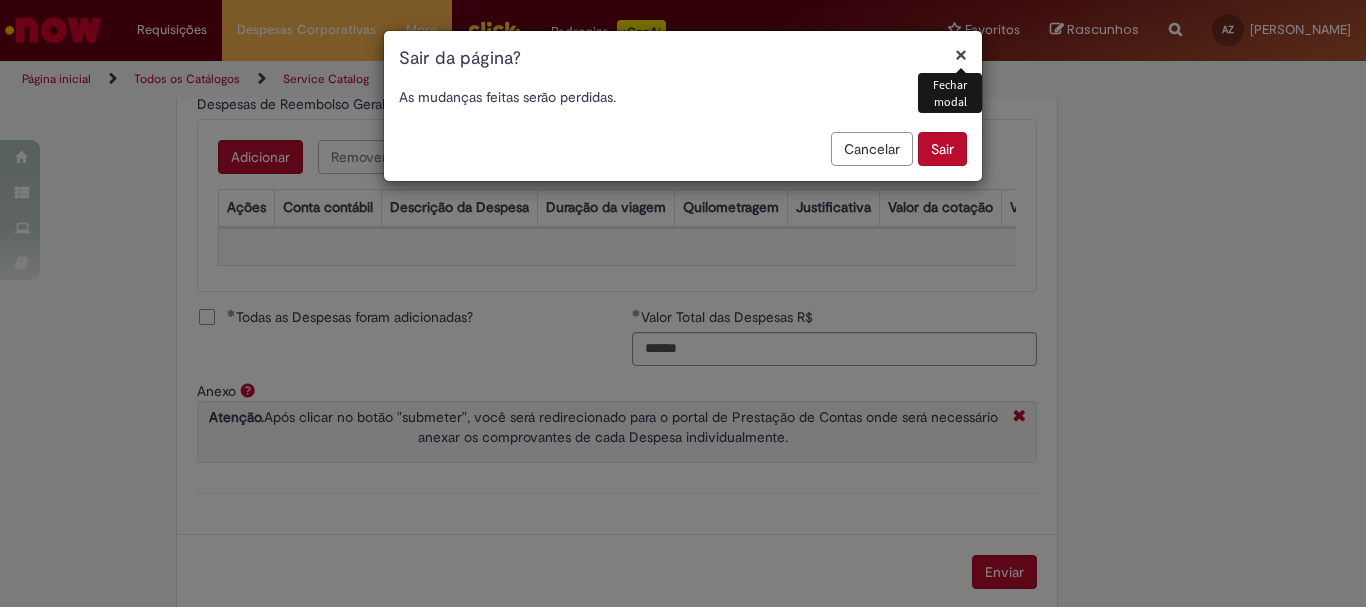 click on "×" at bounding box center [961, 54] 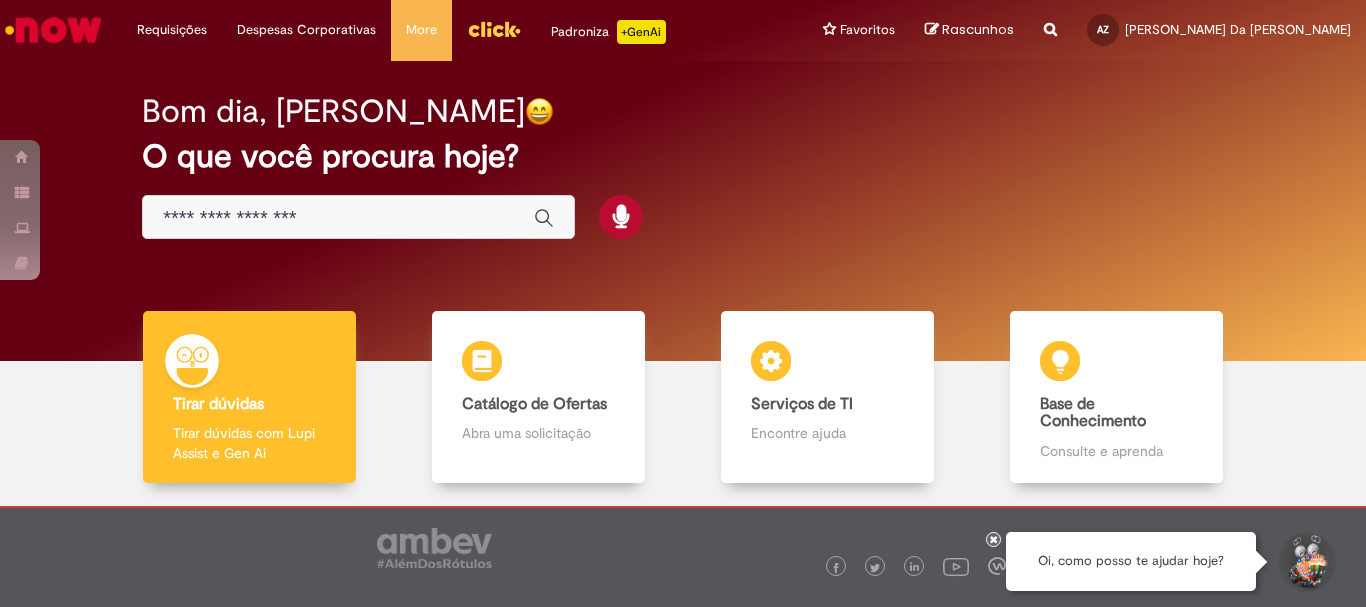 scroll, scrollTop: 0, scrollLeft: 0, axis: both 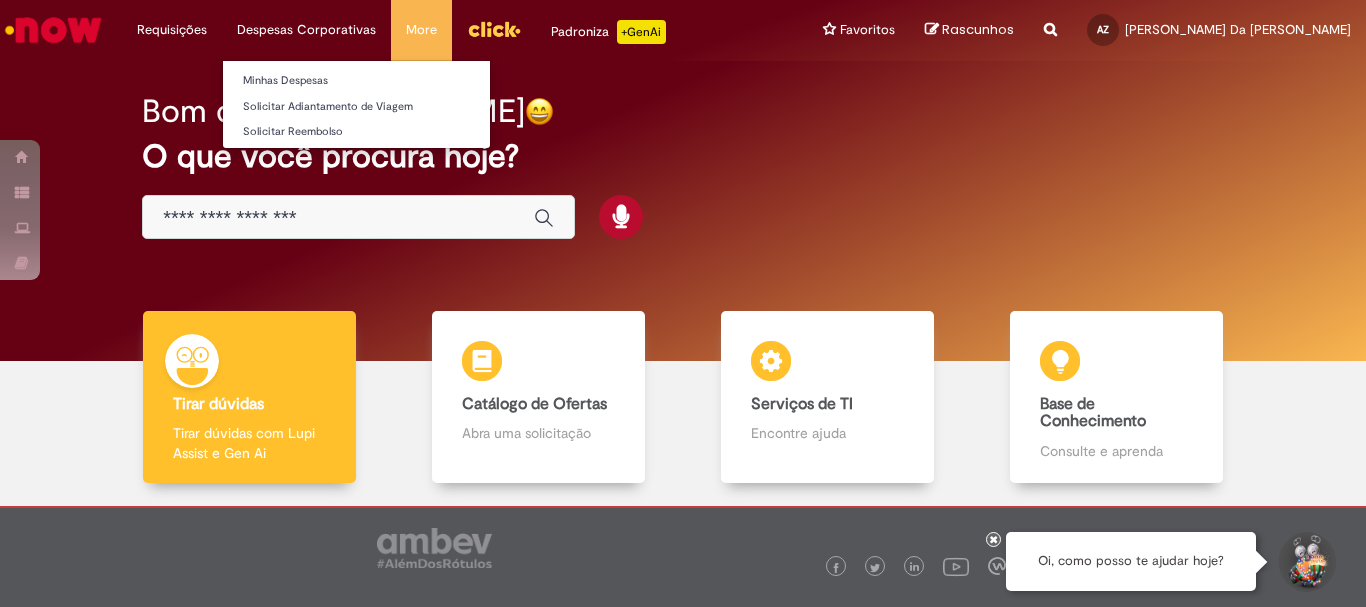 click on "Despesas Corporativas
Minhas Despesas
Solicitar Adiantamento de Viagem
Solicitar Reembolso" at bounding box center [172, 30] 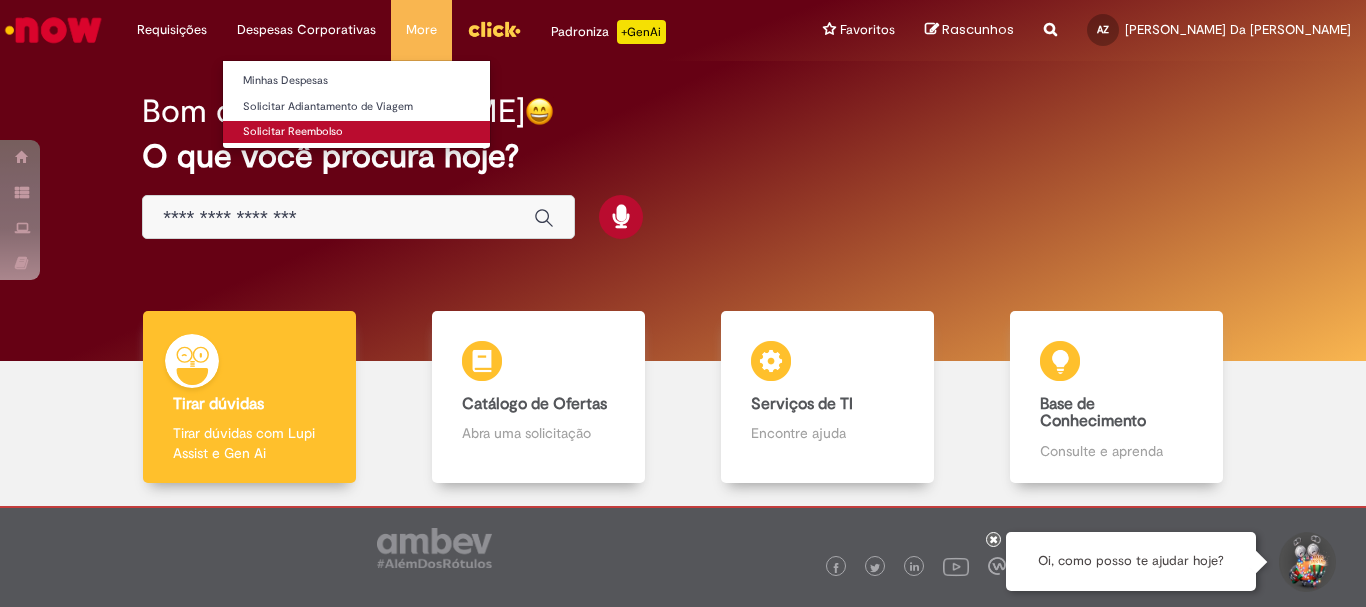 click on "Solicitar Reembolso" at bounding box center [356, 132] 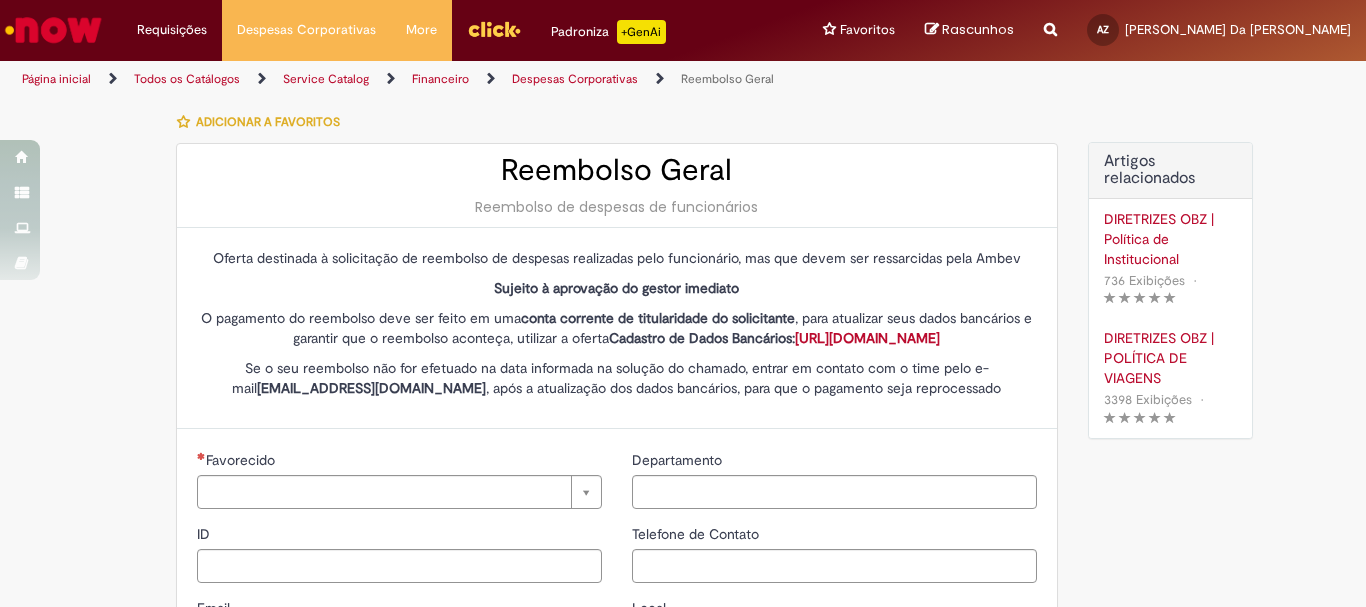 type on "********" 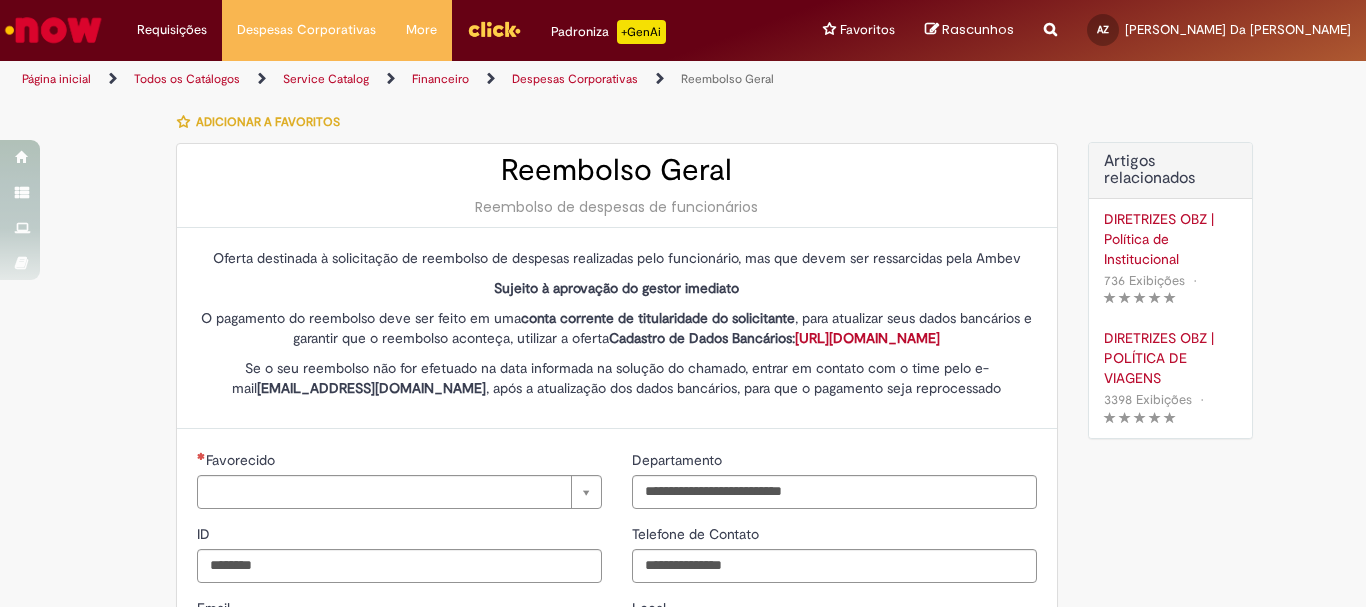 type on "**********" 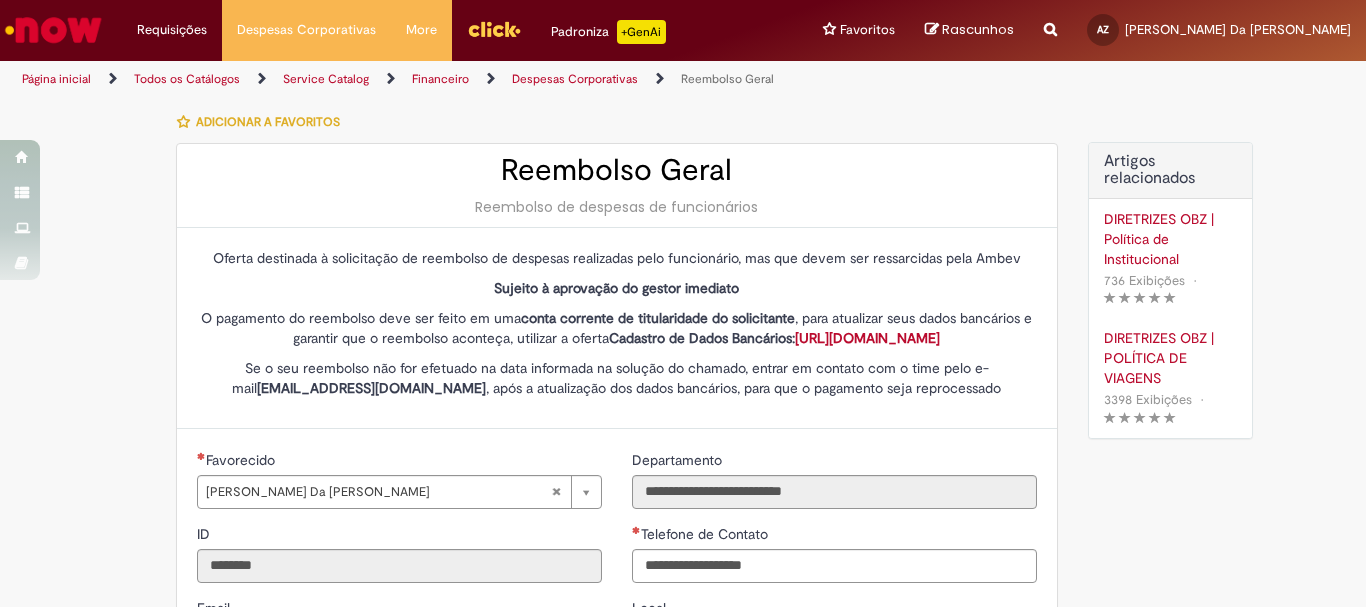 type on "**********" 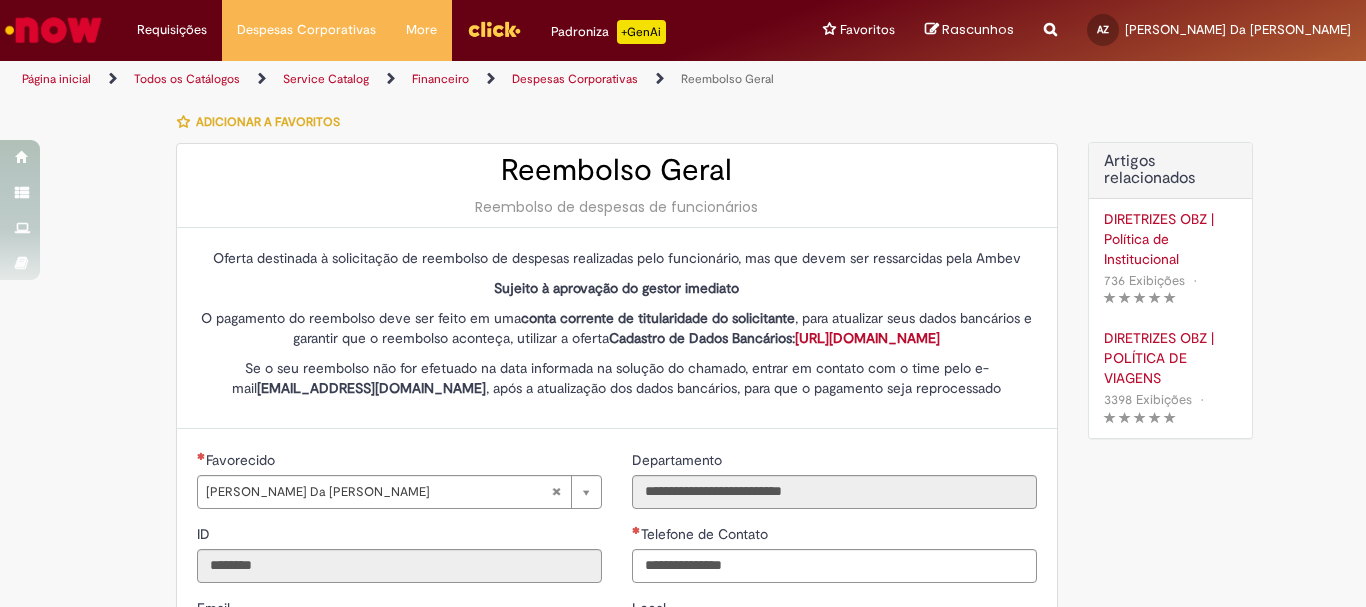 type on "**********" 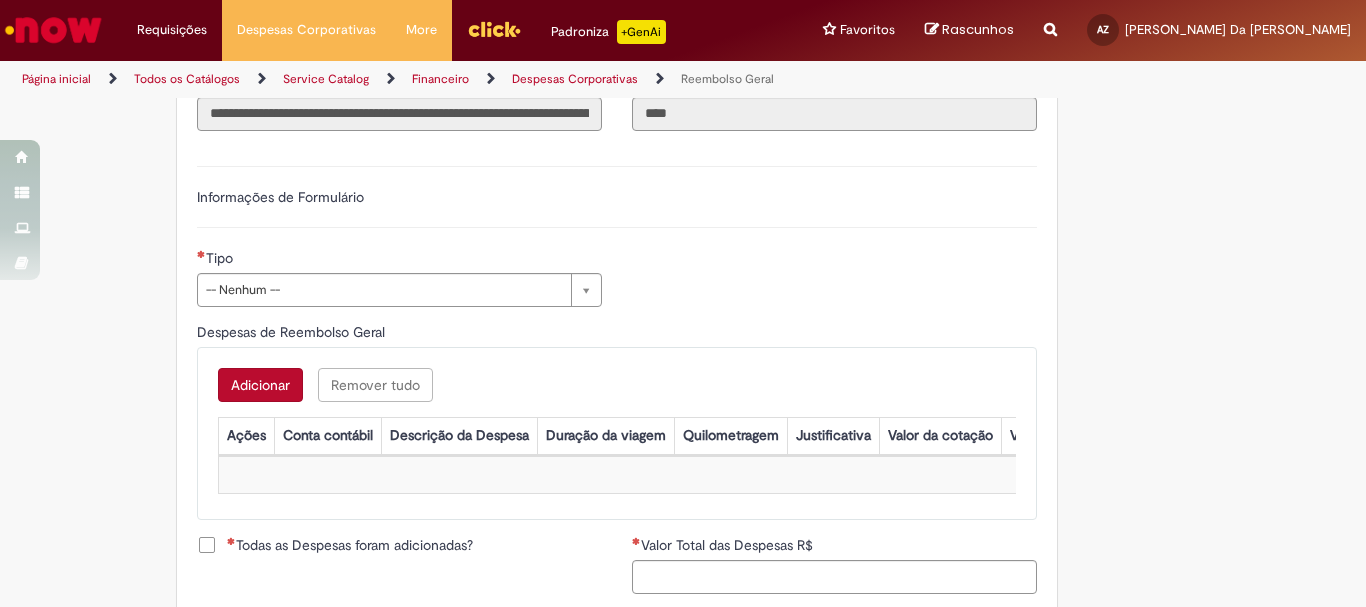 scroll, scrollTop: 700, scrollLeft: 0, axis: vertical 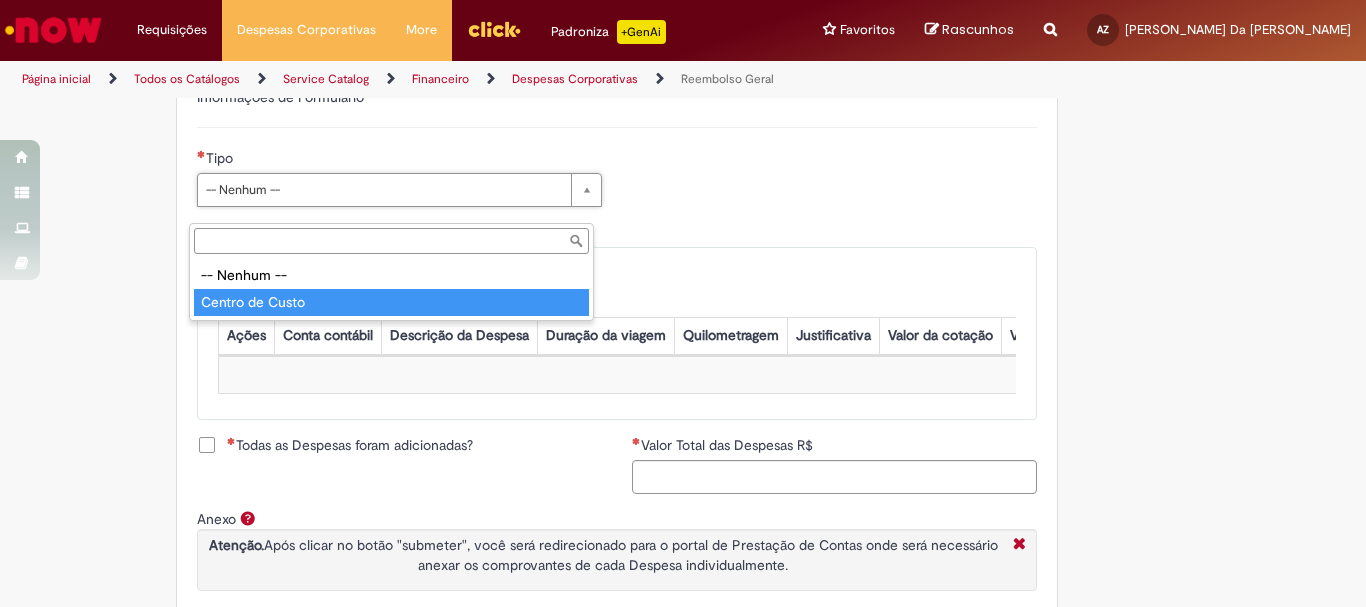 type on "**********" 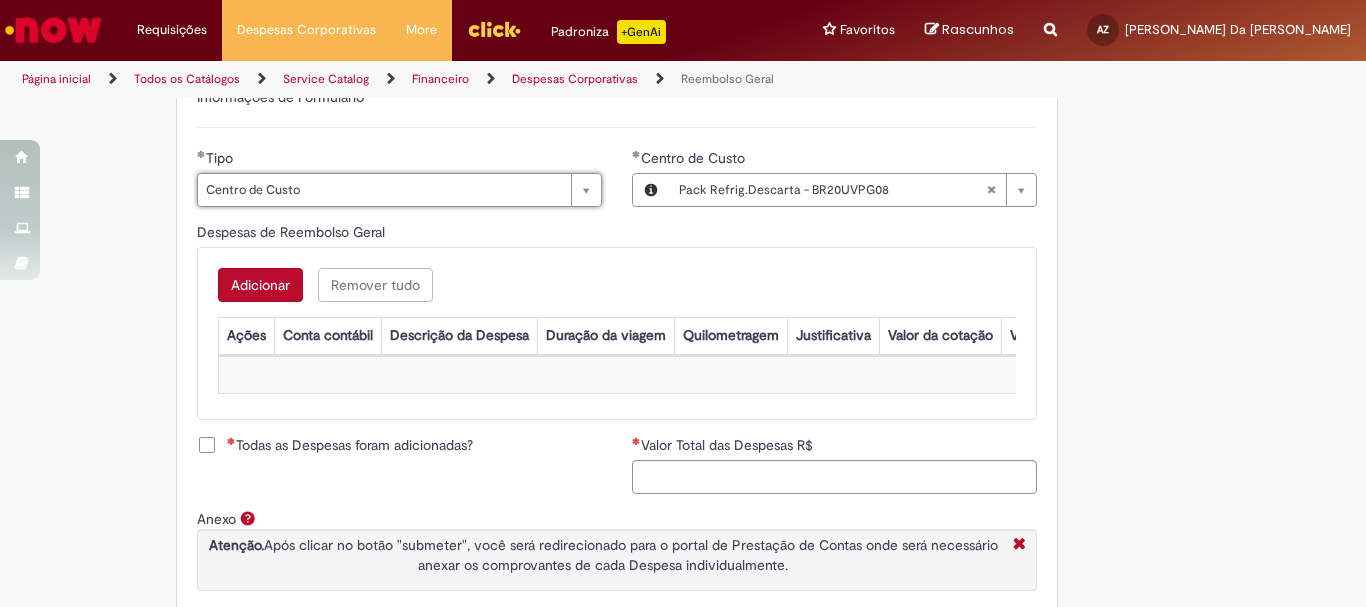type 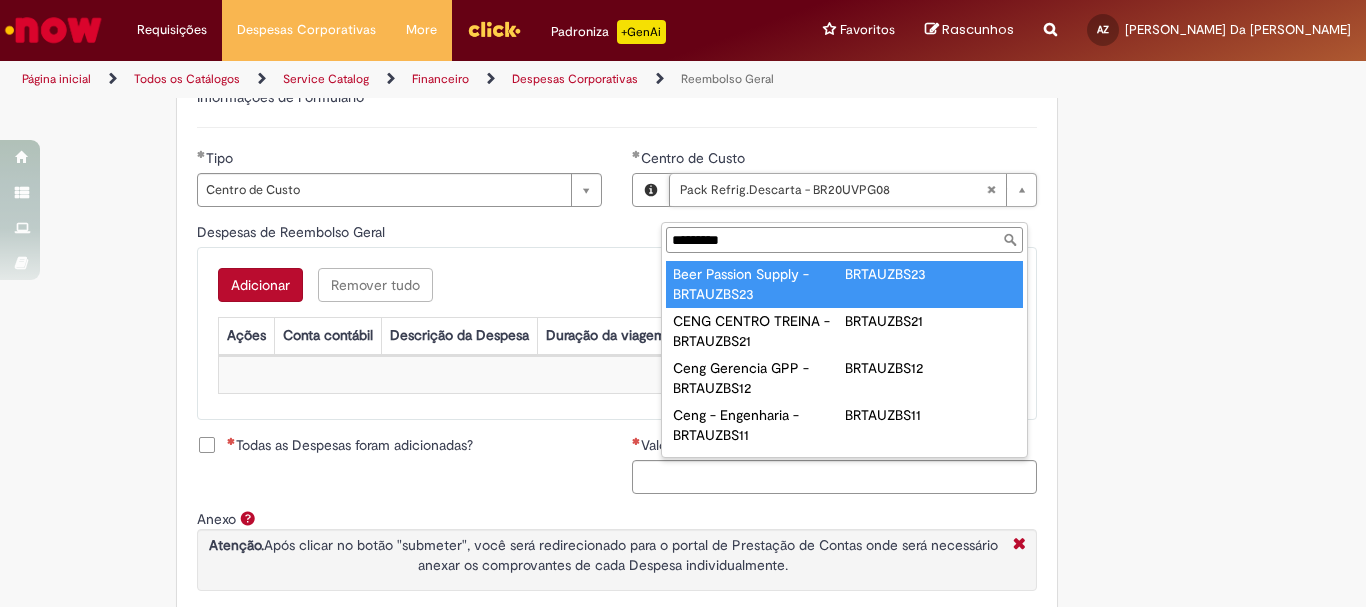 type on "**********" 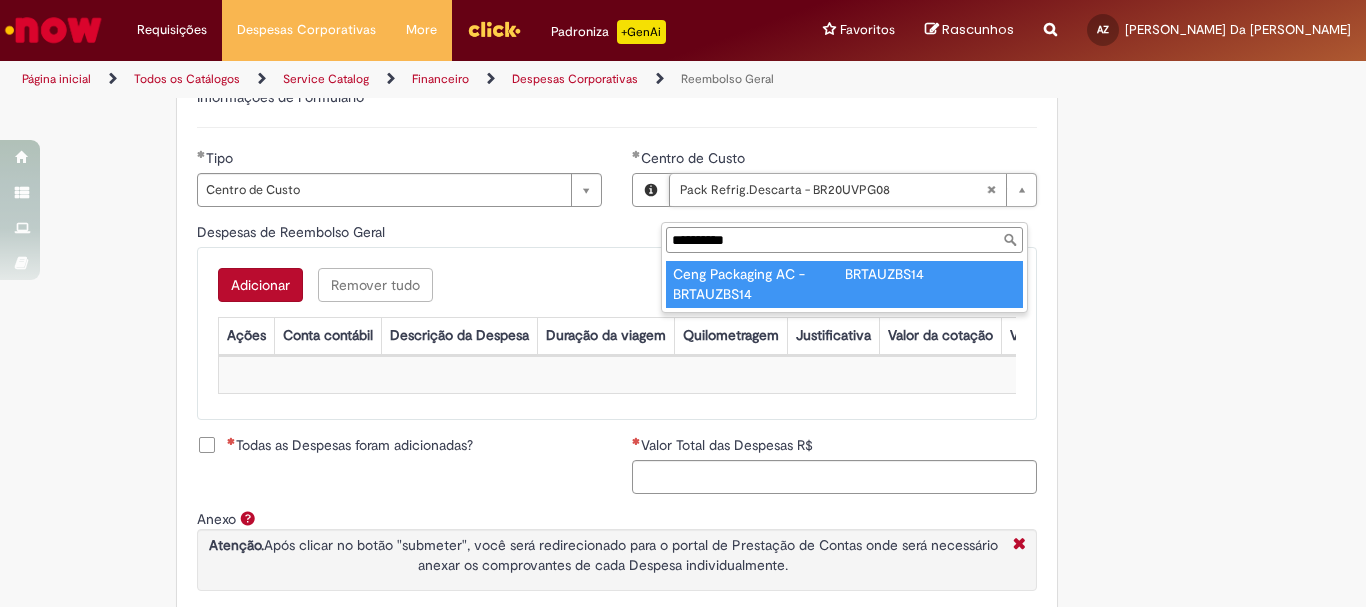 type on "**********" 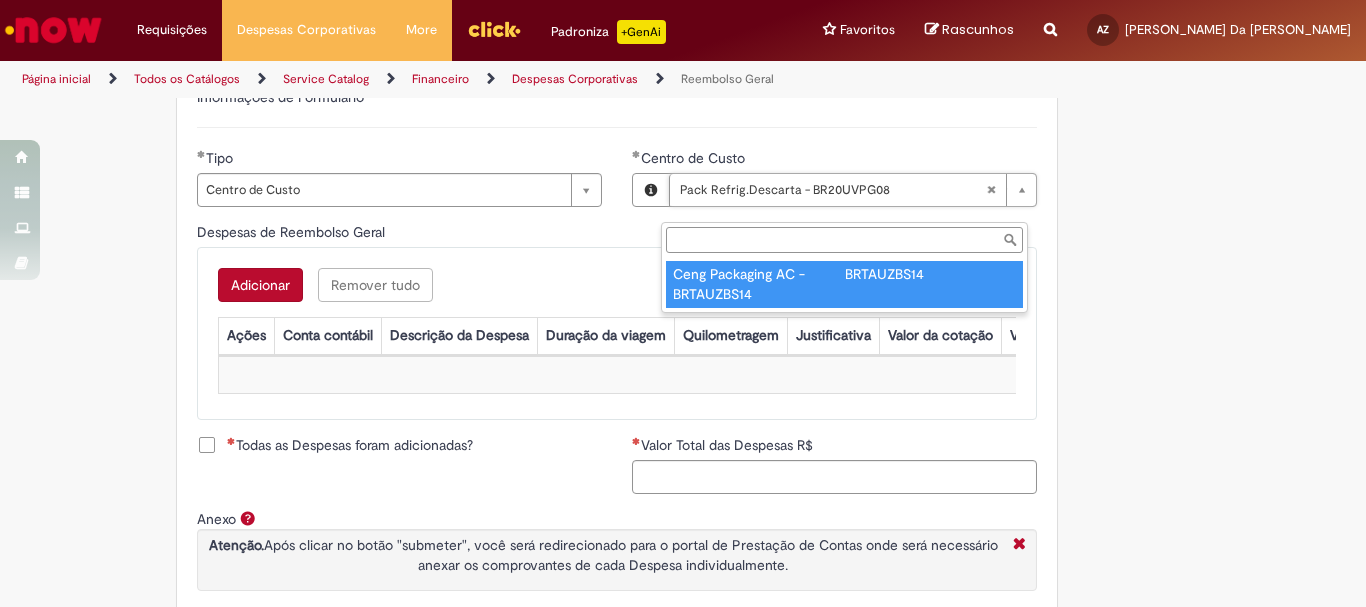 scroll, scrollTop: 0, scrollLeft: 214, axis: horizontal 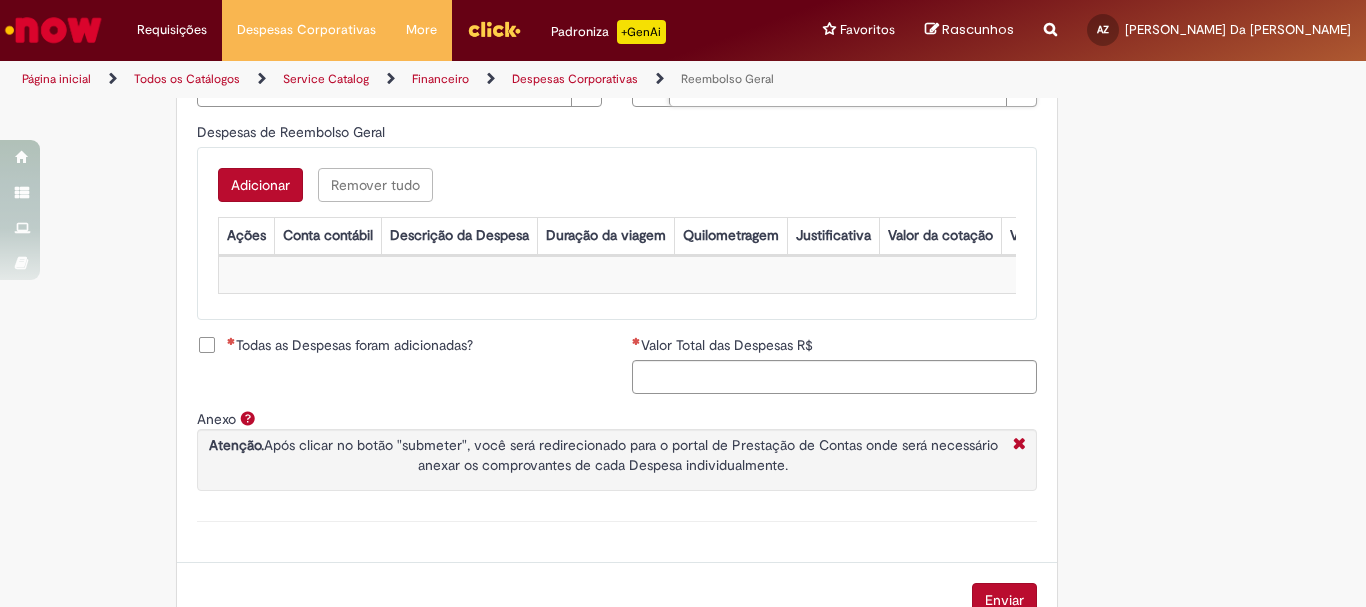 click on "Despesas de Reembolso Geral Adicionar Remover tudo Despesas de Reembolso Geral Ações Conta contábil Descrição da Despesa Duração da viagem Quilometragem Justificativa Valor da cotação Valor por Litro Combustível Data da Despesa Moeda Valor Gasto em €/US Valor Total R$ ID Interno CC sap_a_integrar Sem dados para exibir" at bounding box center [617, 228] 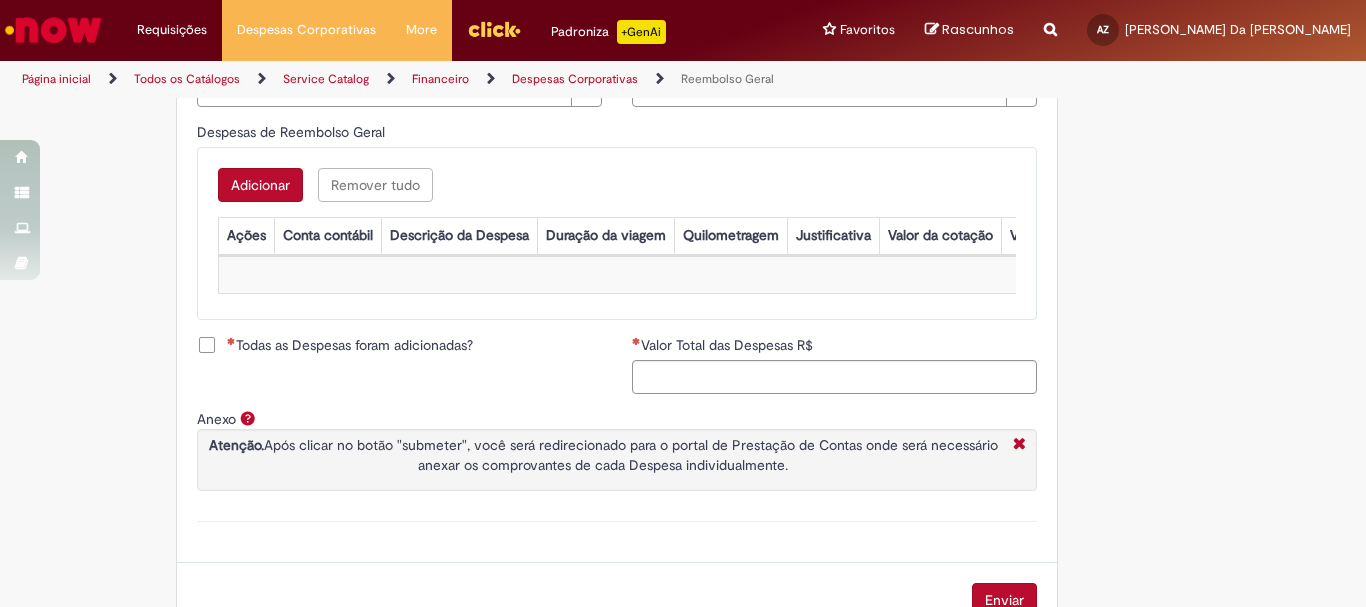 scroll, scrollTop: 0, scrollLeft: 0, axis: both 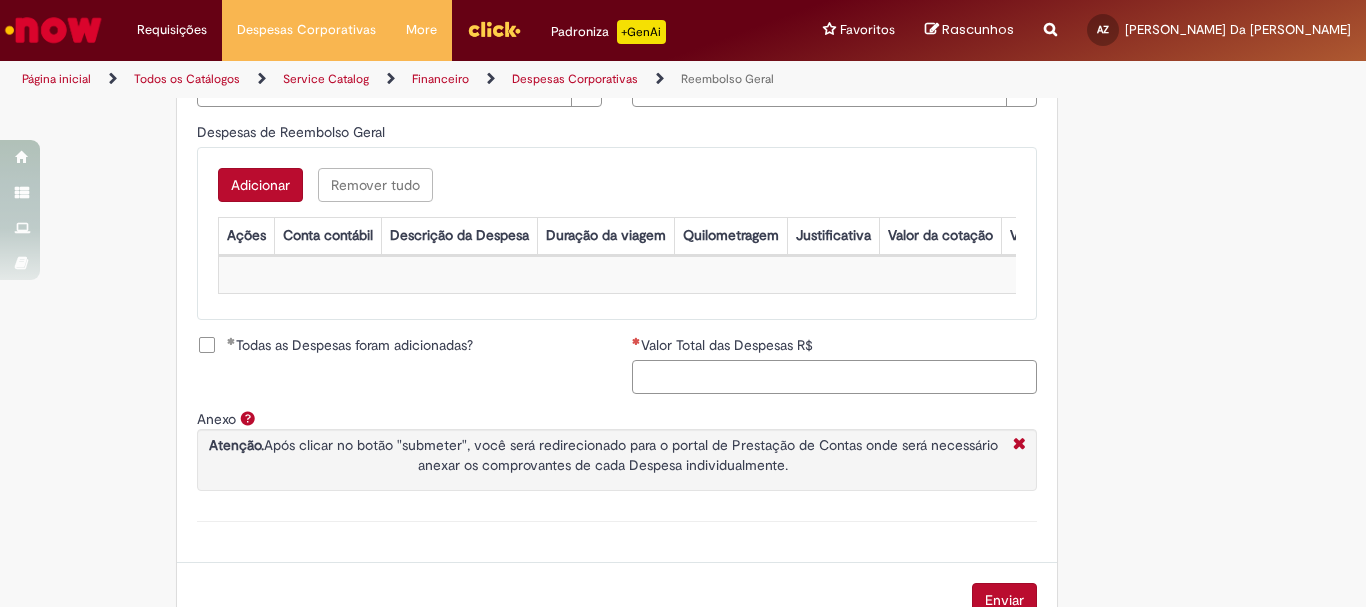 click on "Valor Total das Despesas R$" at bounding box center [834, 377] 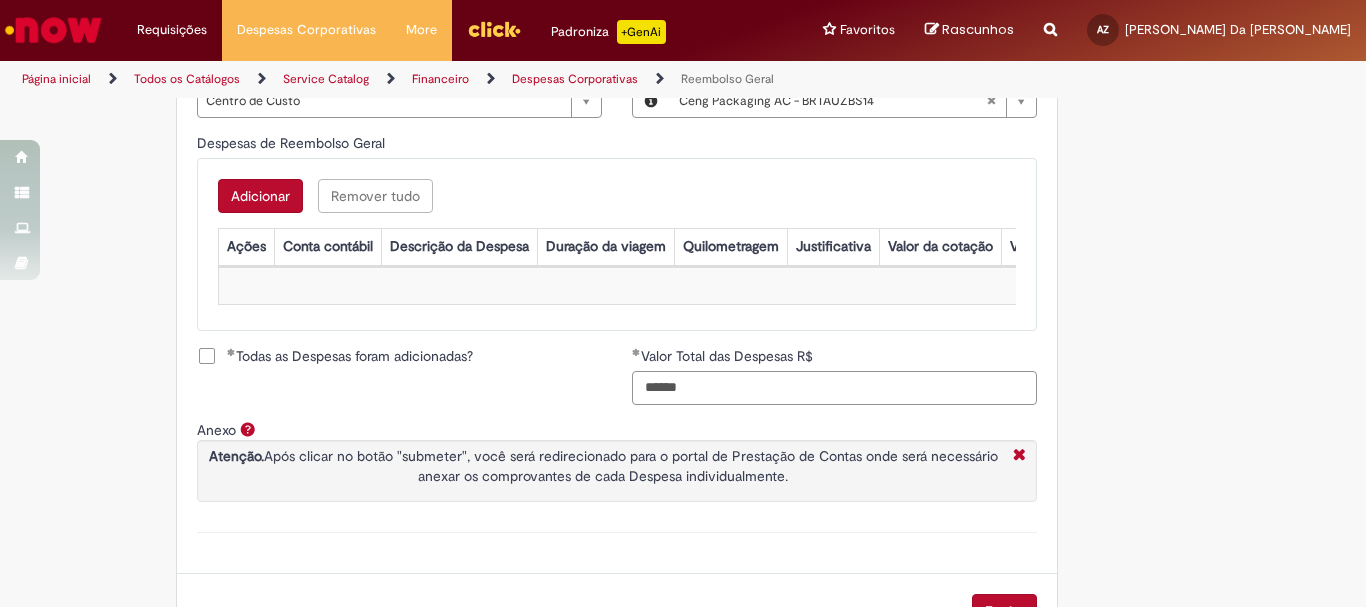 scroll, scrollTop: 889, scrollLeft: 0, axis: vertical 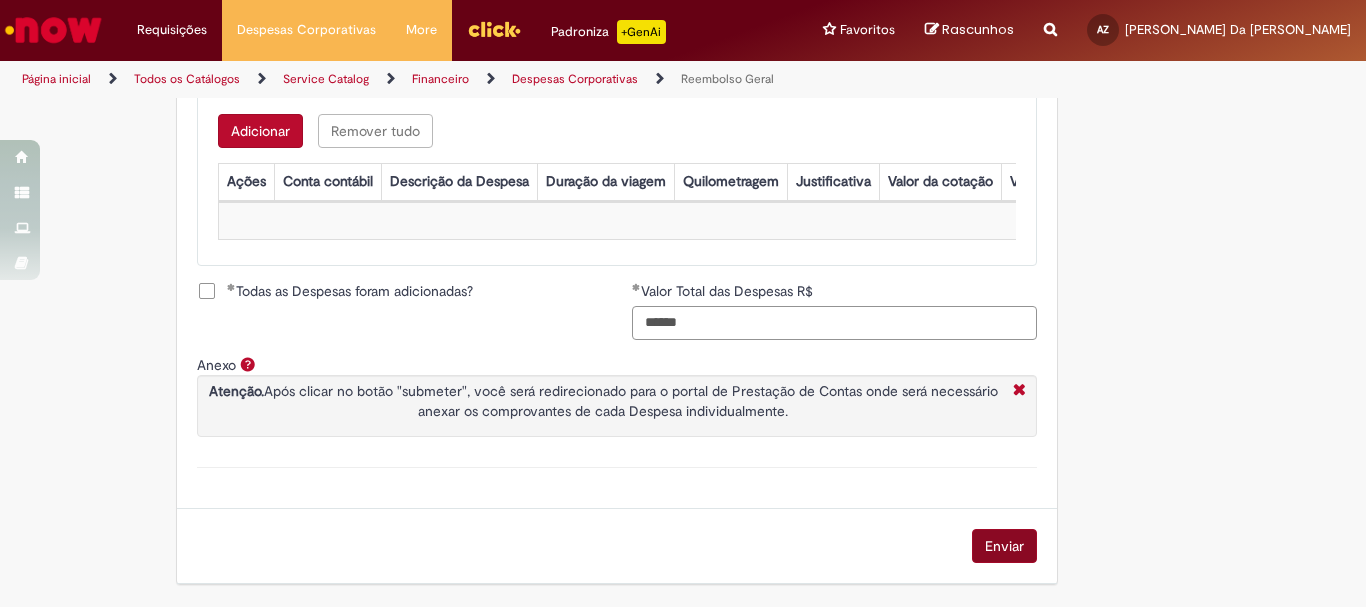 type on "******" 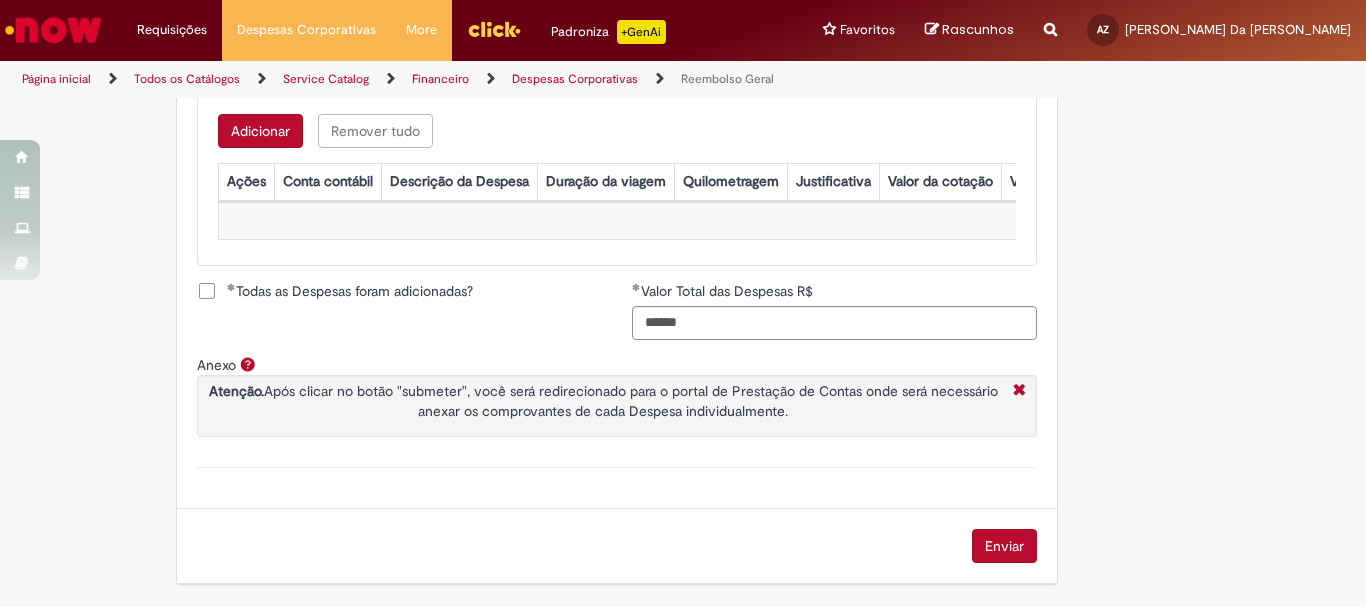 click on "Enviar" at bounding box center [1004, 546] 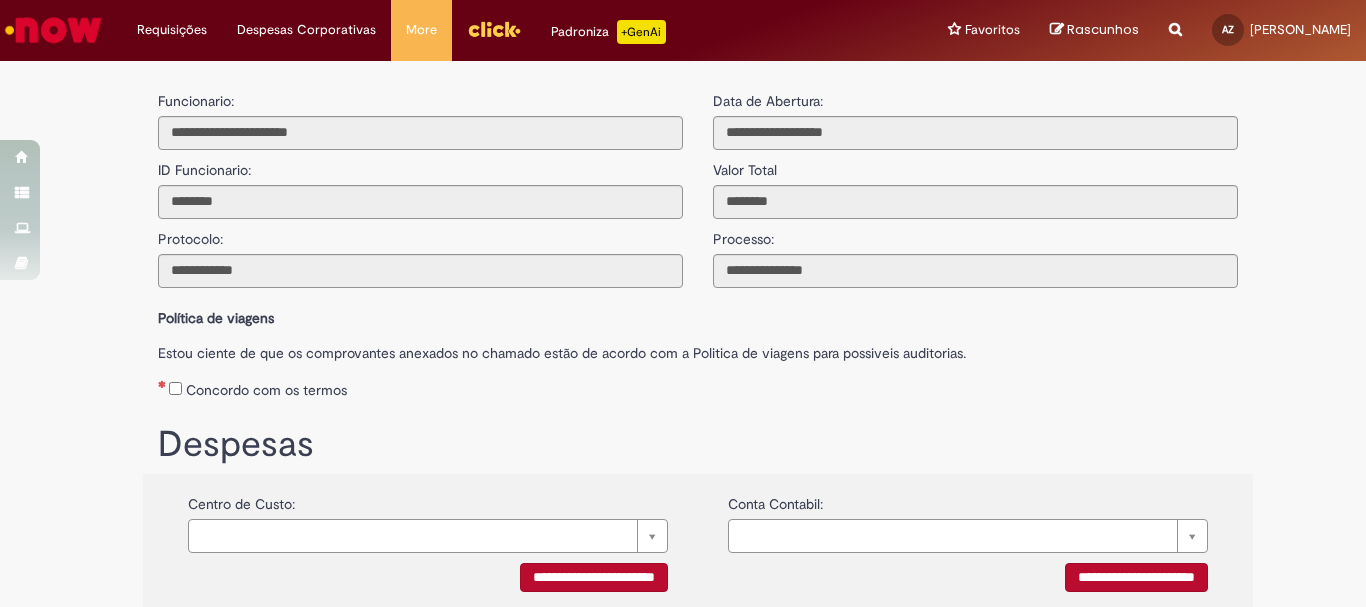 scroll, scrollTop: 0, scrollLeft: 0, axis: both 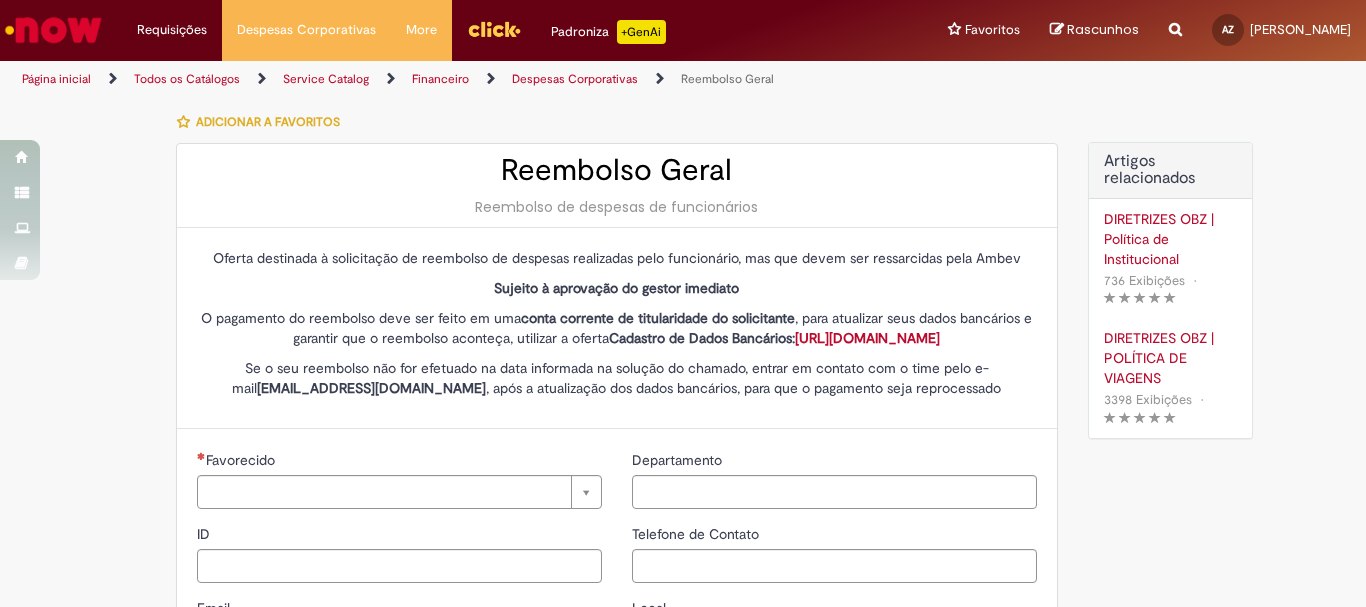 type on "********" 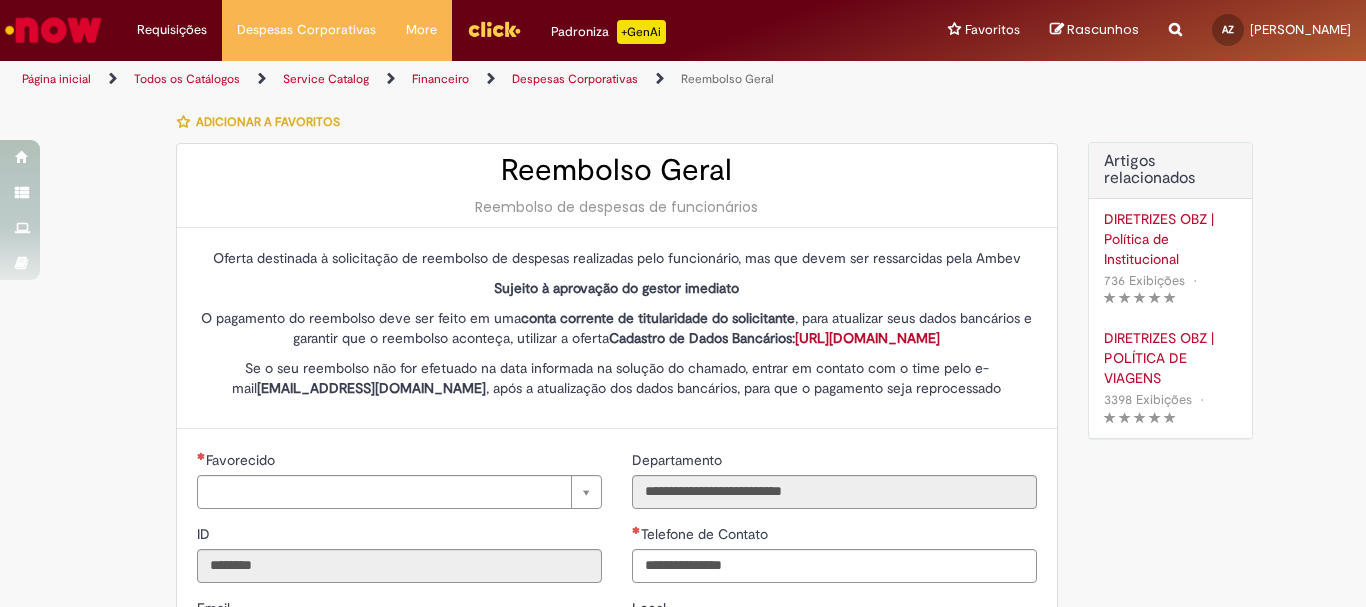 type on "**********" 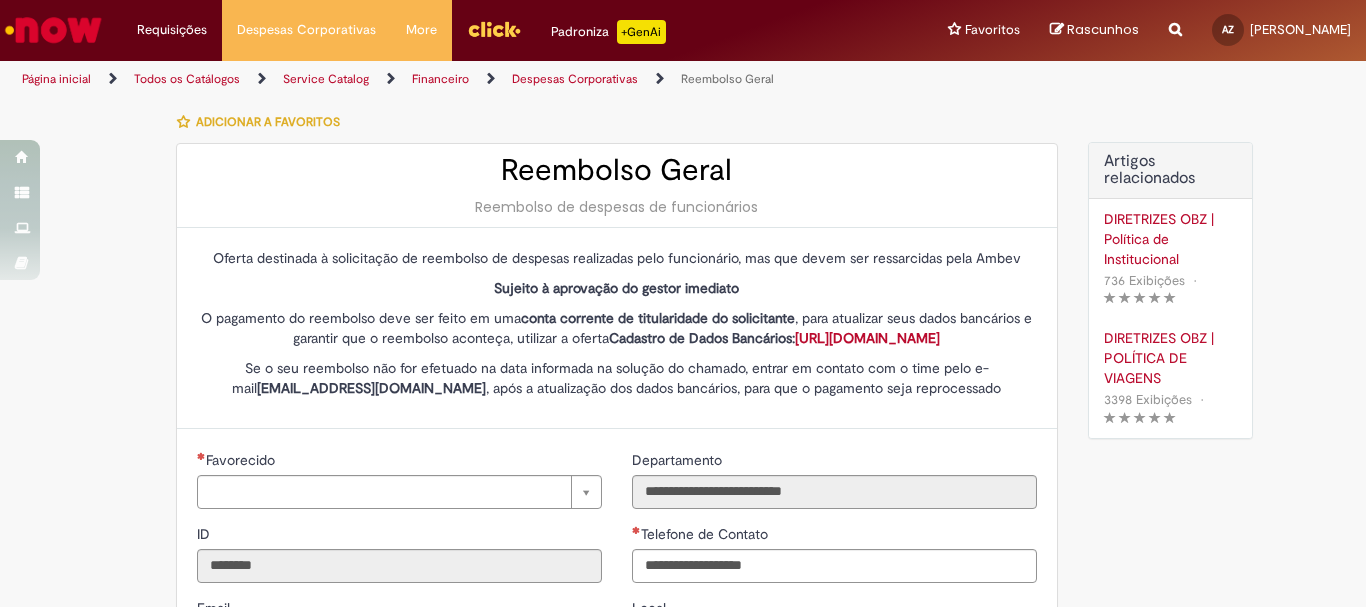 type on "**********" 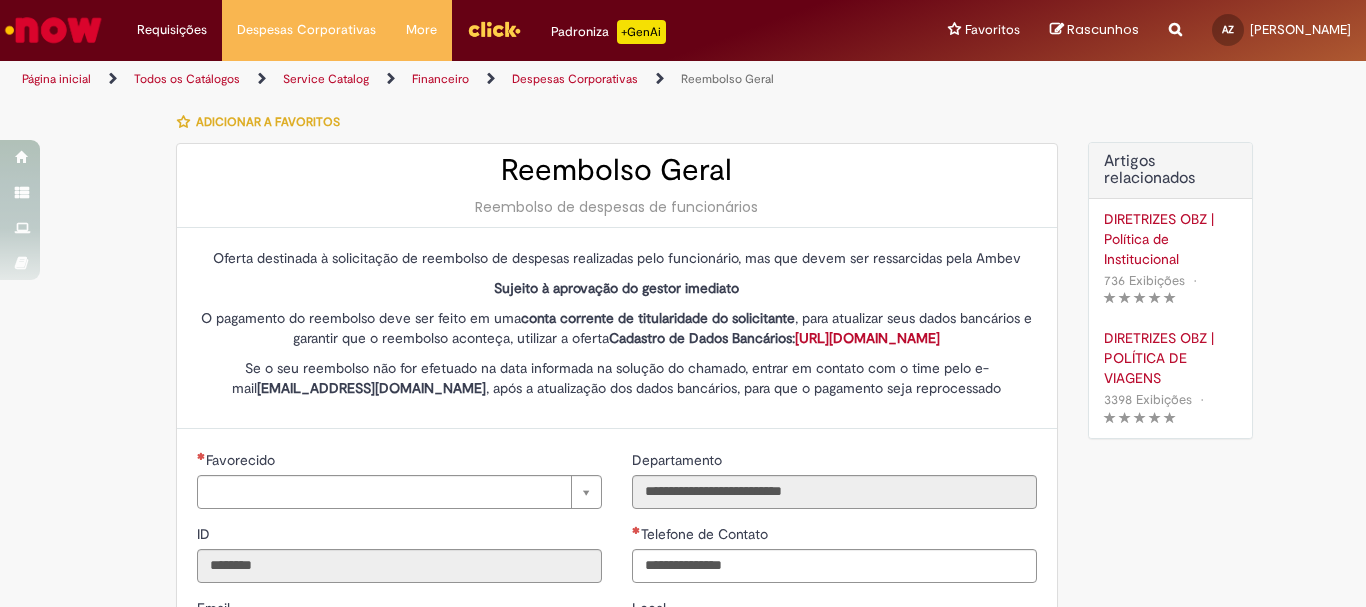 type on "**********" 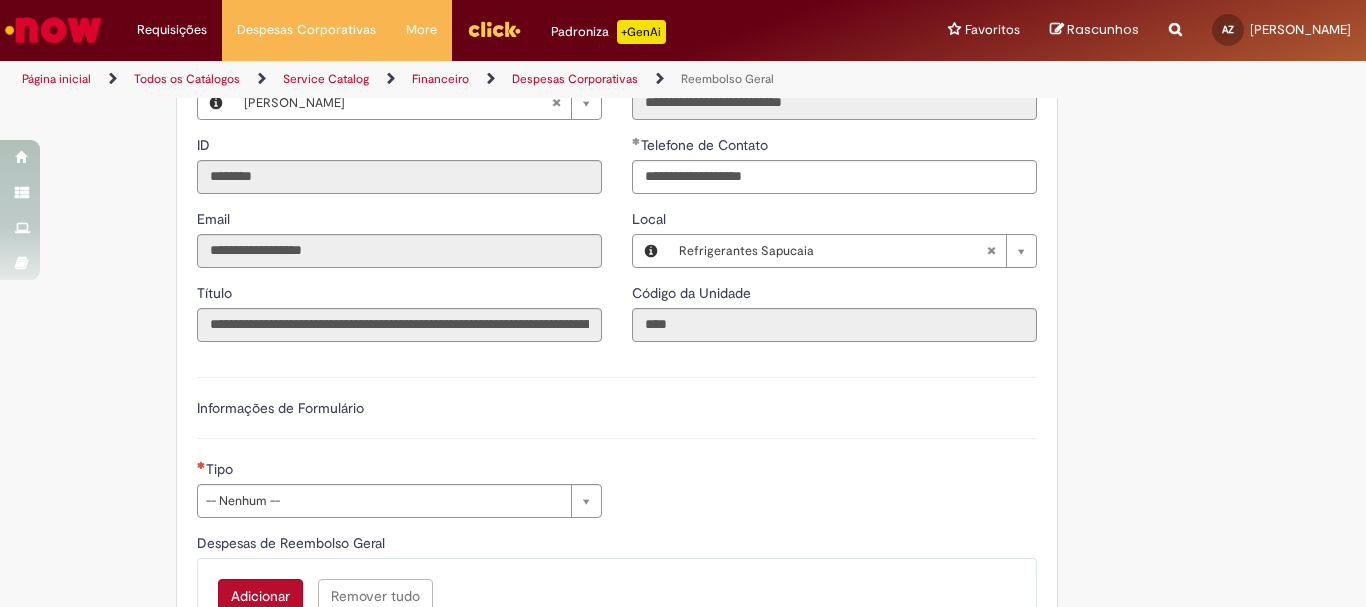 scroll, scrollTop: 589, scrollLeft: 0, axis: vertical 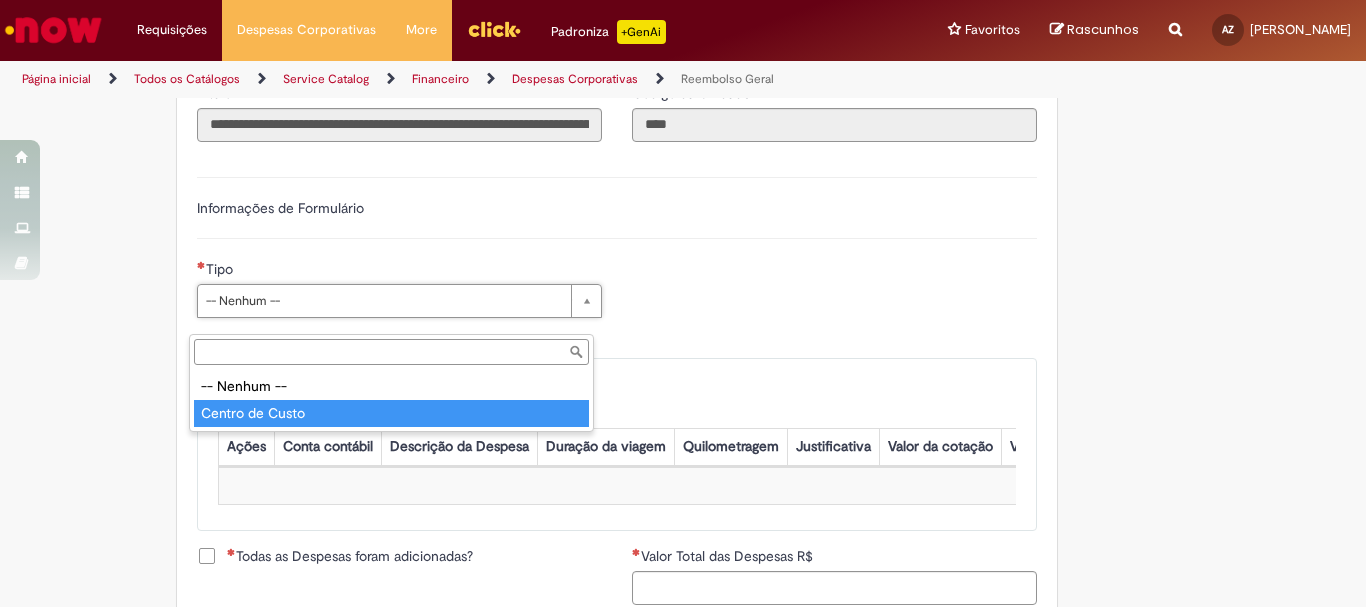 type on "**********" 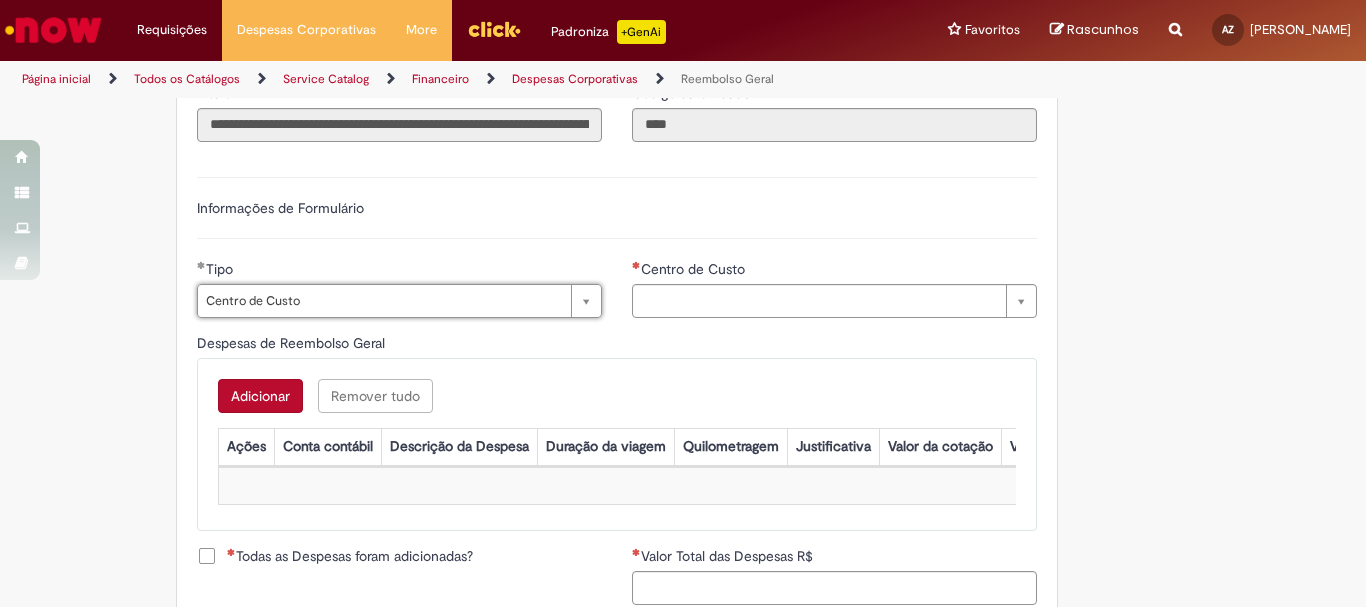 type on "**********" 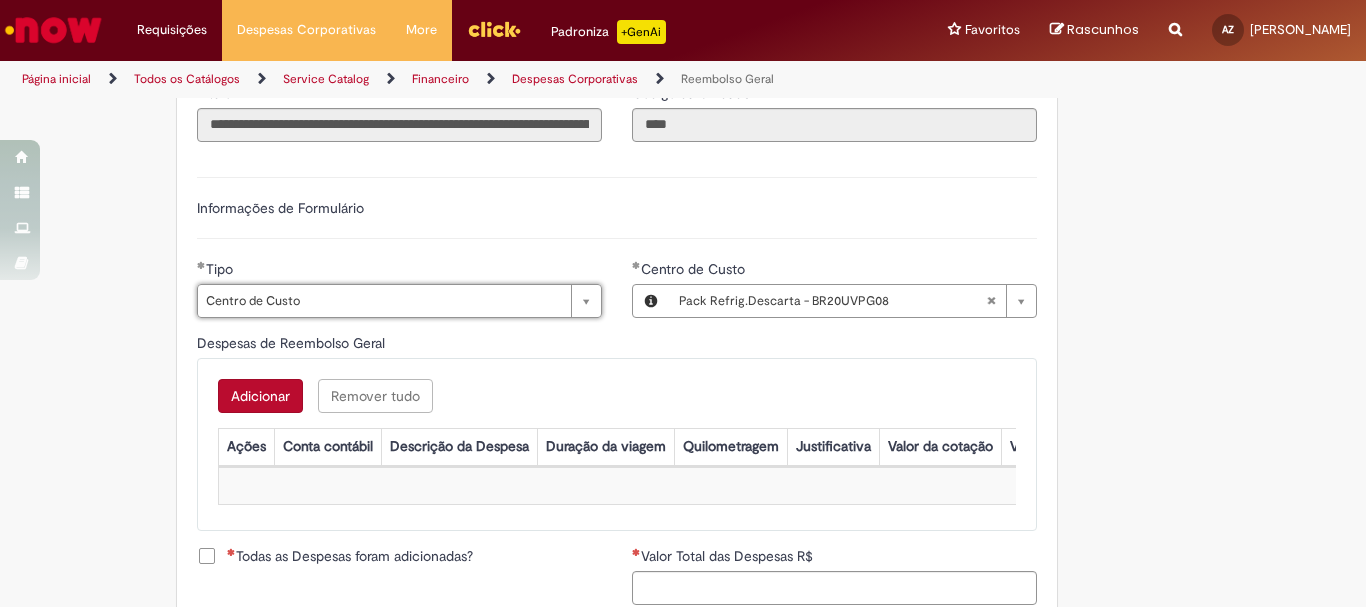 type 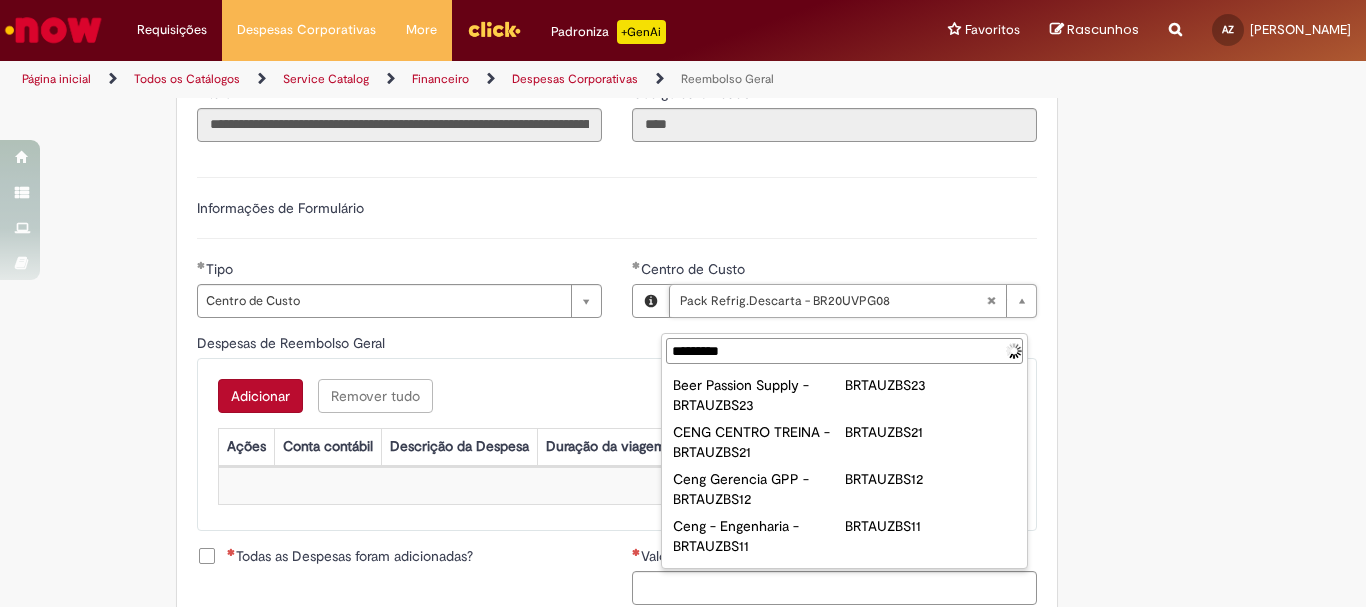 type on "**********" 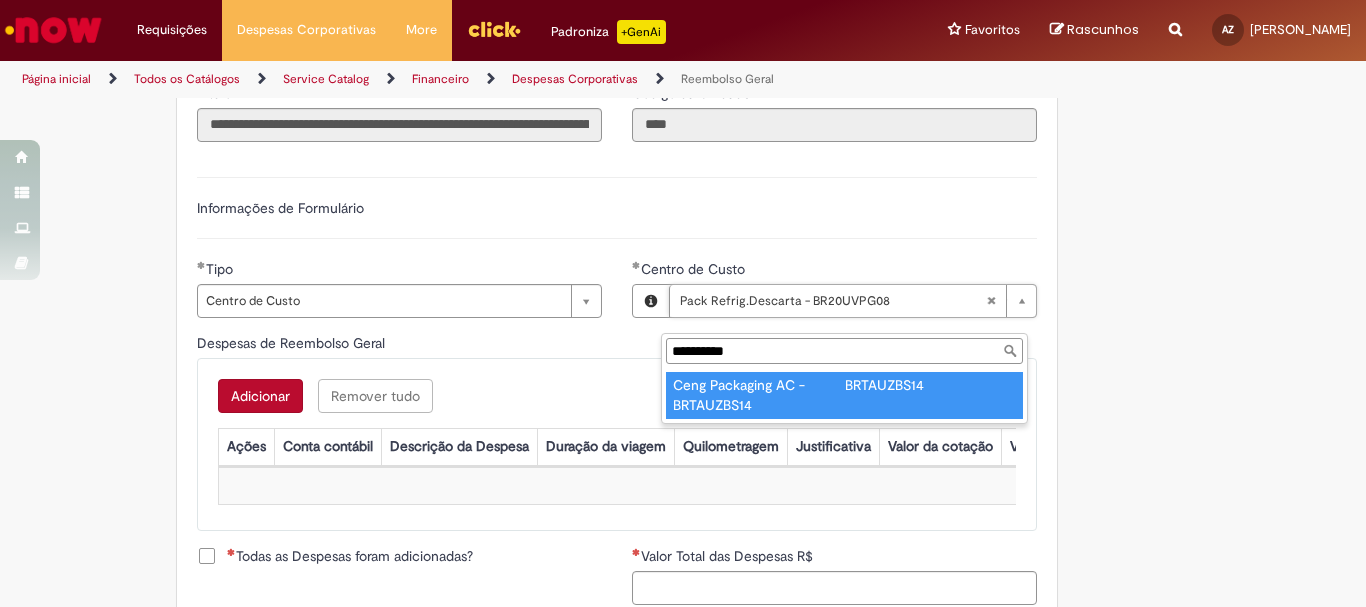 type on "**********" 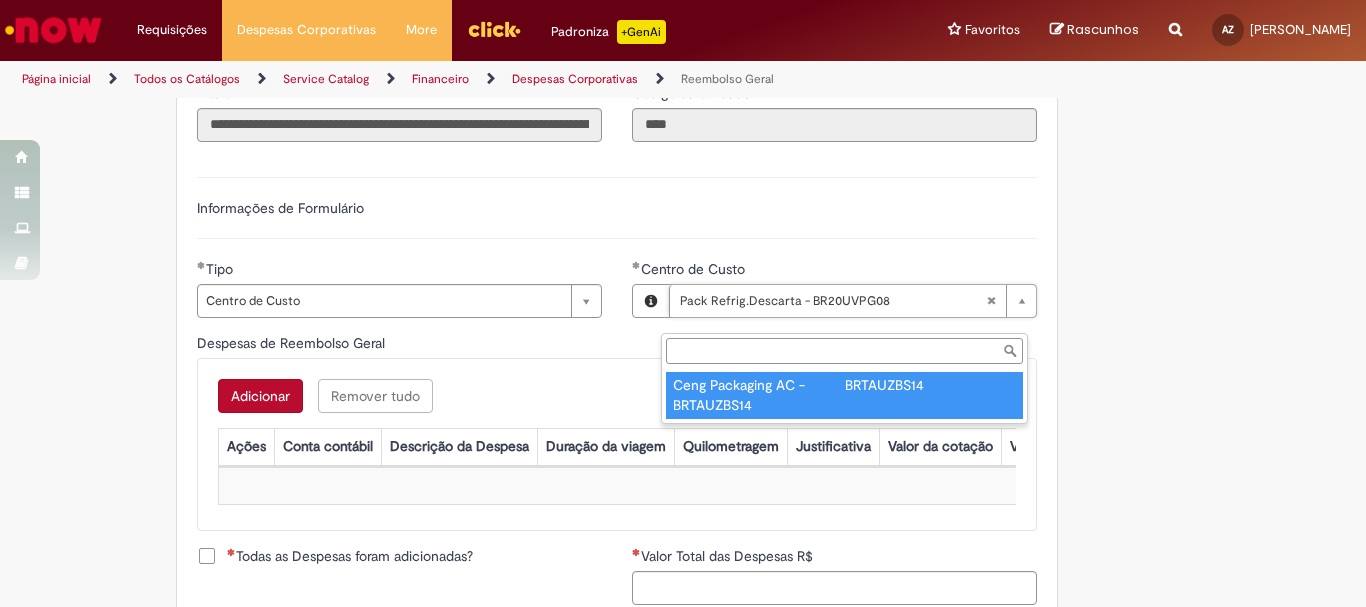 scroll, scrollTop: 0, scrollLeft: 214, axis: horizontal 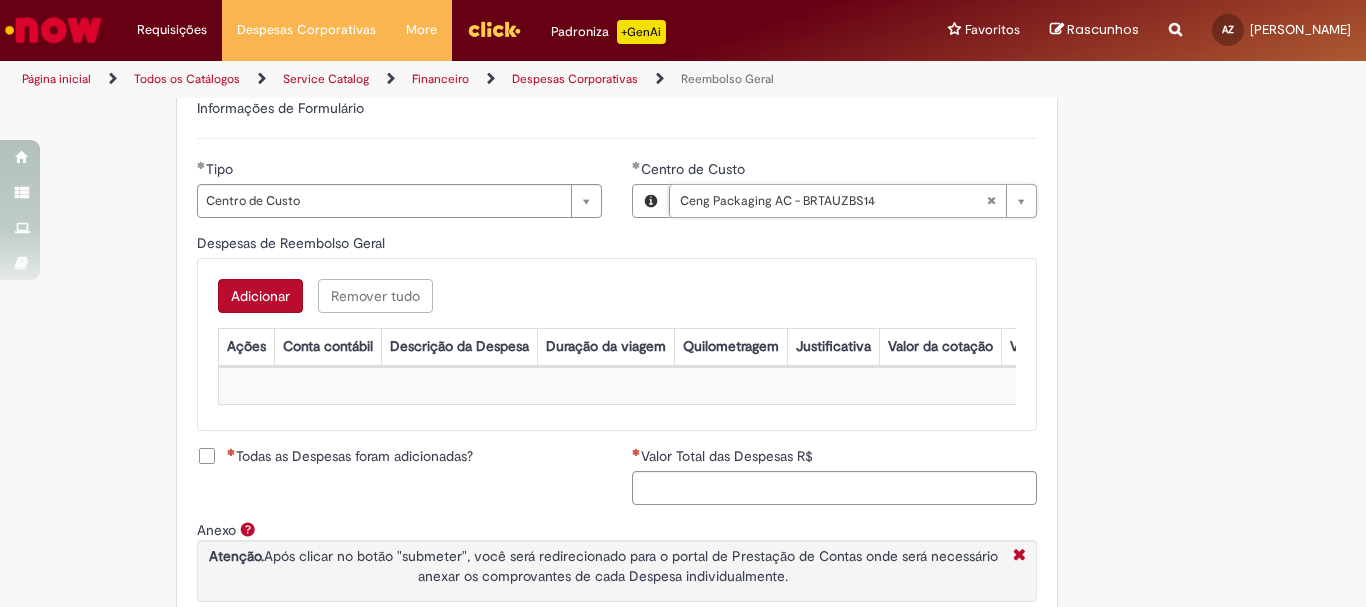 click on "Adicionar" at bounding box center (260, 296) 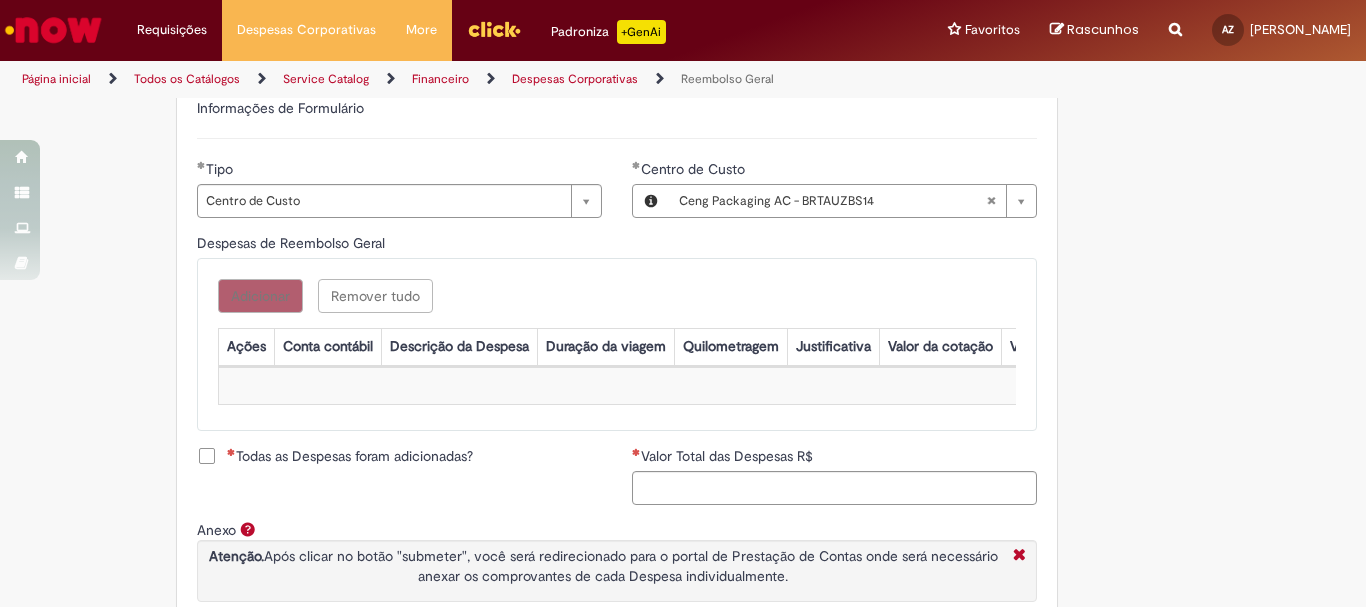 scroll, scrollTop: 0, scrollLeft: 0, axis: both 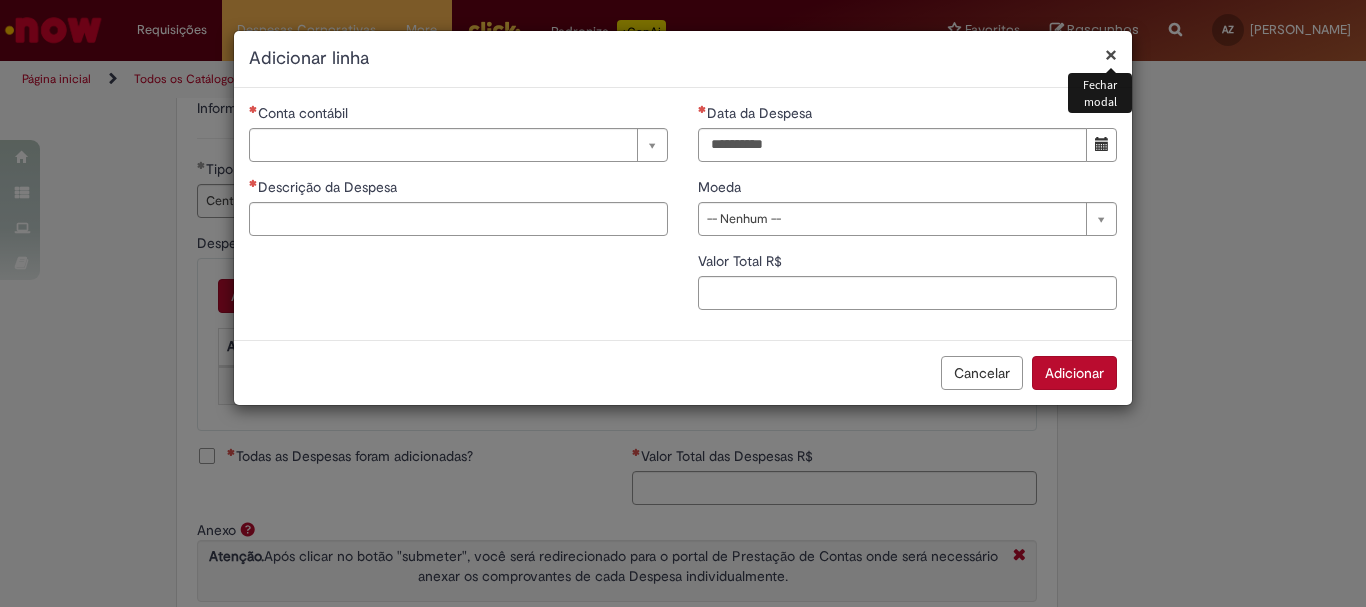 click on "Conta contábil" at bounding box center [305, 113] 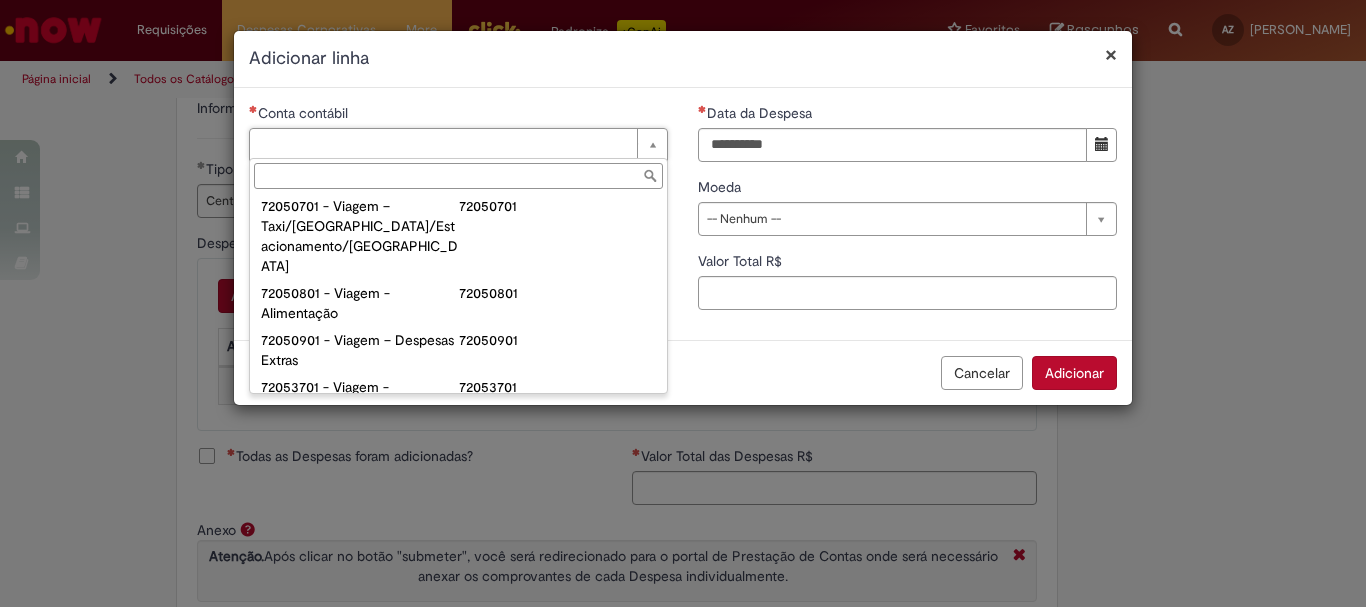 scroll, scrollTop: 1300, scrollLeft: 0, axis: vertical 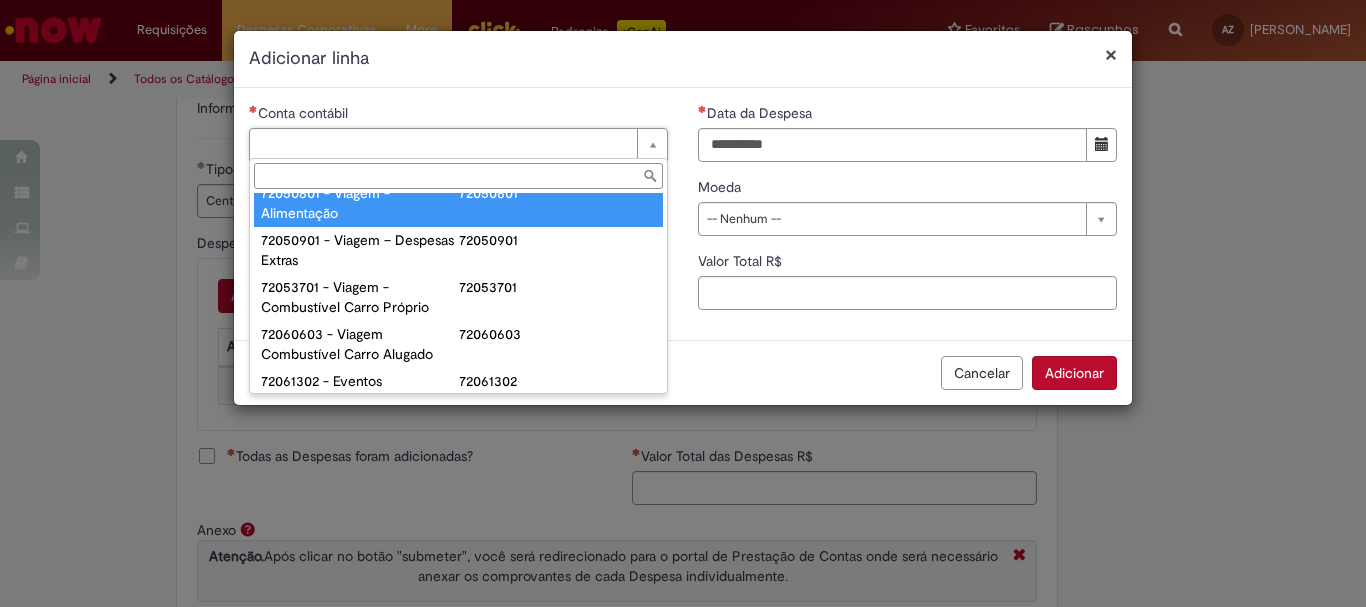 type on "**********" 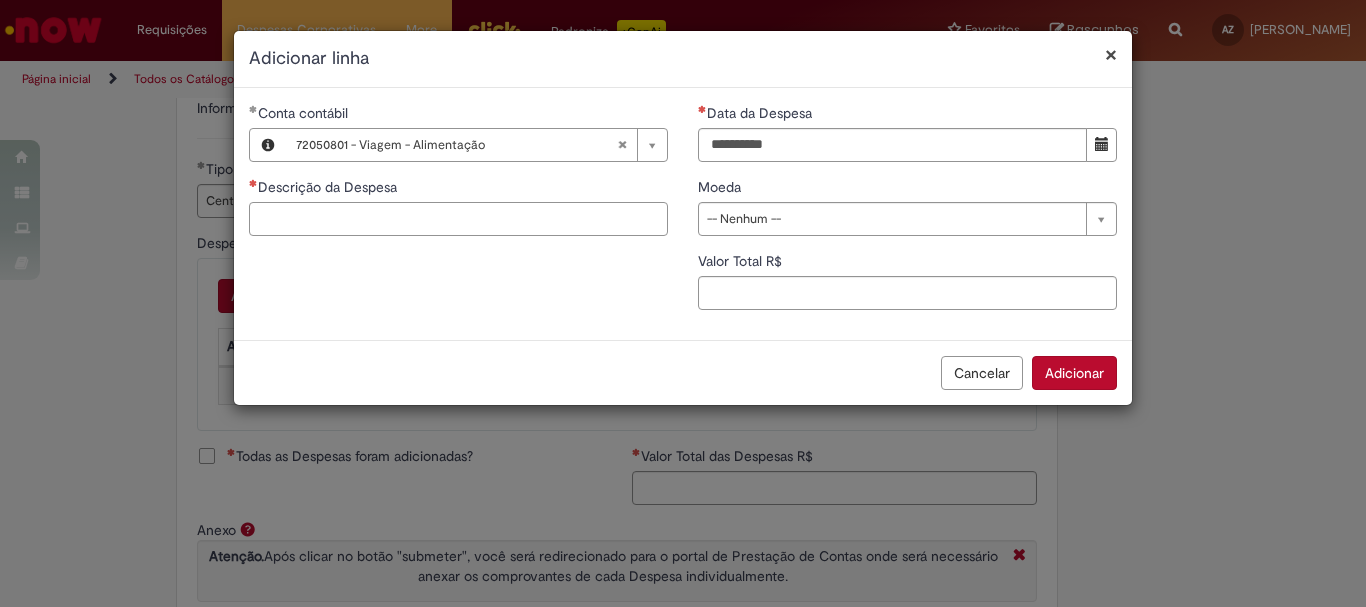 click on "Descrição da Despesa" at bounding box center (458, 219) 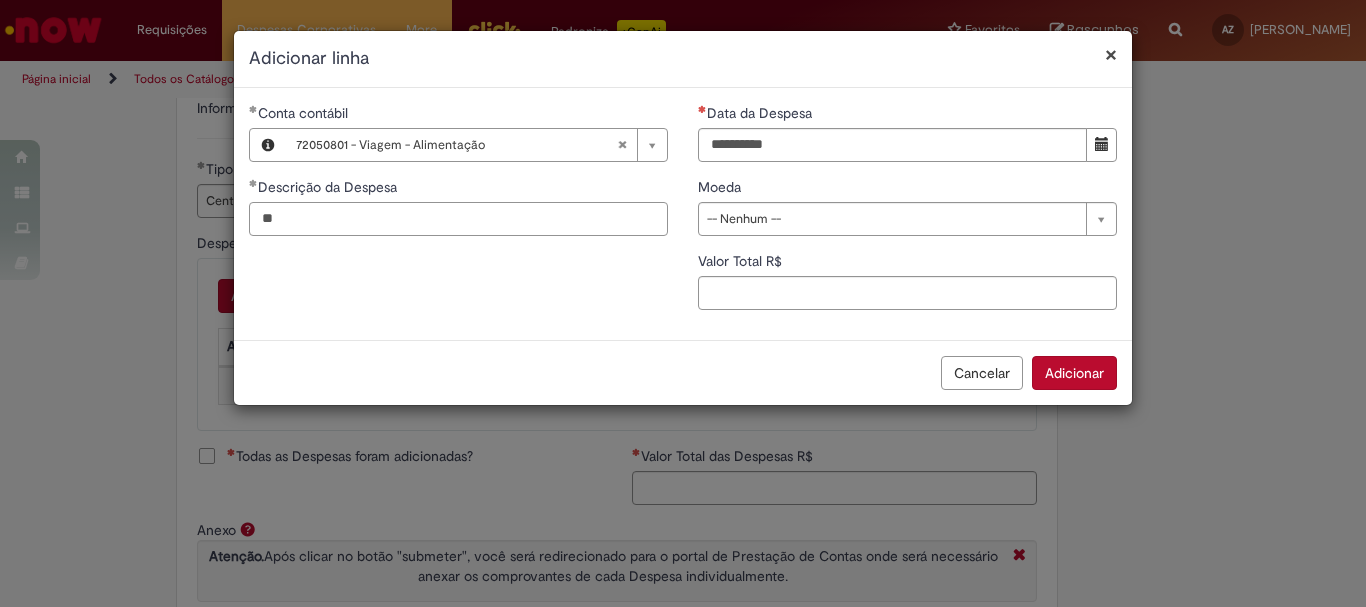 type on "*" 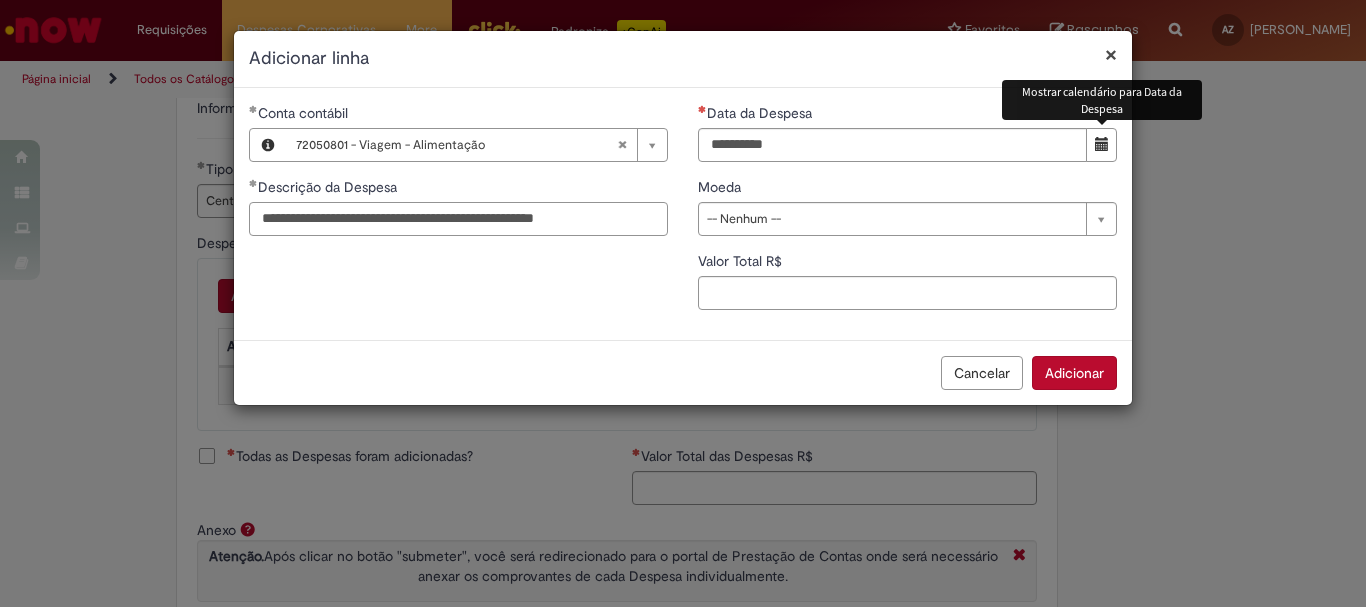 type on "**********" 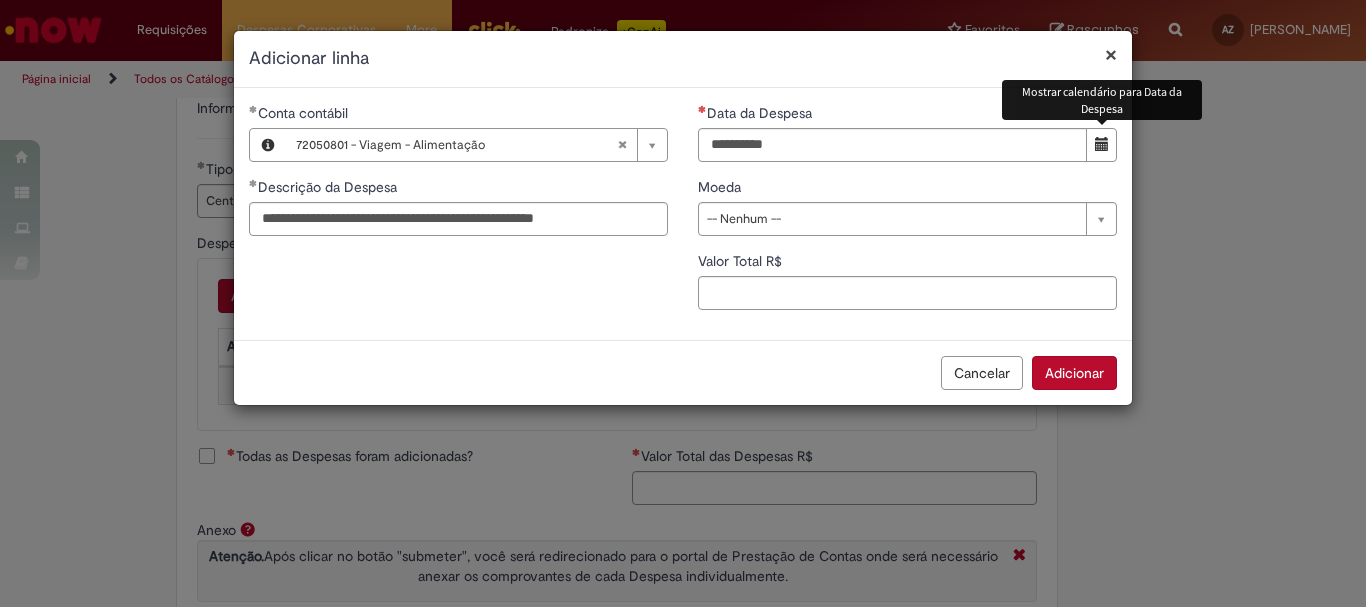 click at bounding box center (1102, 144) 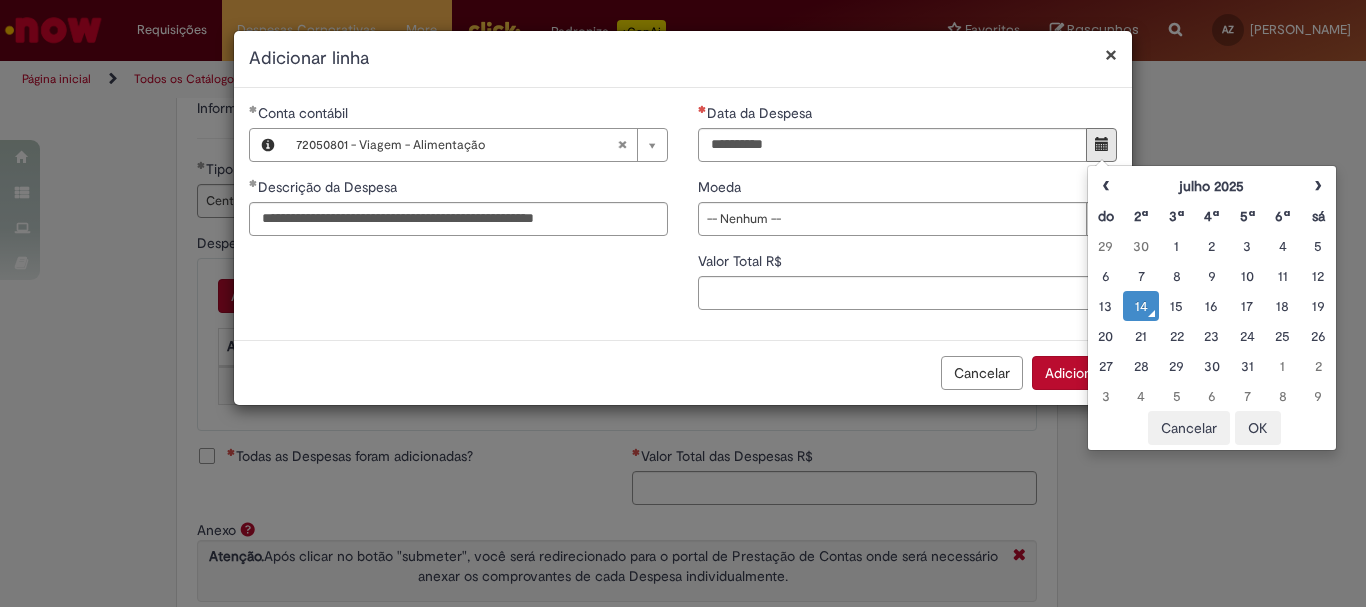 drag, startPoint x: 1138, startPoint y: 309, endPoint x: 1029, endPoint y: 303, distance: 109.165016 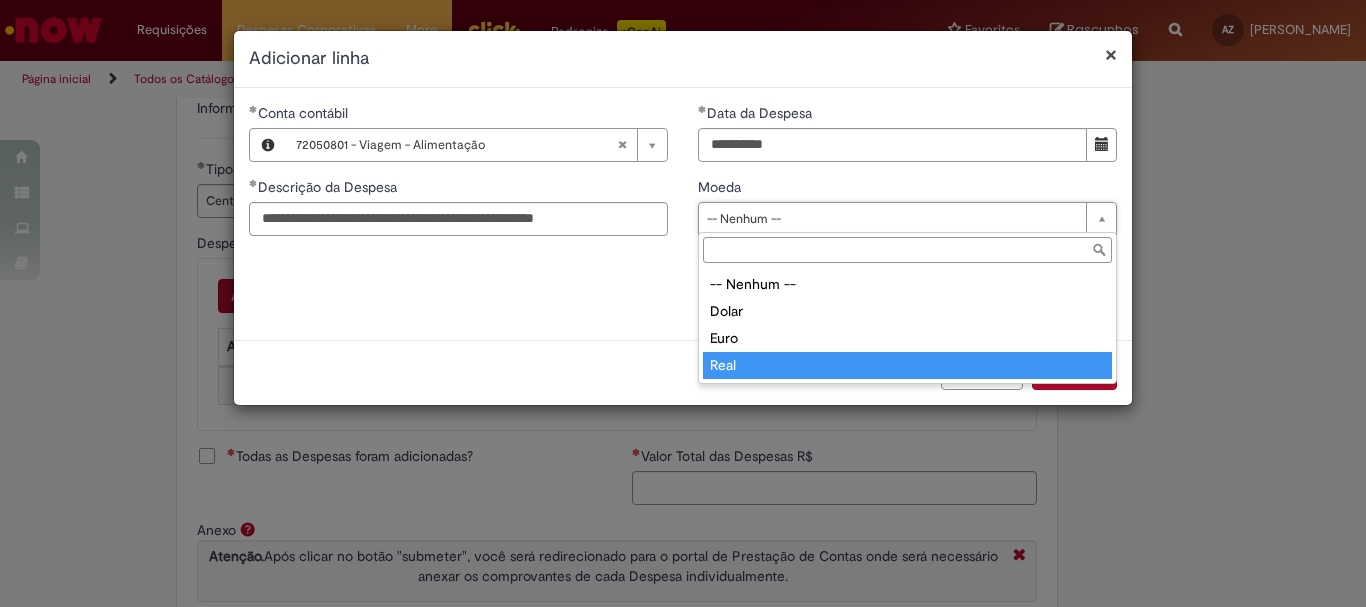type on "****" 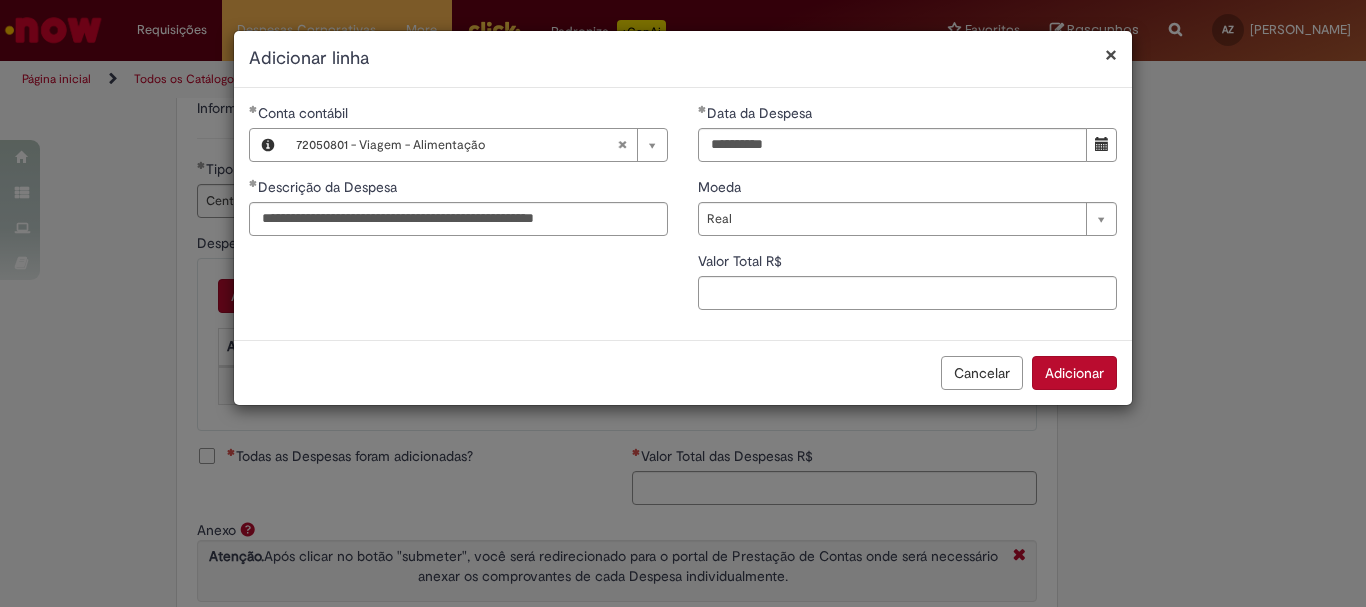 click on "**********" at bounding box center [683, 214] 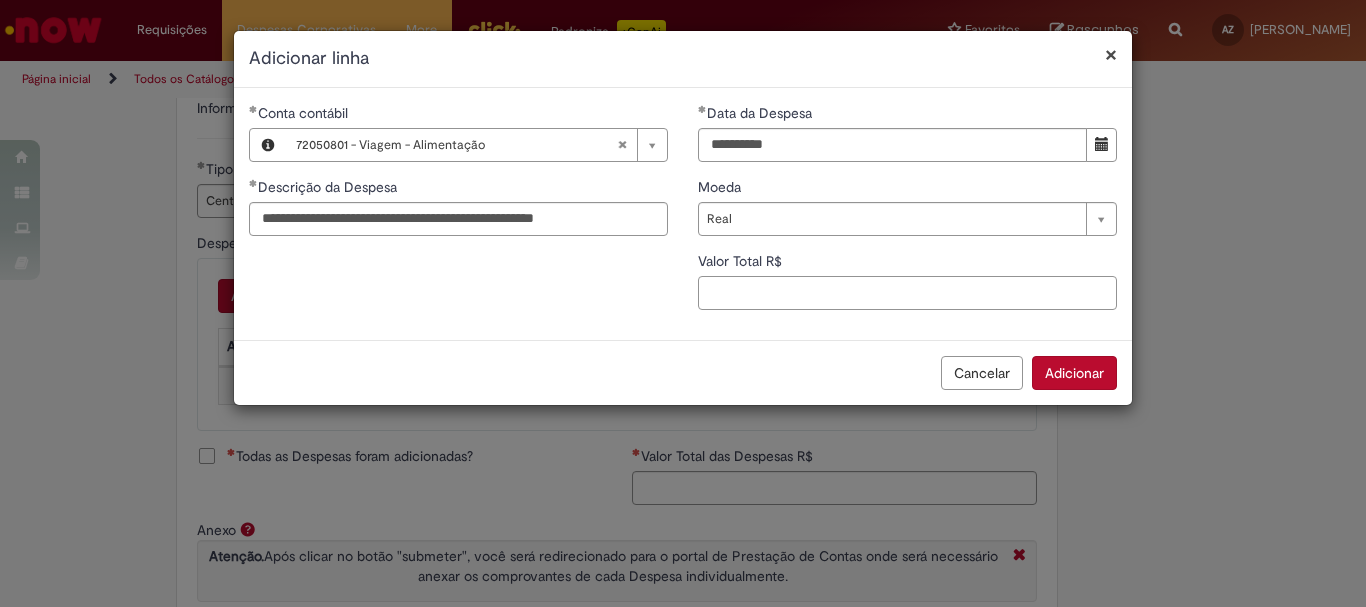 click on "Valor Total R$" at bounding box center [907, 293] 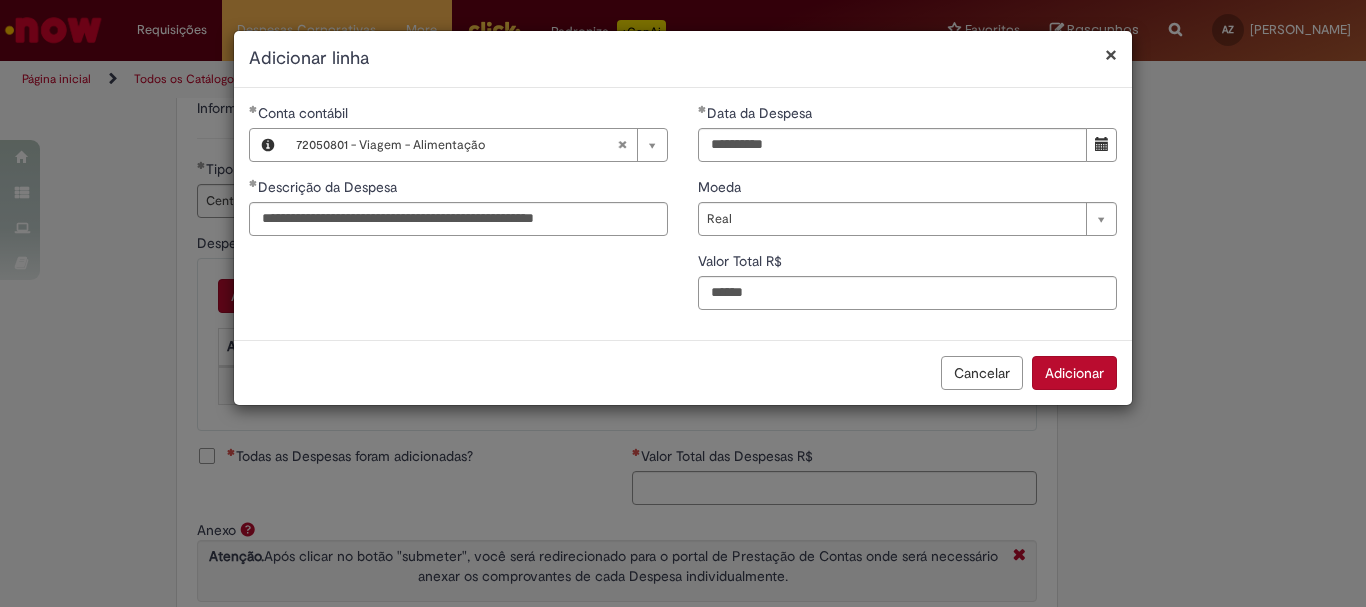 type on "******" 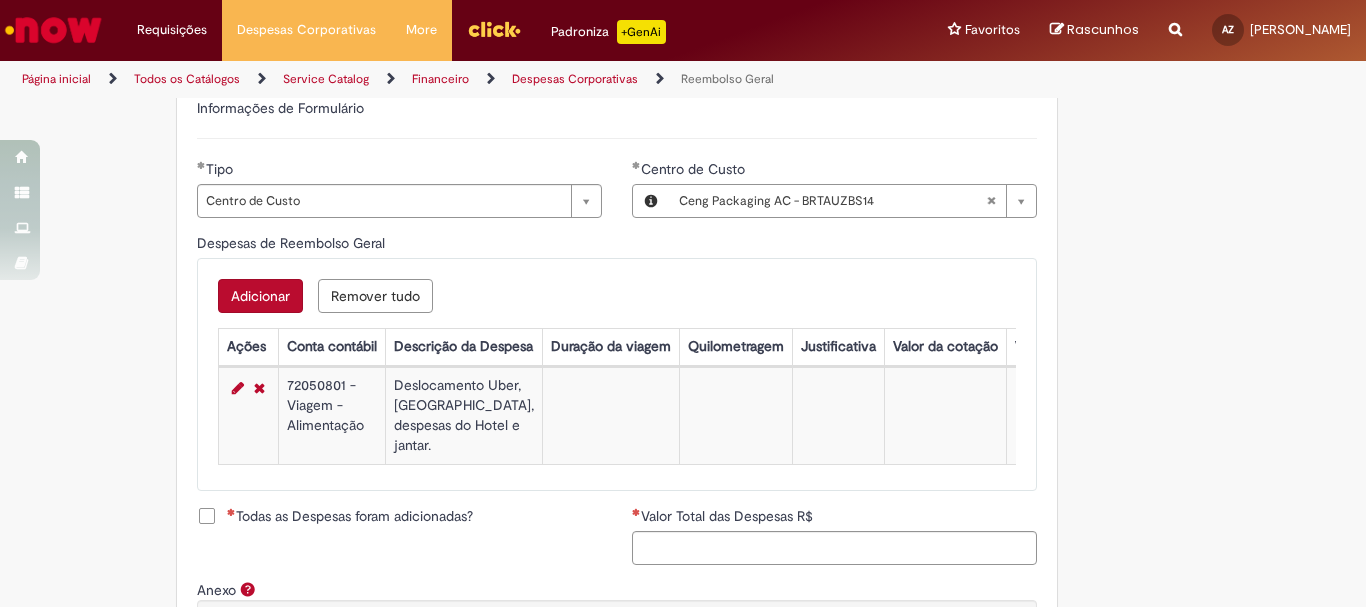 scroll, scrollTop: 789, scrollLeft: 0, axis: vertical 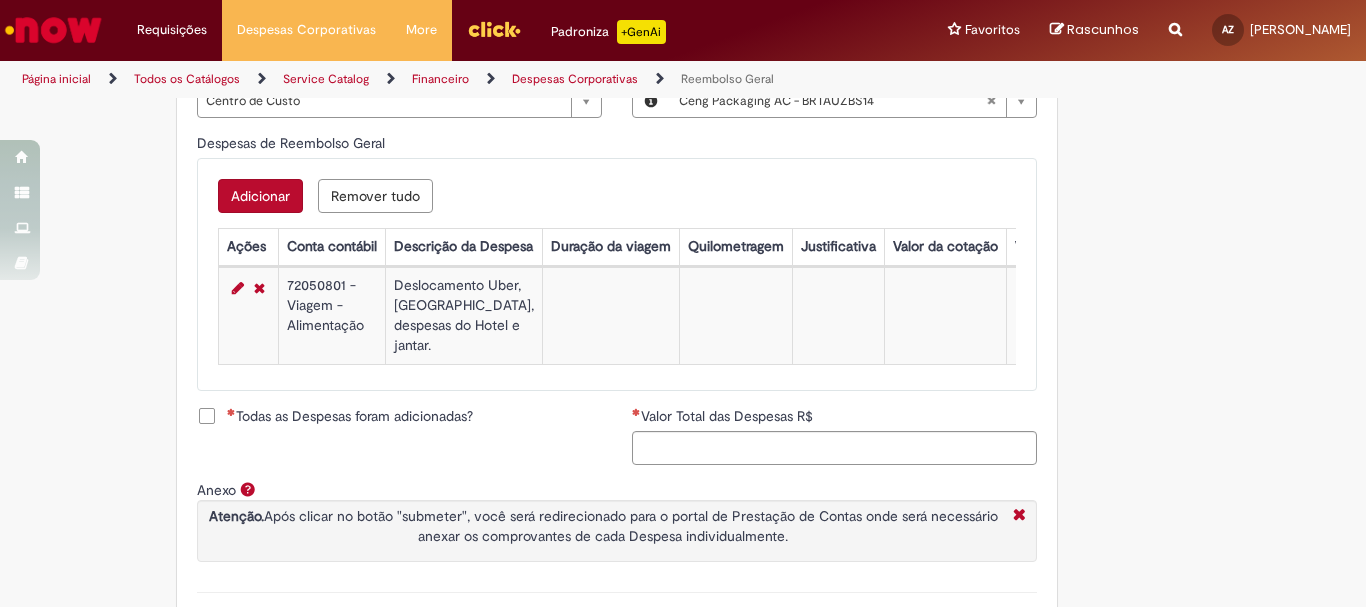 click on "Todas as Despesas foram adicionadas?" at bounding box center [350, 416] 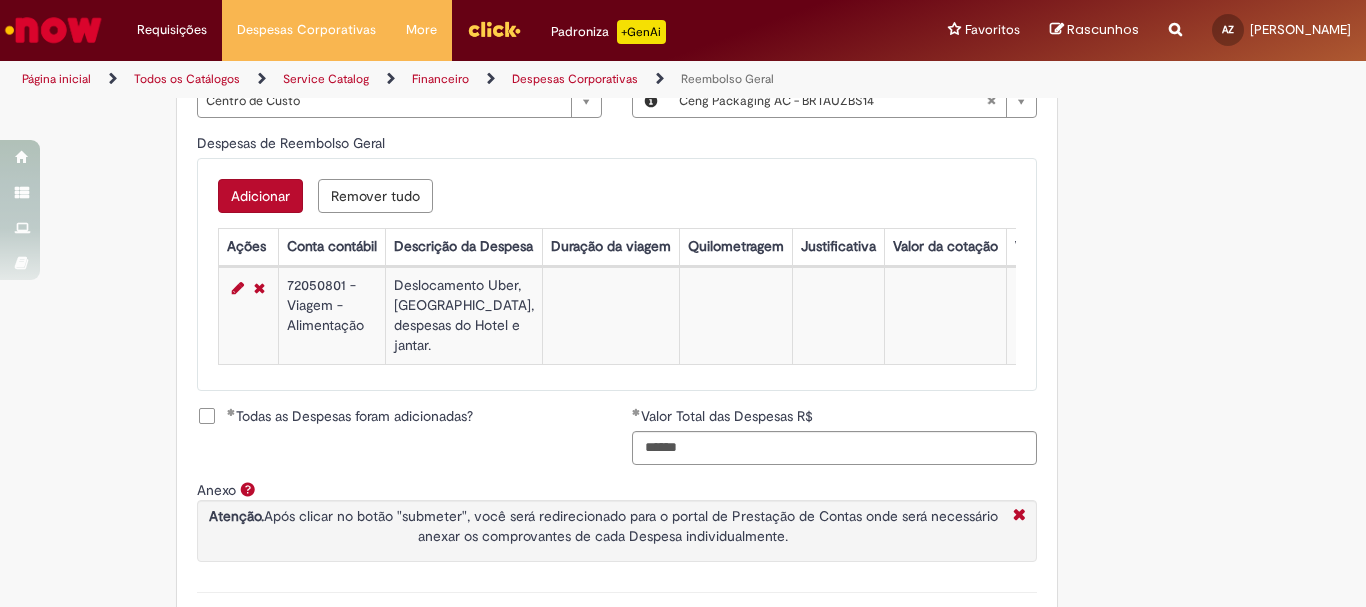 scroll, scrollTop: 929, scrollLeft: 0, axis: vertical 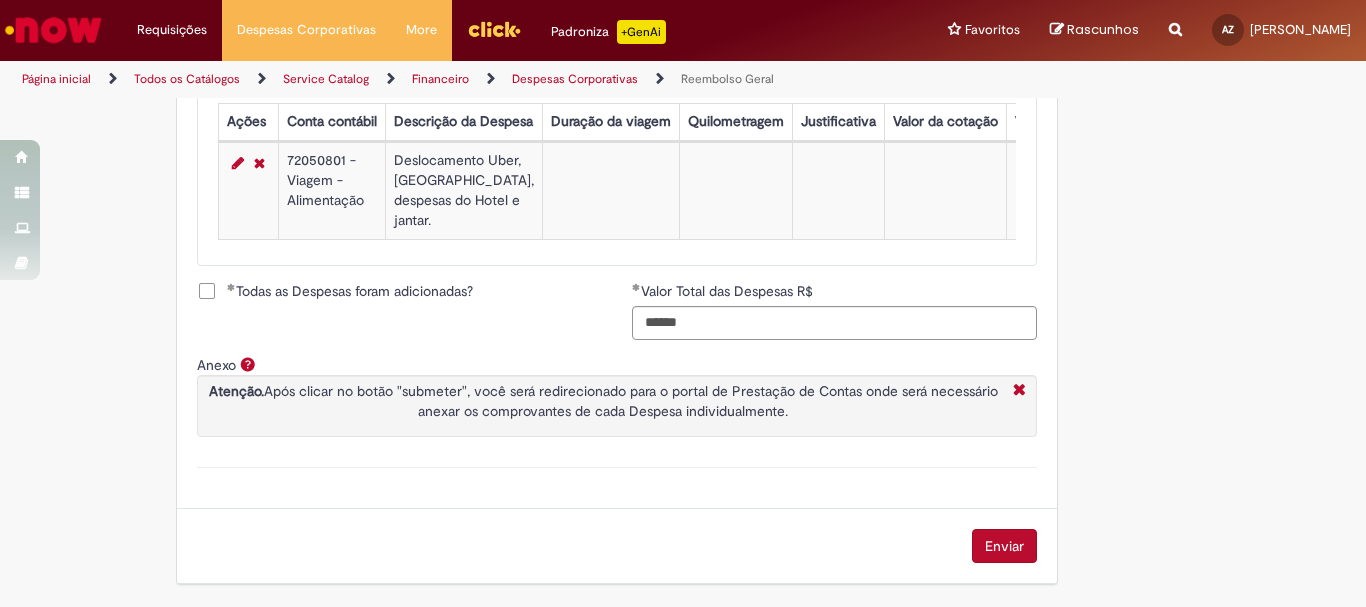 click on "Enviar" at bounding box center [1004, 546] 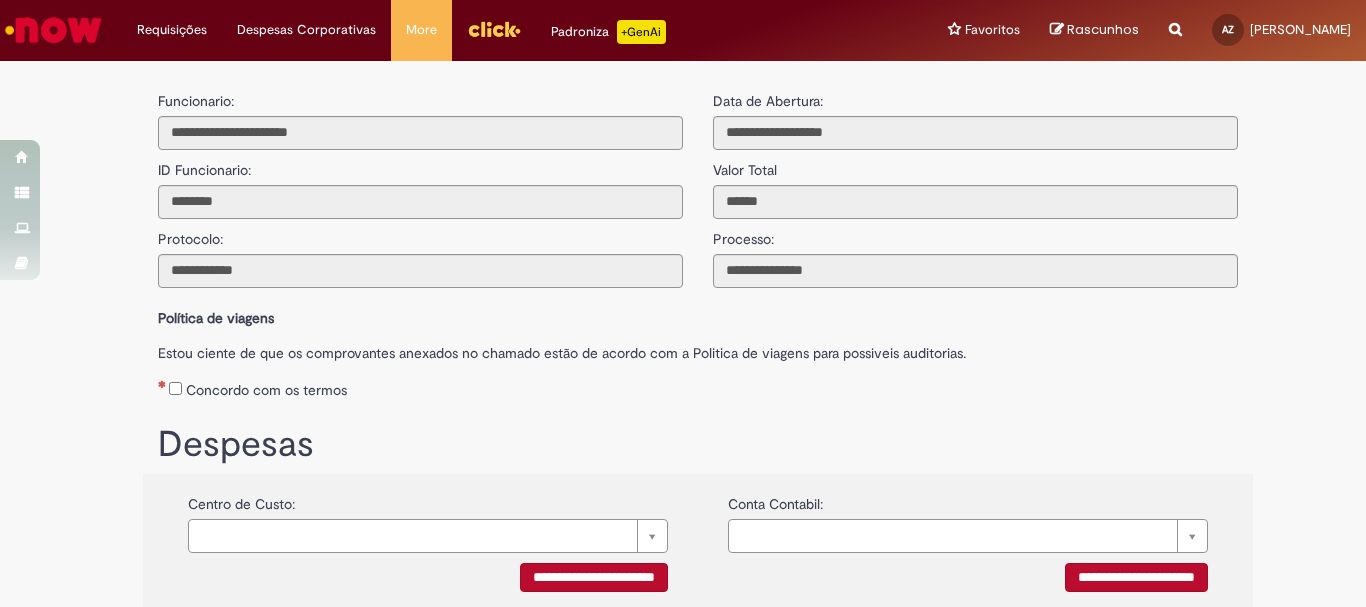 scroll, scrollTop: 0, scrollLeft: 0, axis: both 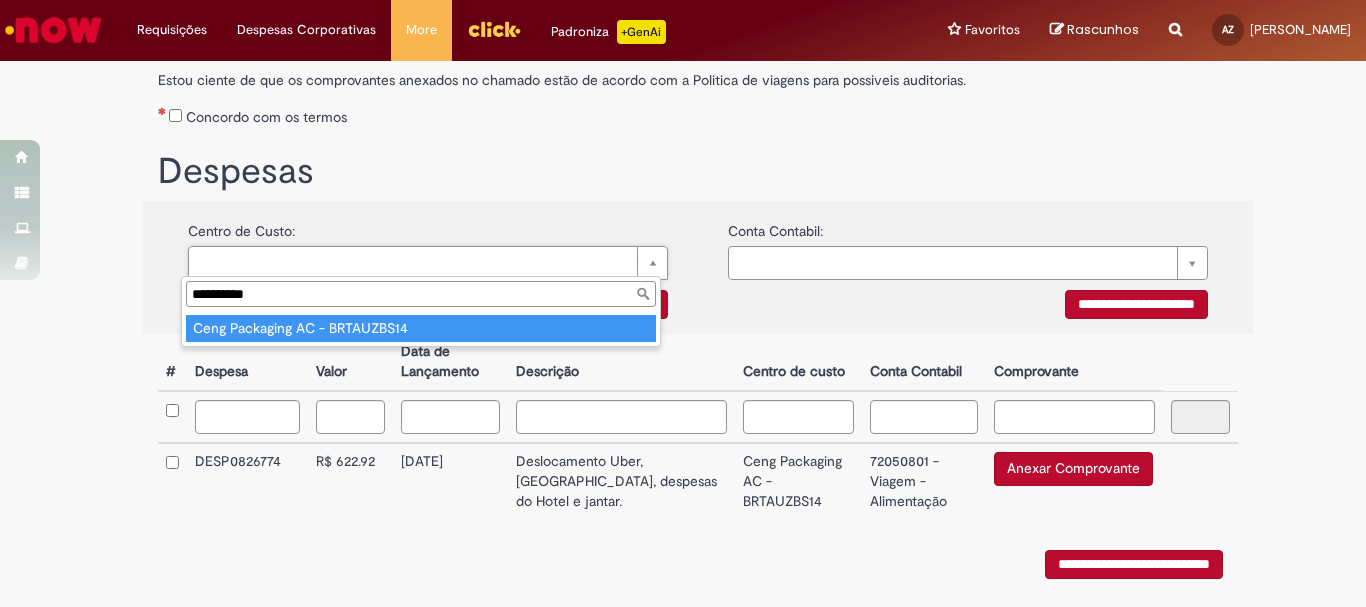 type on "**********" 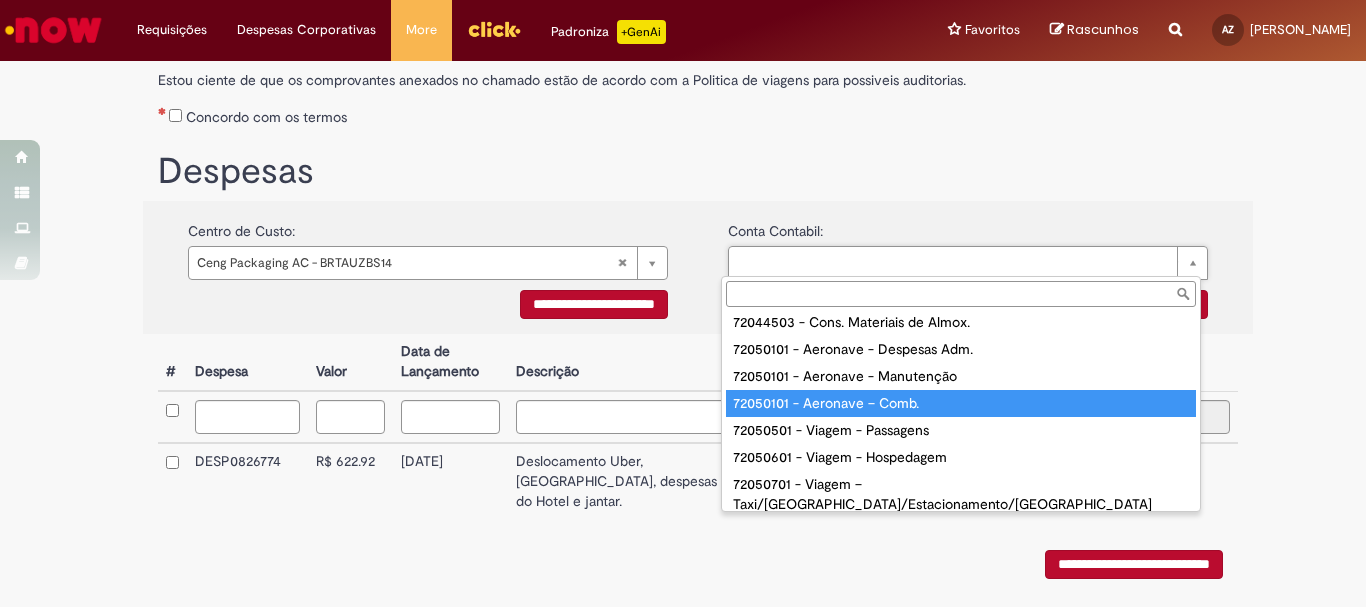 scroll, scrollTop: 700, scrollLeft: 0, axis: vertical 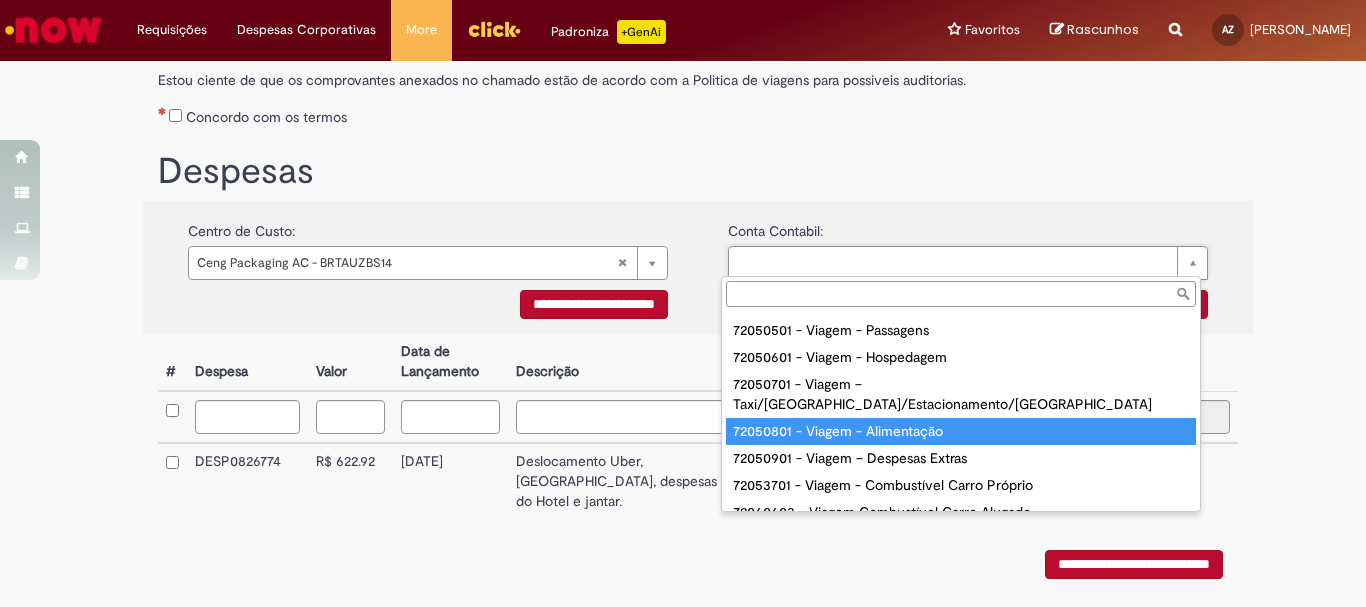 type on "**********" 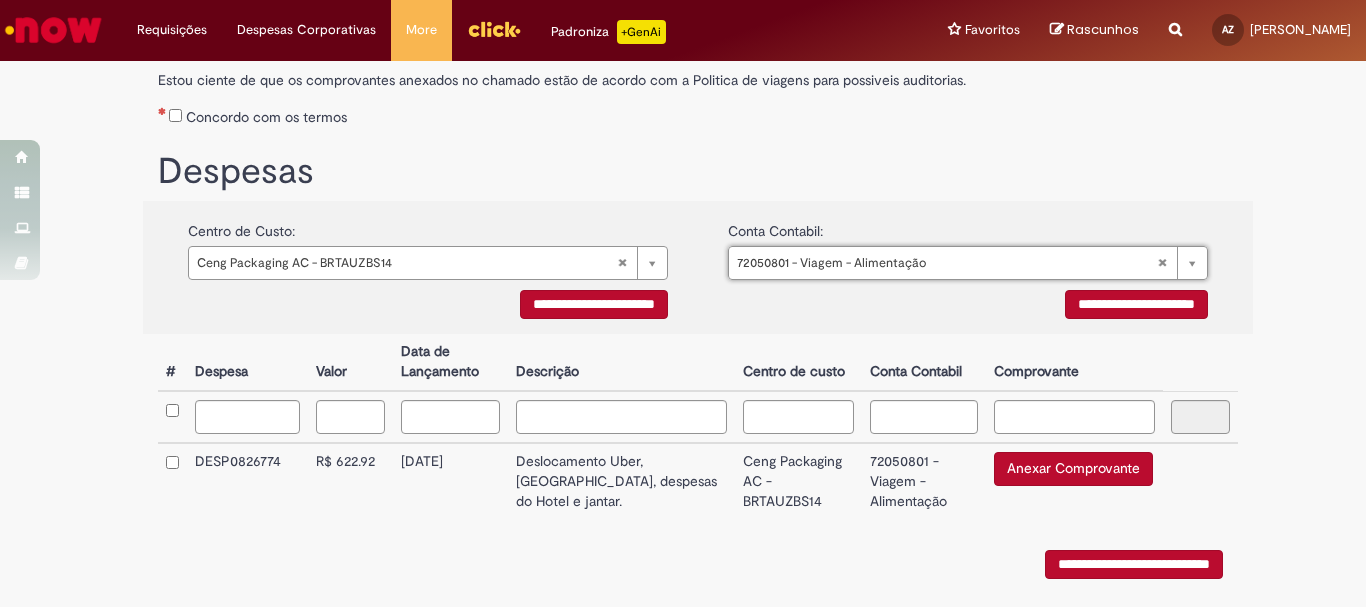 click on "**********" at bounding box center (968, 307) 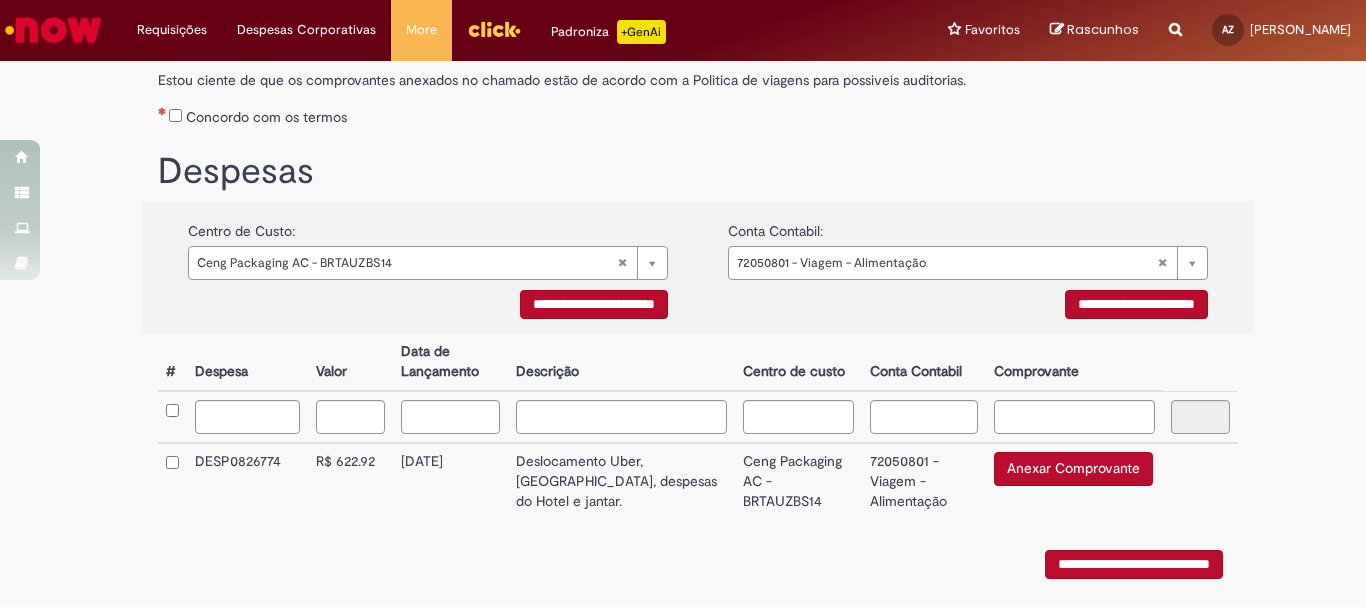 scroll, scrollTop: 373, scrollLeft: 0, axis: vertical 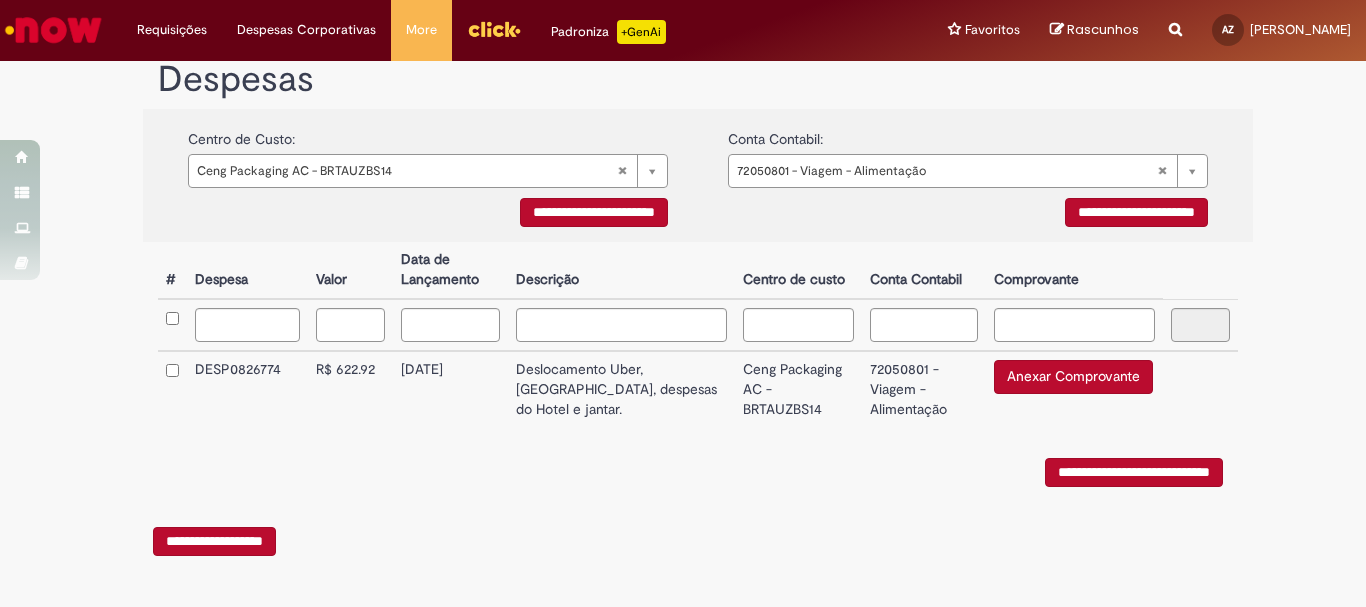 click on "Anexar Comprovante" at bounding box center [1073, 377] 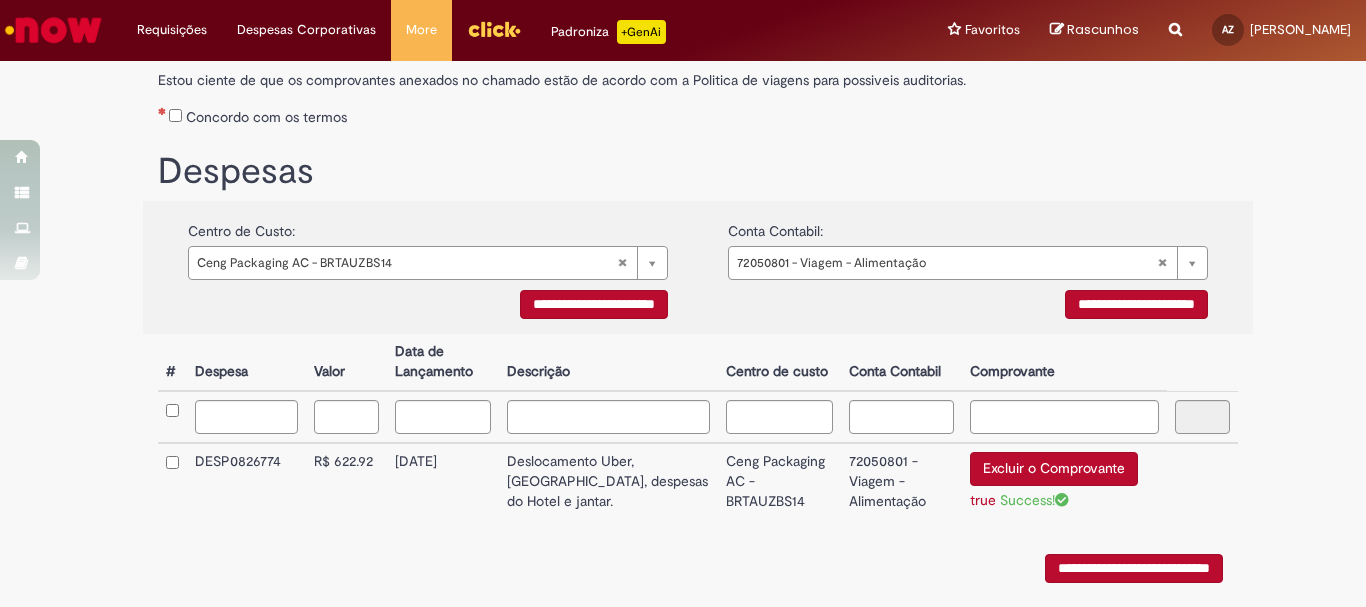 scroll, scrollTop: 377, scrollLeft: 0, axis: vertical 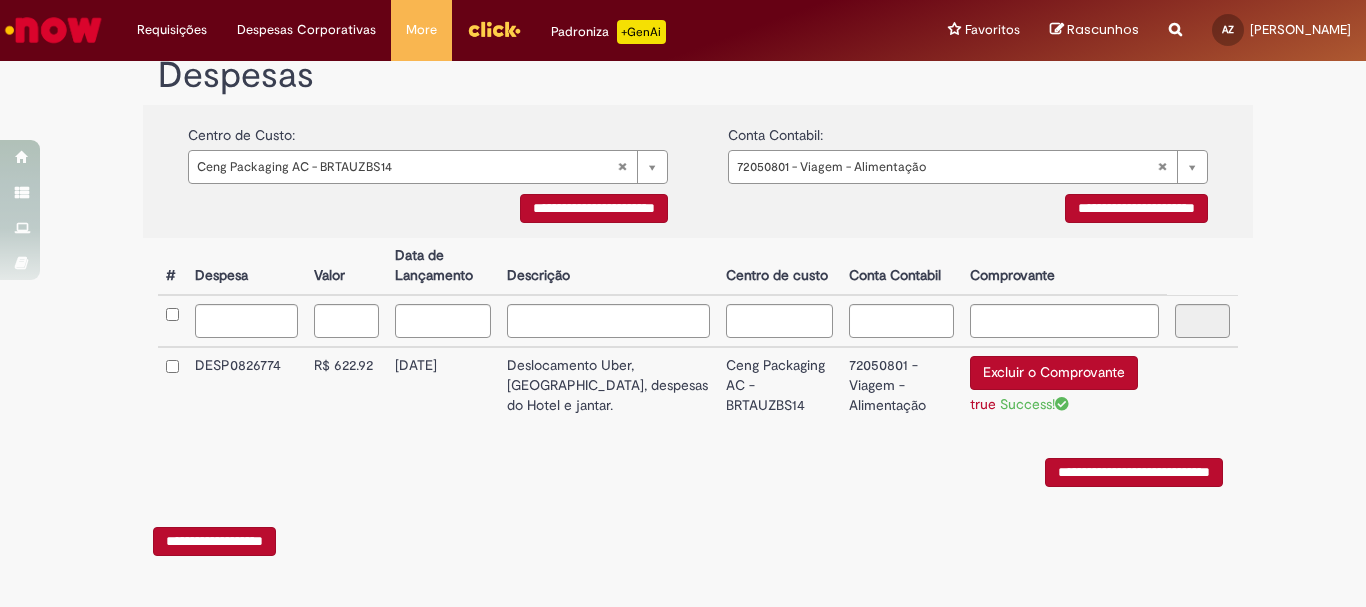 click on "**********" at bounding box center (1134, 472) 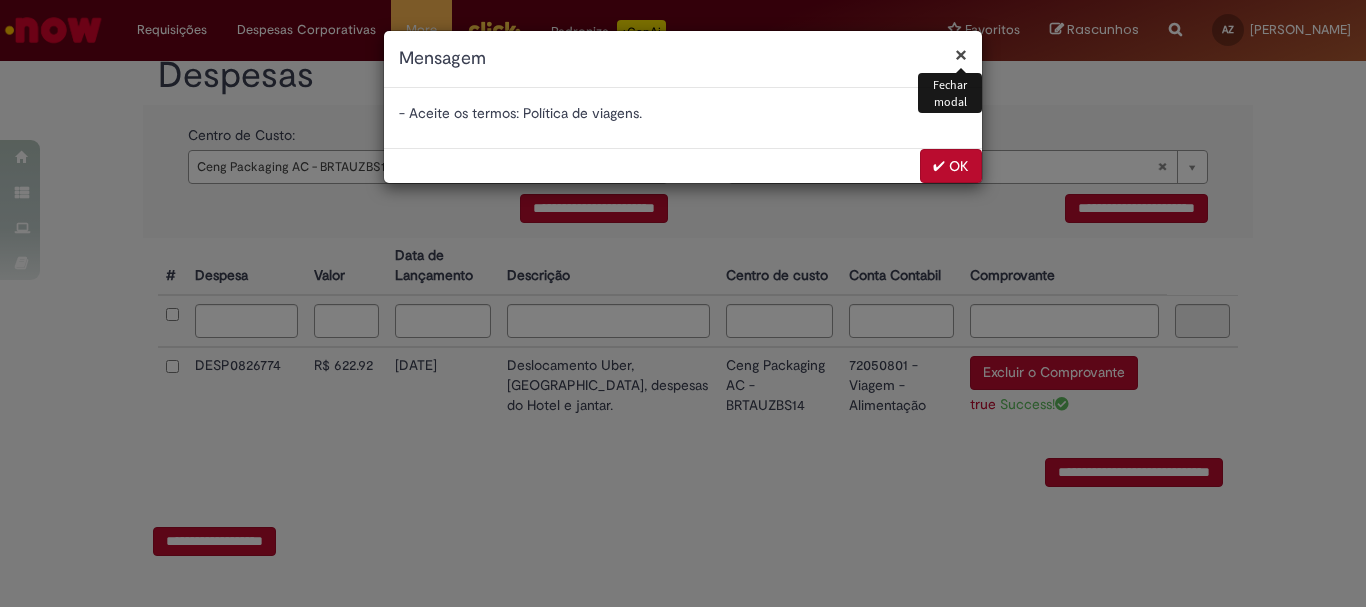 click on "✔ OK" at bounding box center [951, 166] 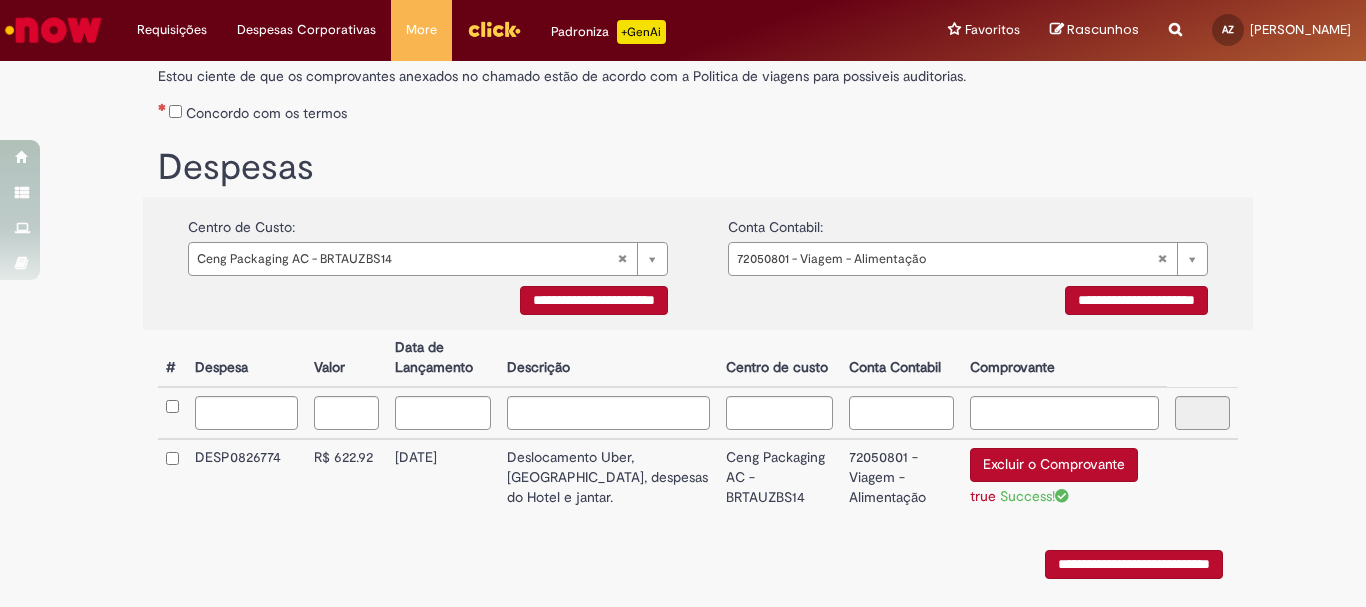 scroll, scrollTop: 177, scrollLeft: 0, axis: vertical 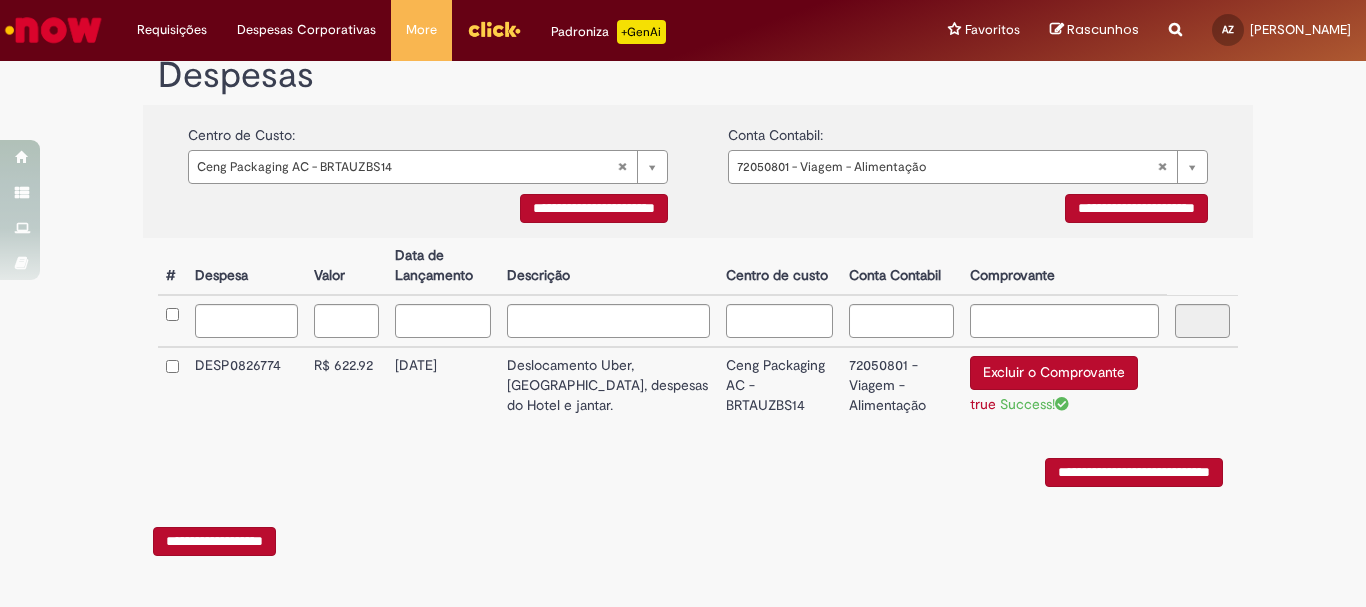 click on "**********" at bounding box center (1134, 472) 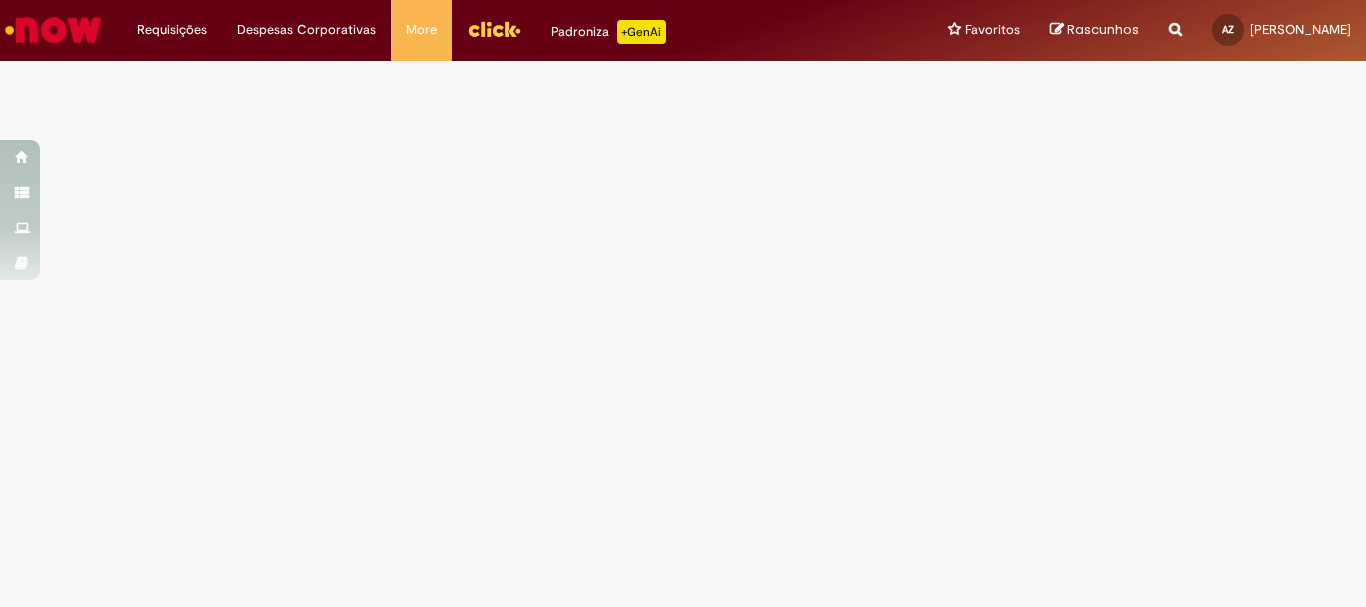 scroll, scrollTop: 0, scrollLeft: 0, axis: both 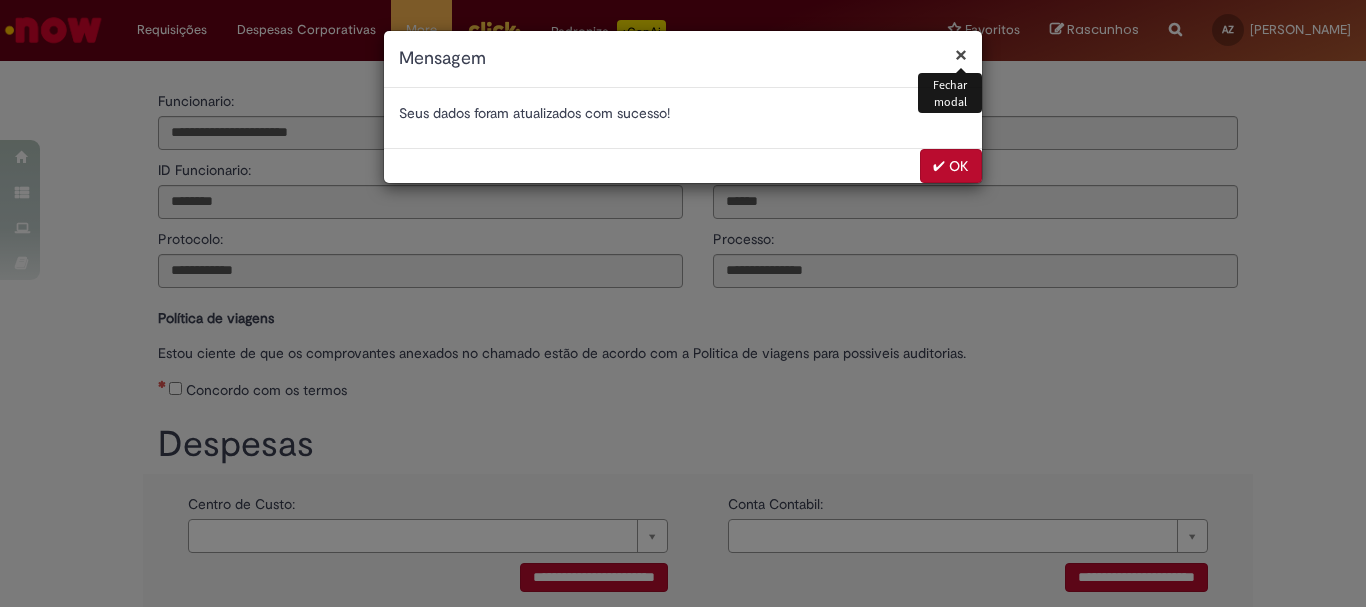 click on "✔ OK" at bounding box center [951, 166] 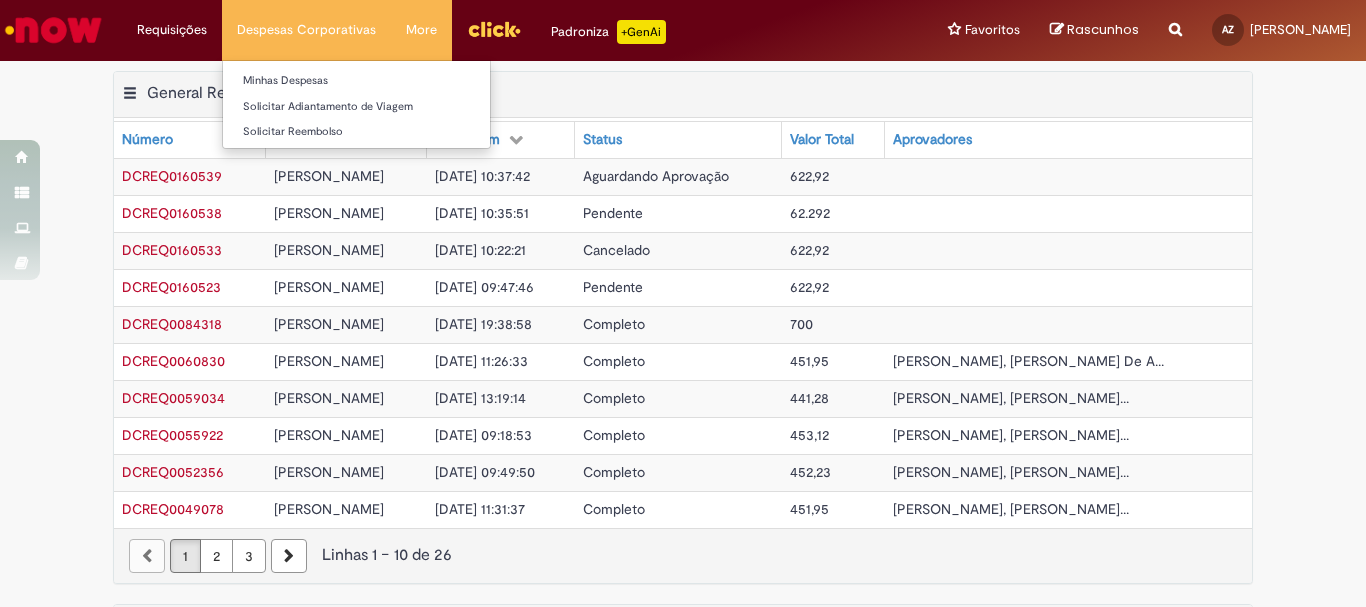 scroll, scrollTop: 0, scrollLeft: 0, axis: both 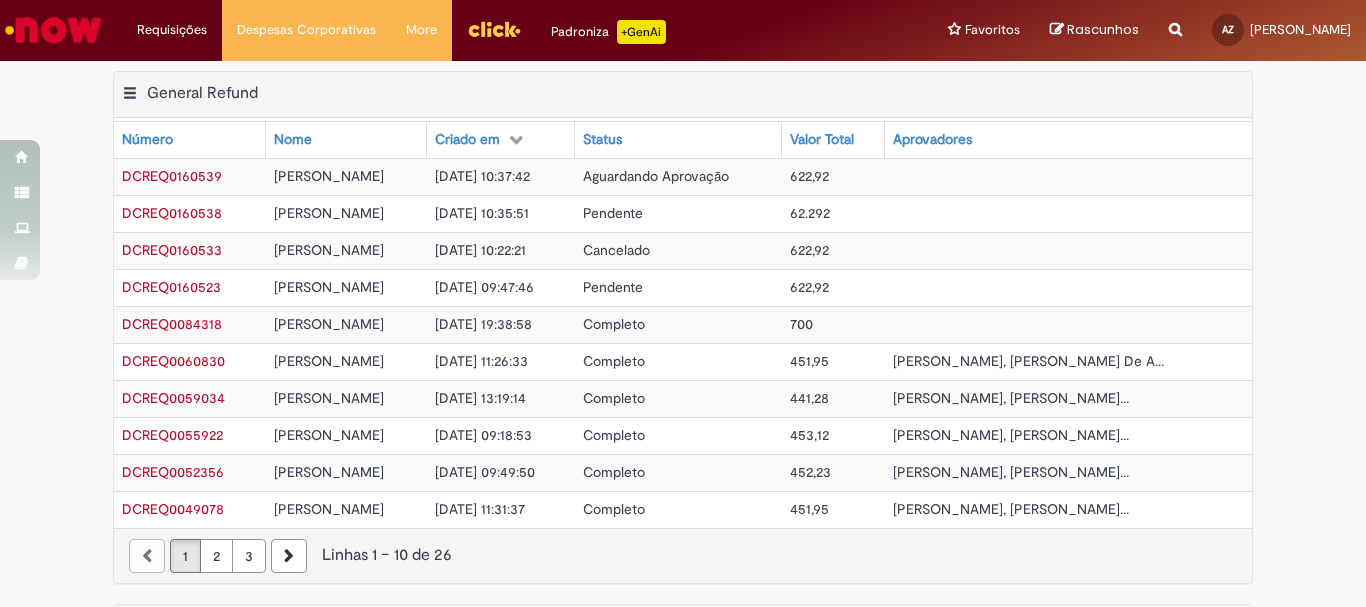click on "[DATE] 10:35:51" at bounding box center [482, 213] 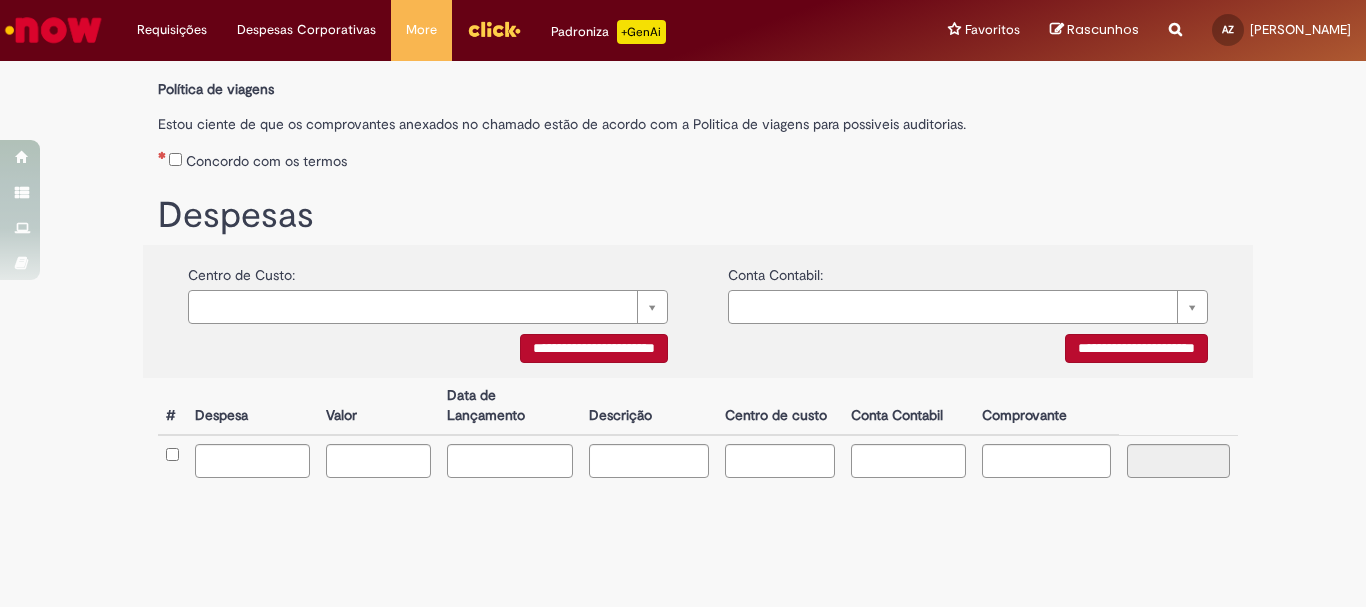 scroll, scrollTop: 0, scrollLeft: 0, axis: both 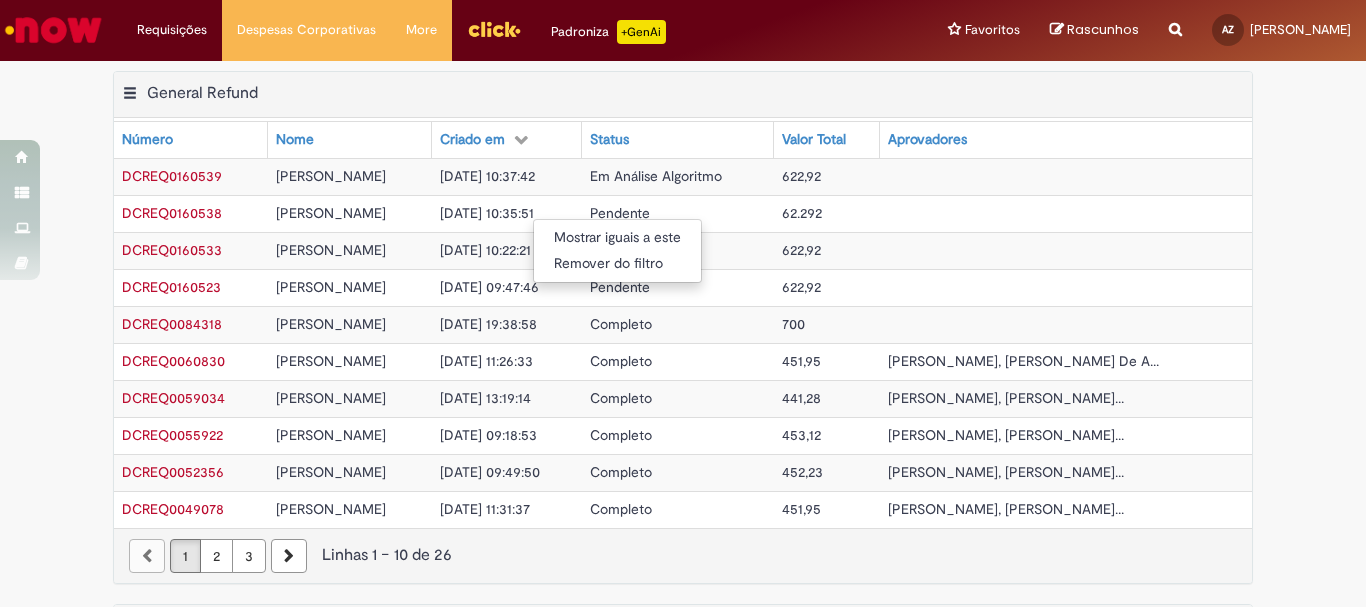 click on "Mostrar iguais a este Remover do filtro" at bounding box center [683, 303] 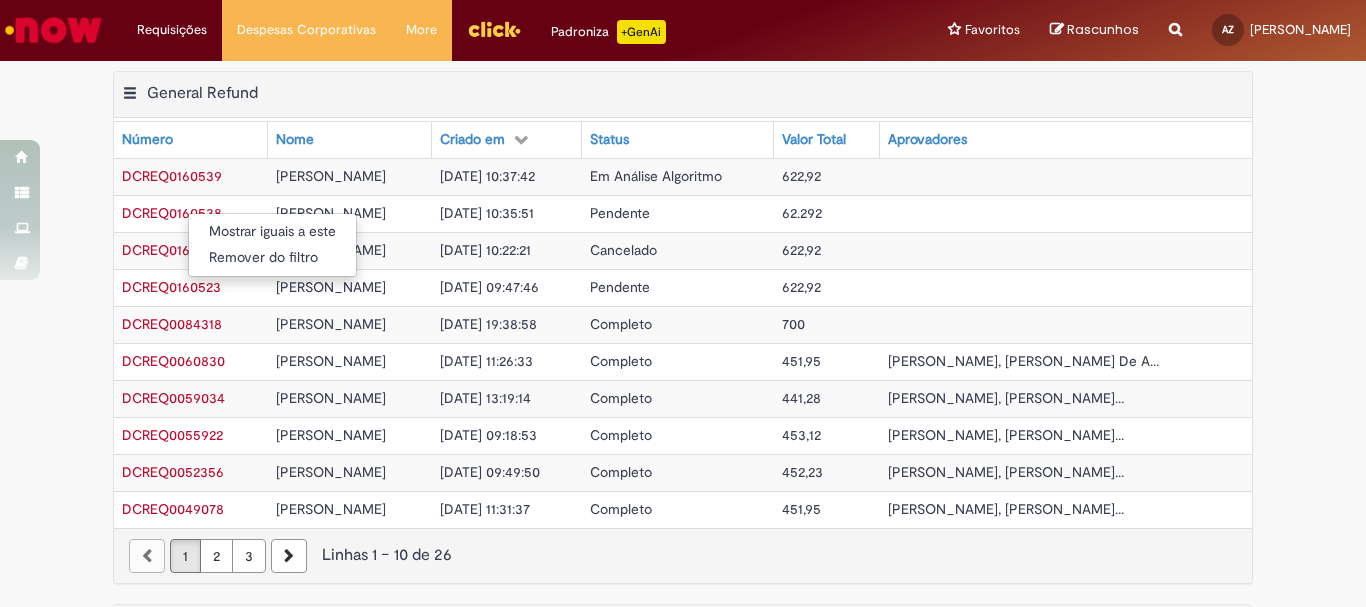 click on "Mostrar iguais a este Remover do filtro" at bounding box center (683, 303) 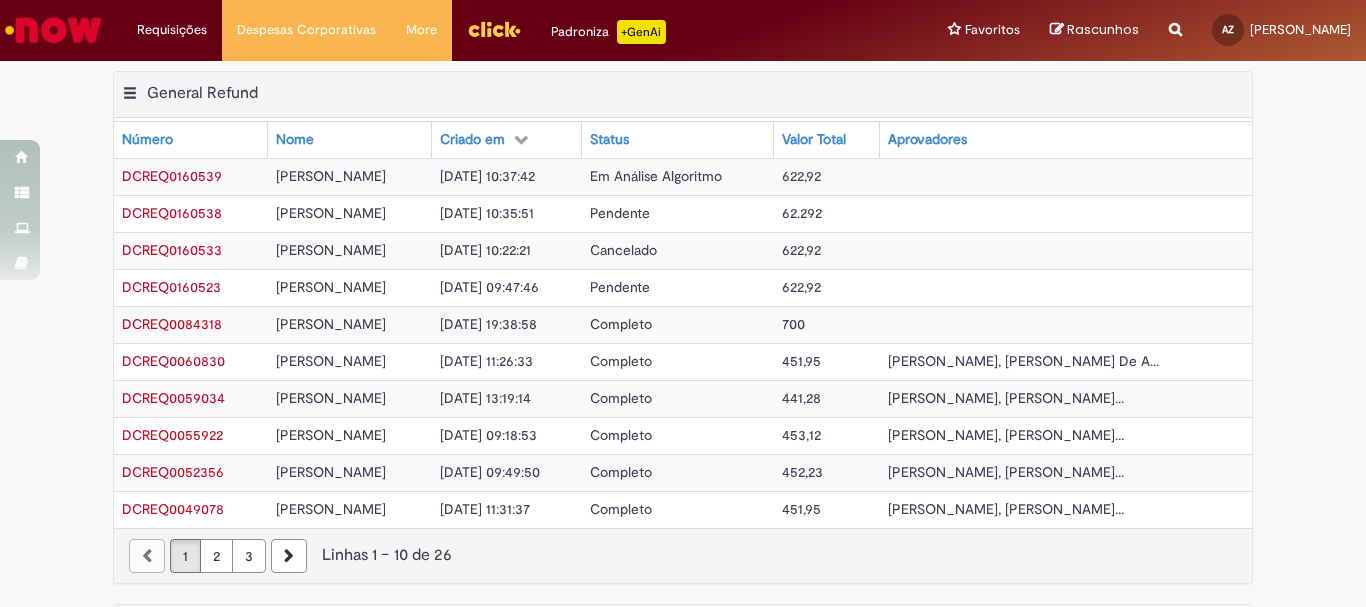 click on "DCREQ0160538" at bounding box center (172, 213) 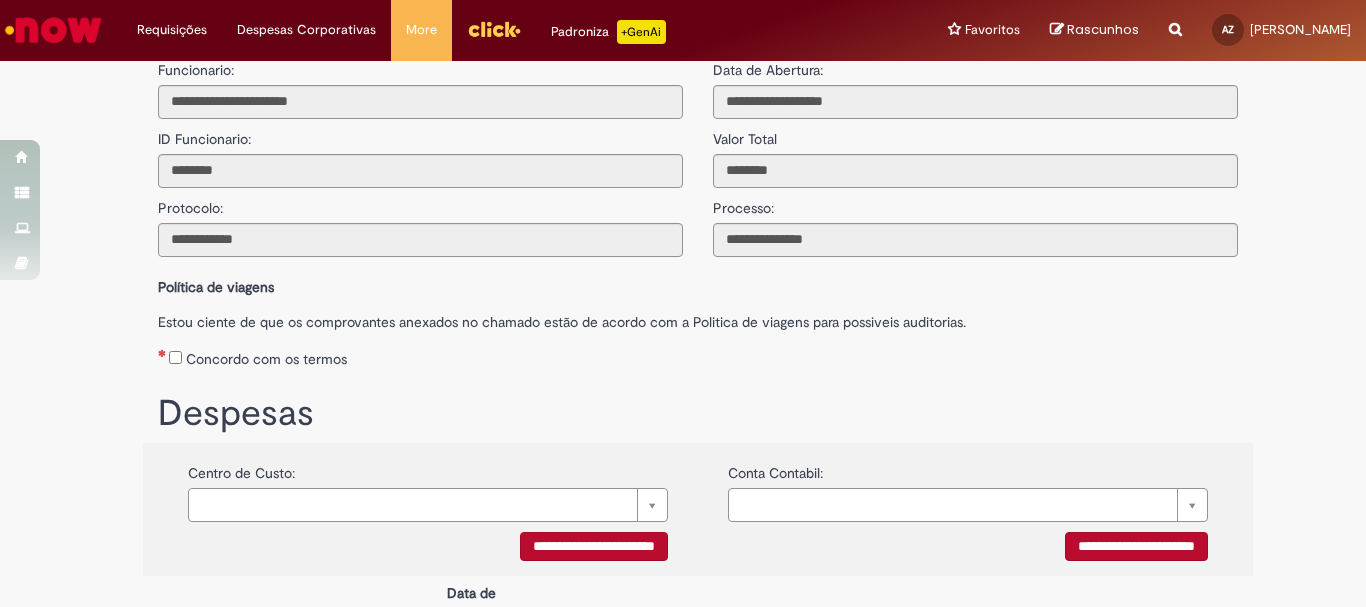 scroll, scrollTop: 0, scrollLeft: 0, axis: both 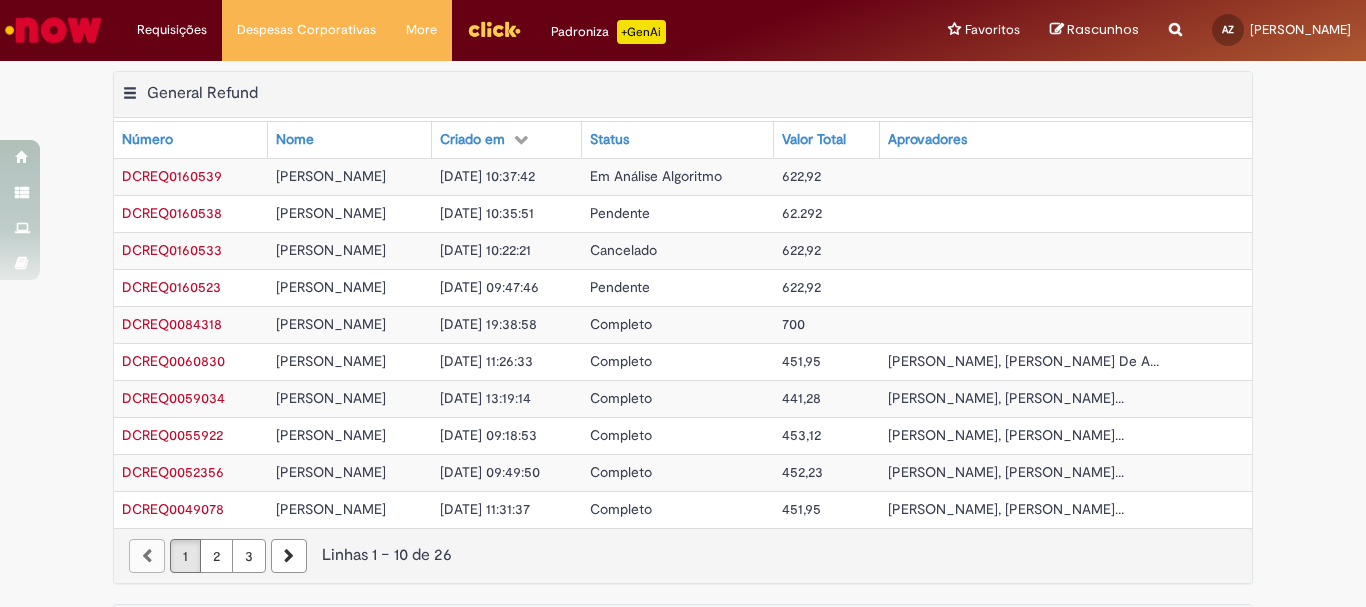 click on "DCREQ0160523" at bounding box center [171, 287] 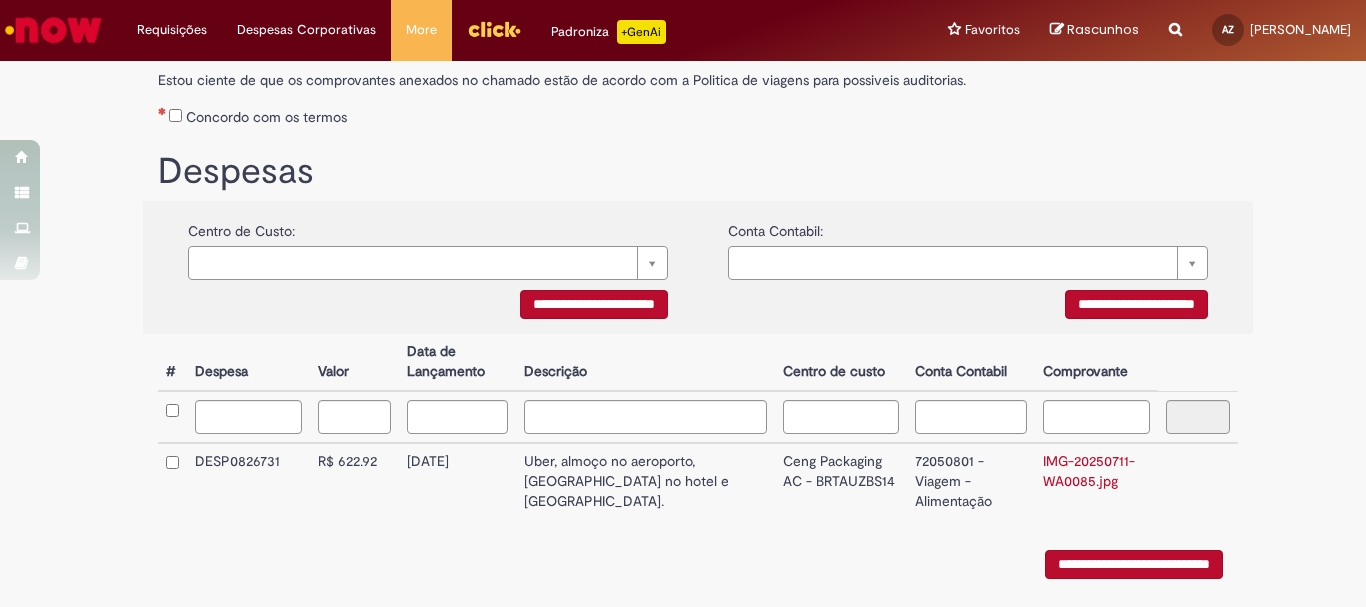 scroll, scrollTop: 0, scrollLeft: 0, axis: both 